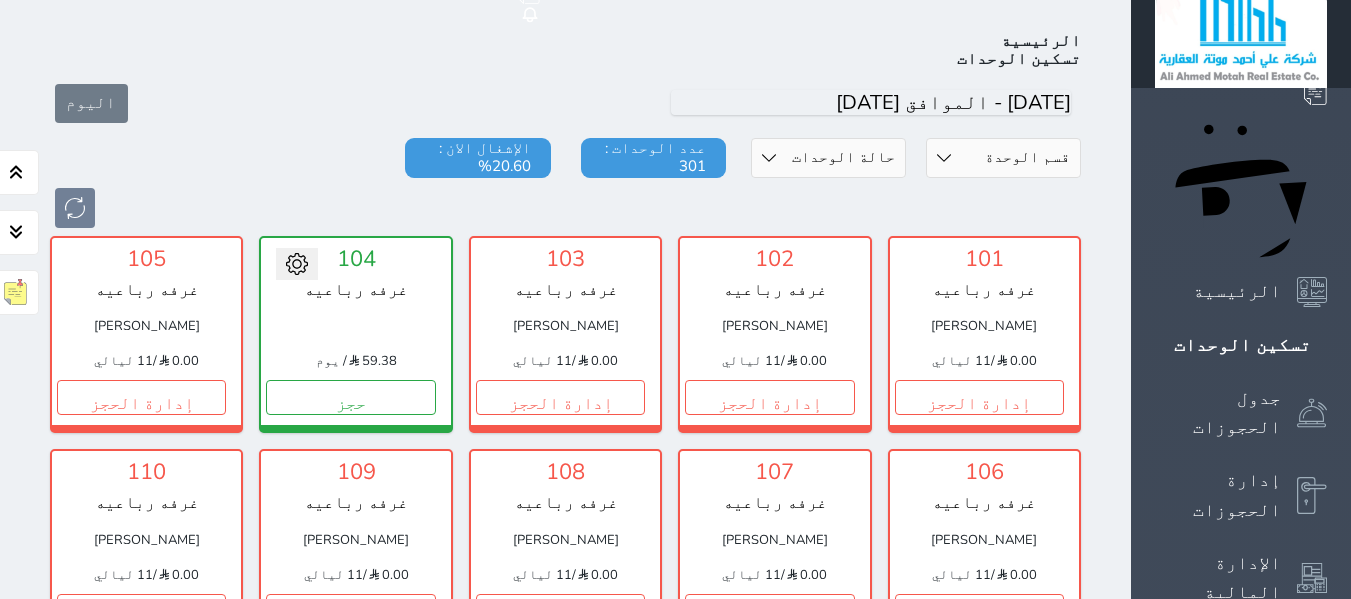 scroll, scrollTop: 78, scrollLeft: 0, axis: vertical 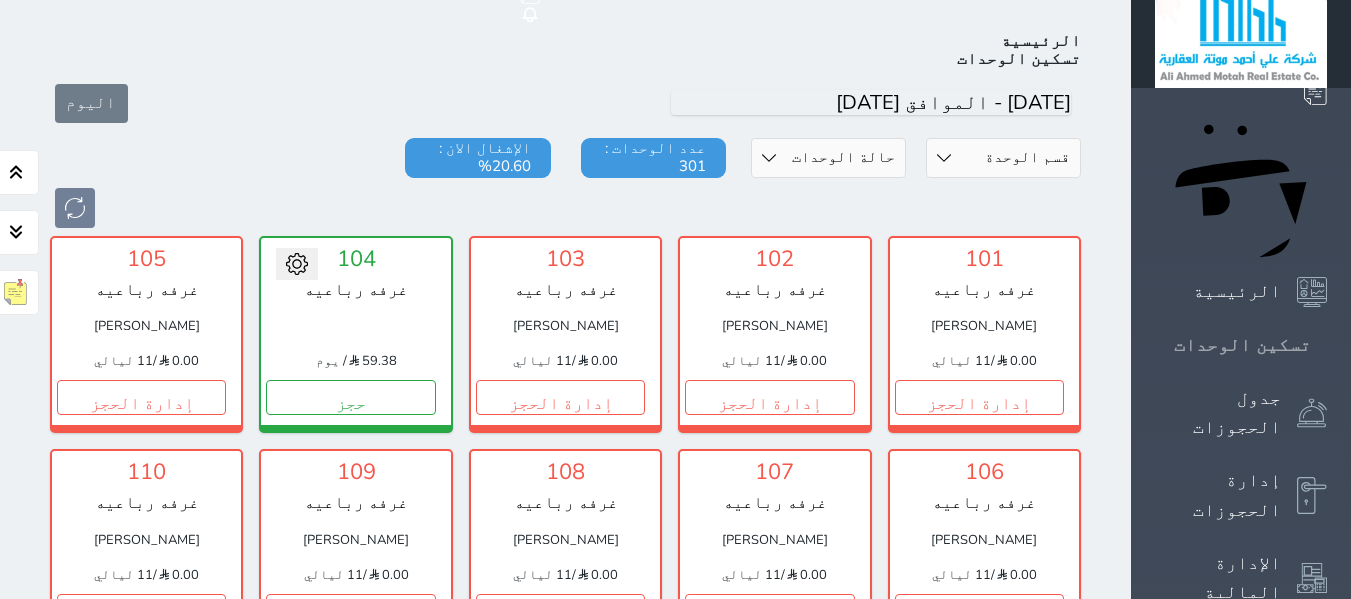 click 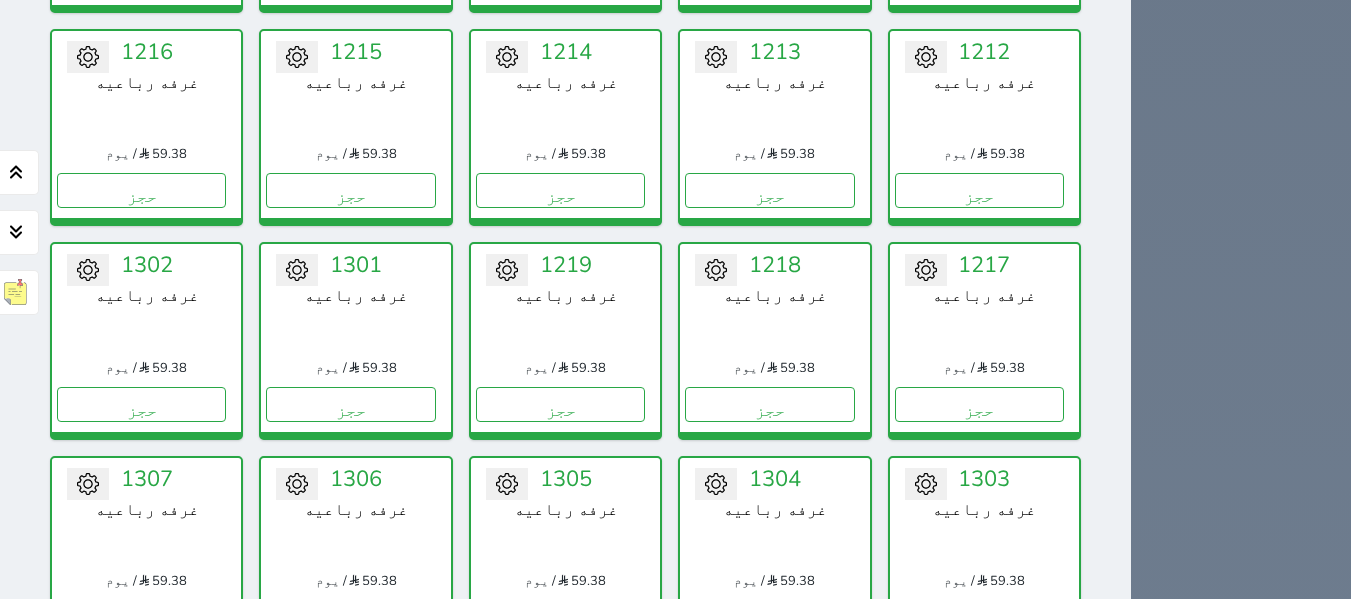 scroll, scrollTop: 9545, scrollLeft: 0, axis: vertical 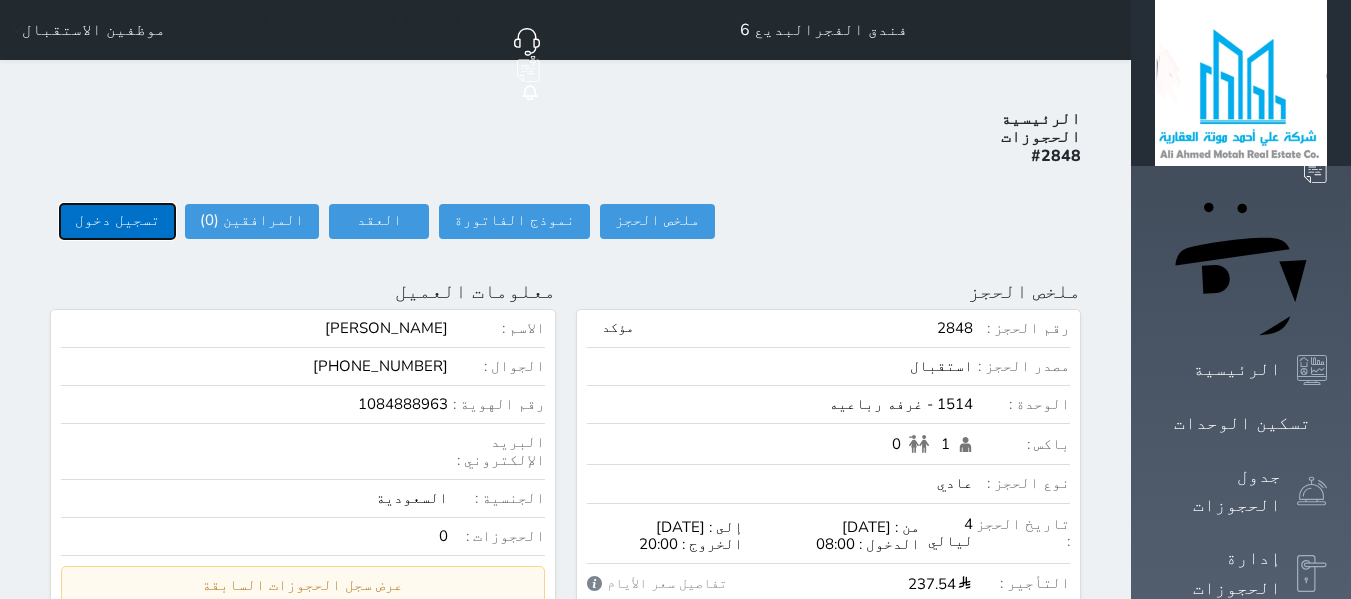 click on "تسجيل دخول" at bounding box center (117, 221) 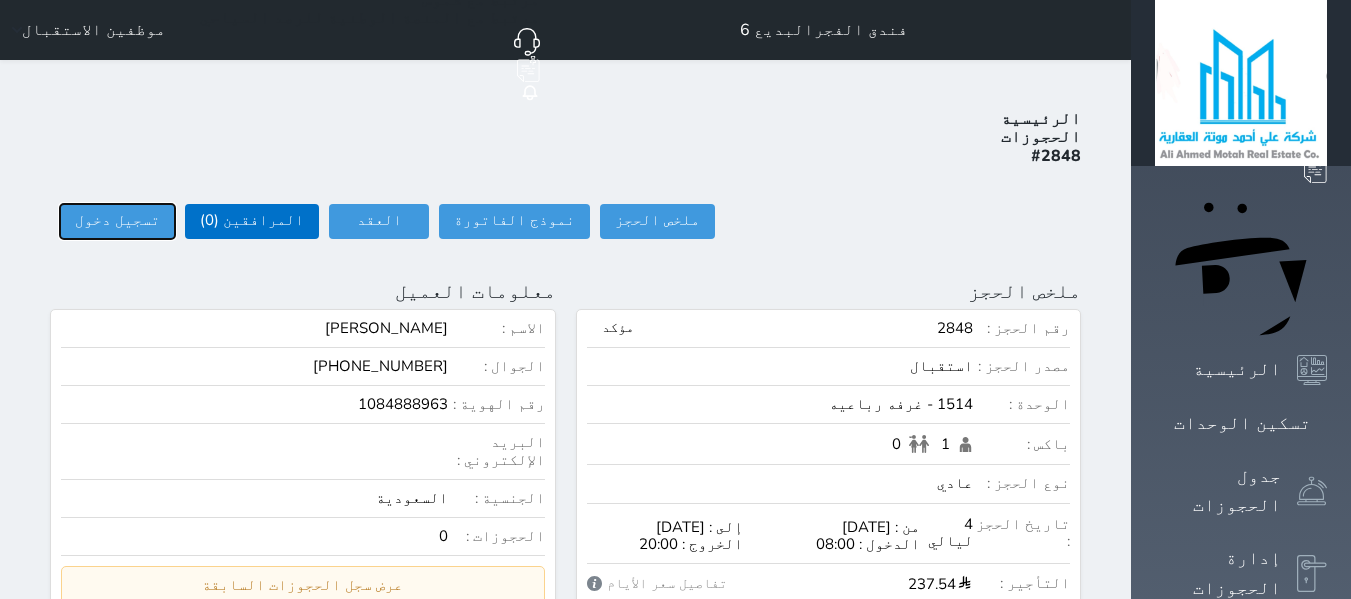 scroll, scrollTop: 0, scrollLeft: 0, axis: both 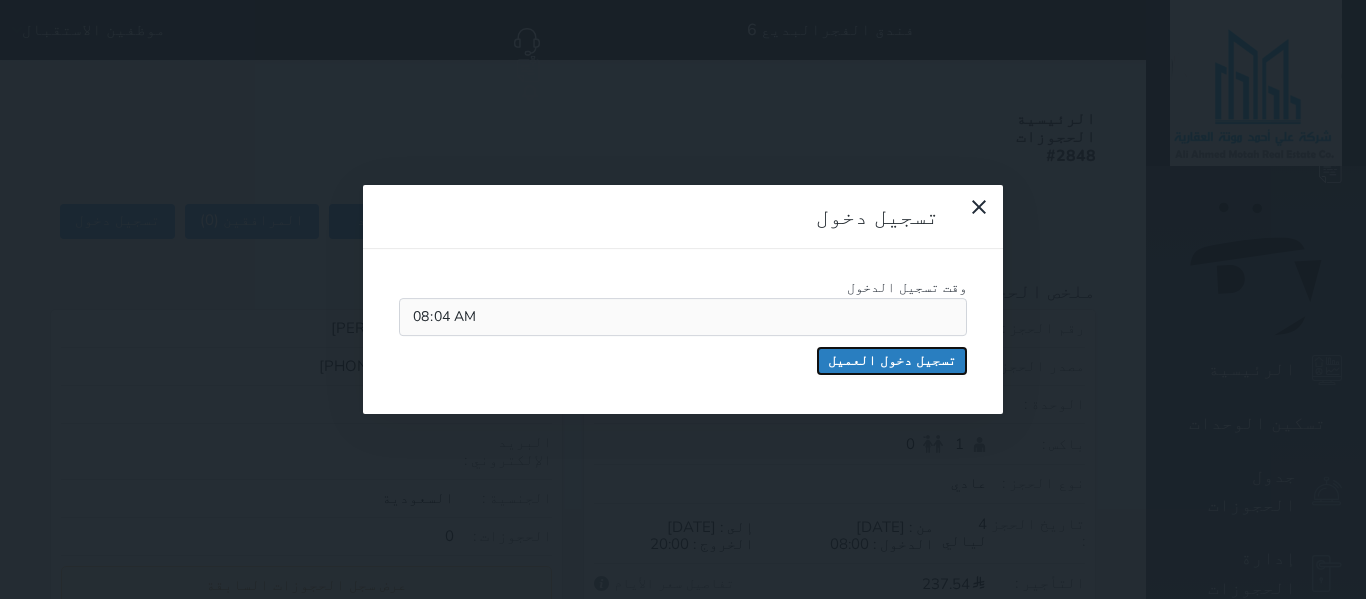 click on "تسجيل دخول العميل" at bounding box center [892, 361] 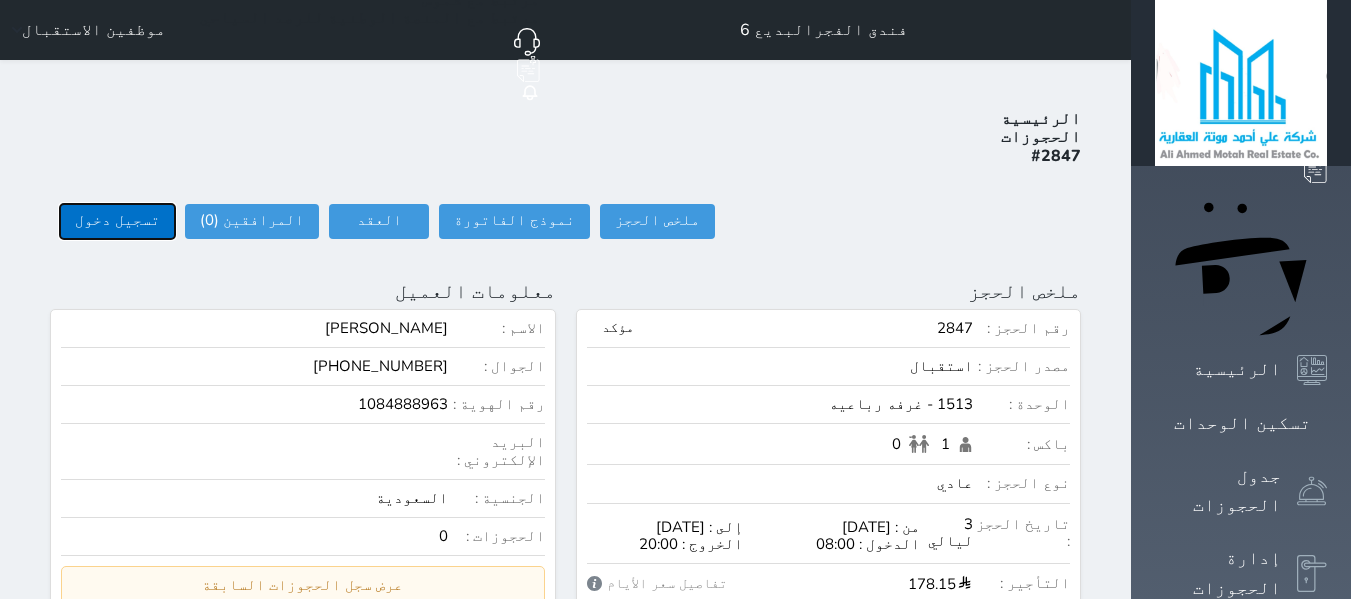 scroll, scrollTop: 0, scrollLeft: 0, axis: both 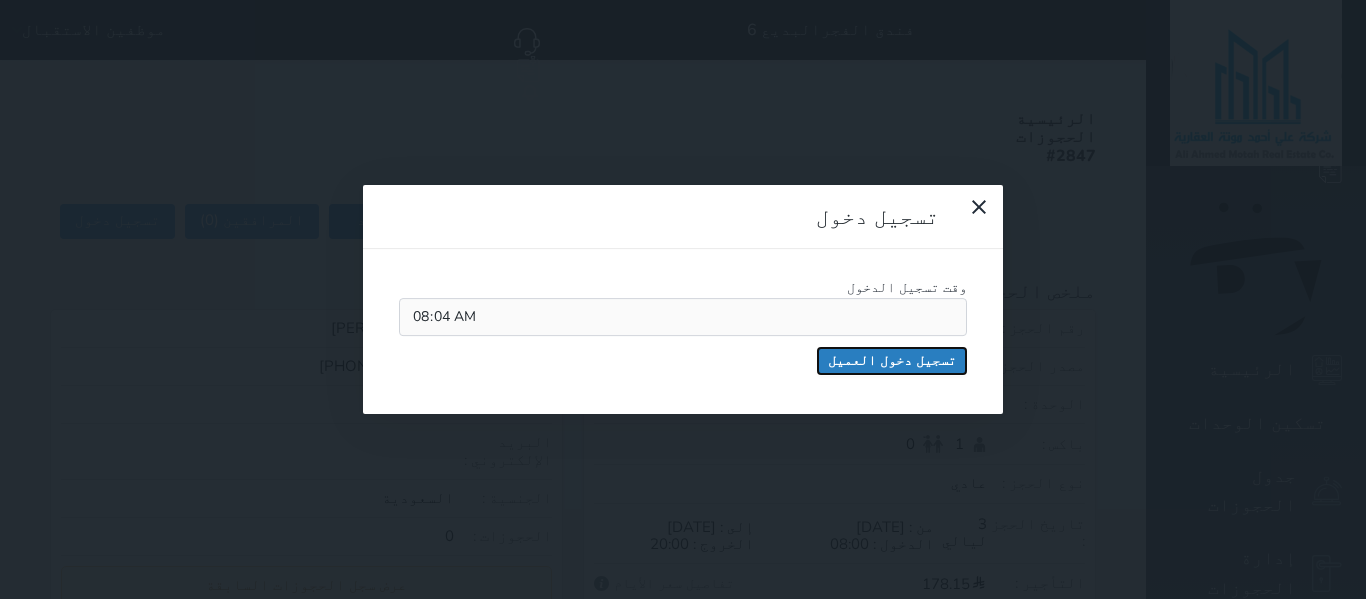 click on "تسجيل دخول العميل" at bounding box center (892, 361) 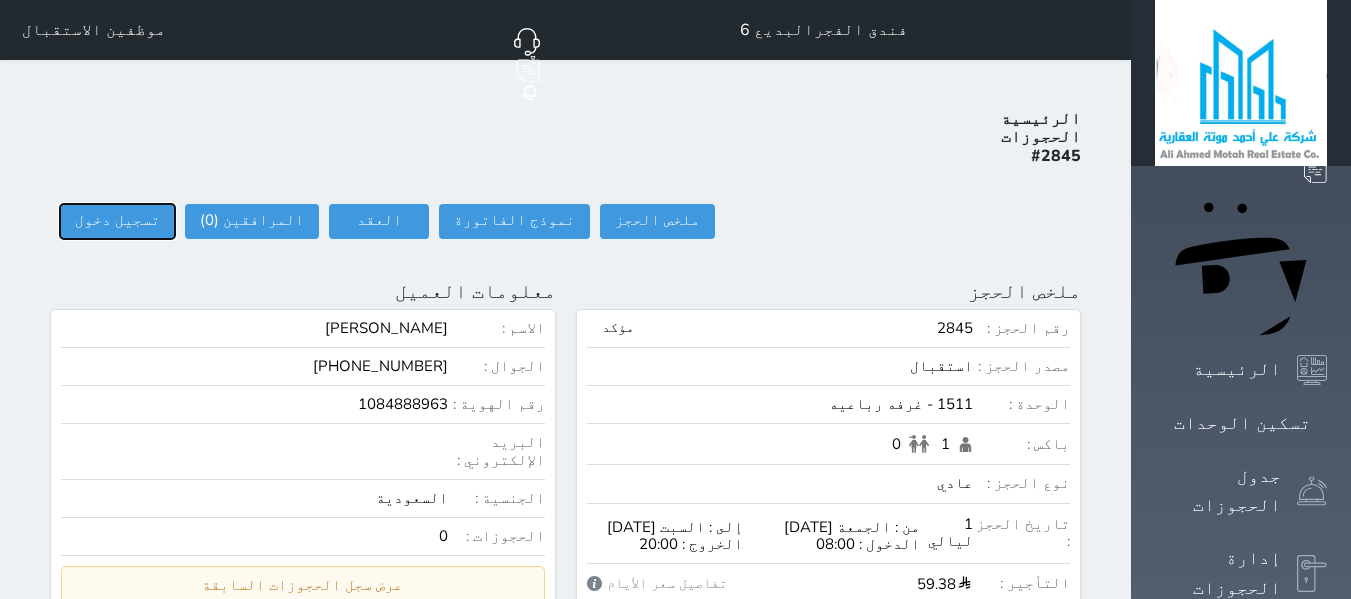 click on "تسجيل دخول" at bounding box center [117, 221] 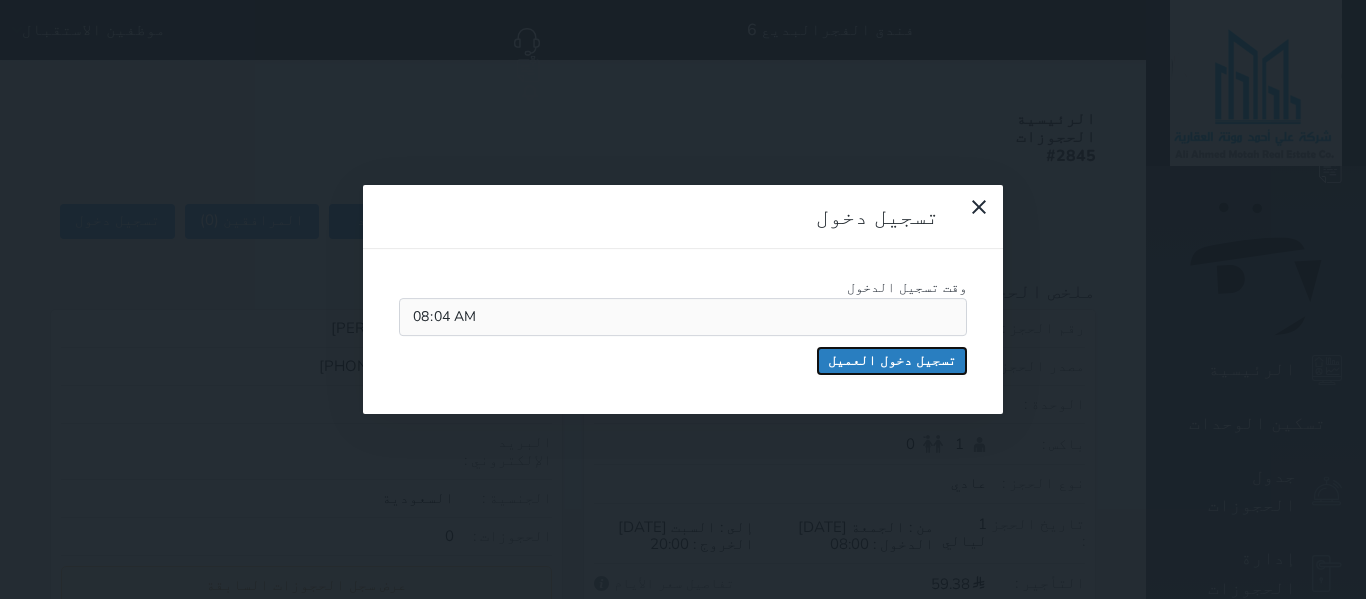 click on "تسجيل دخول العميل" at bounding box center (892, 361) 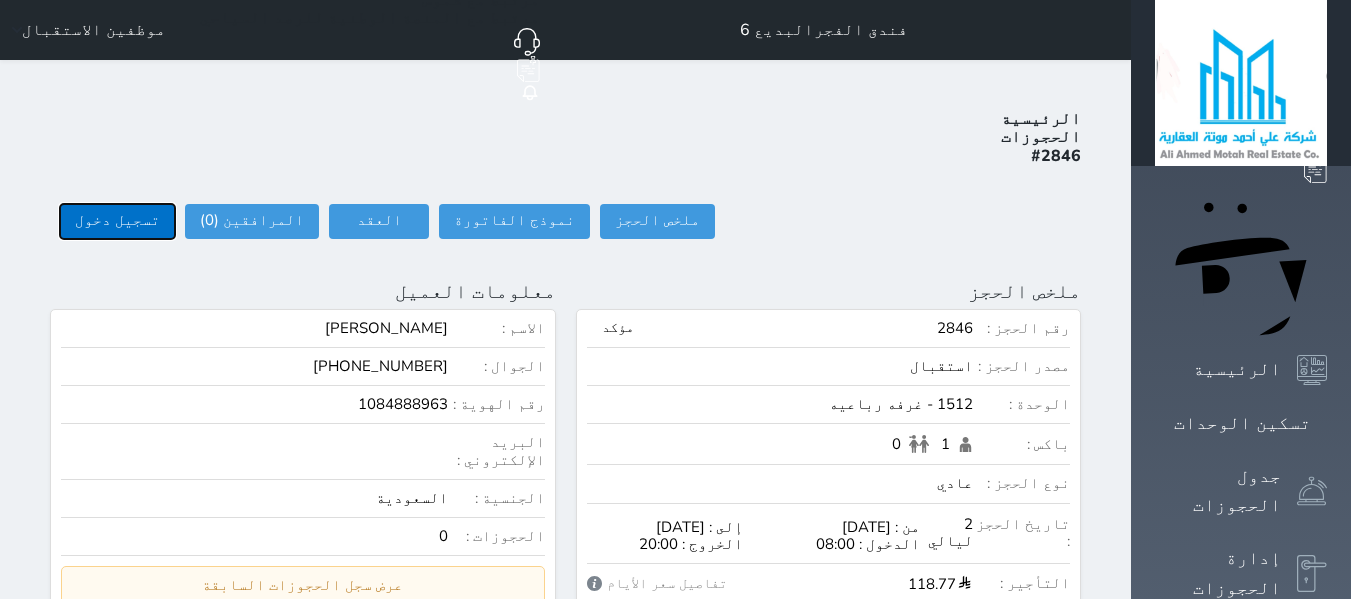 click on "تسجيل دخول" at bounding box center (117, 221) 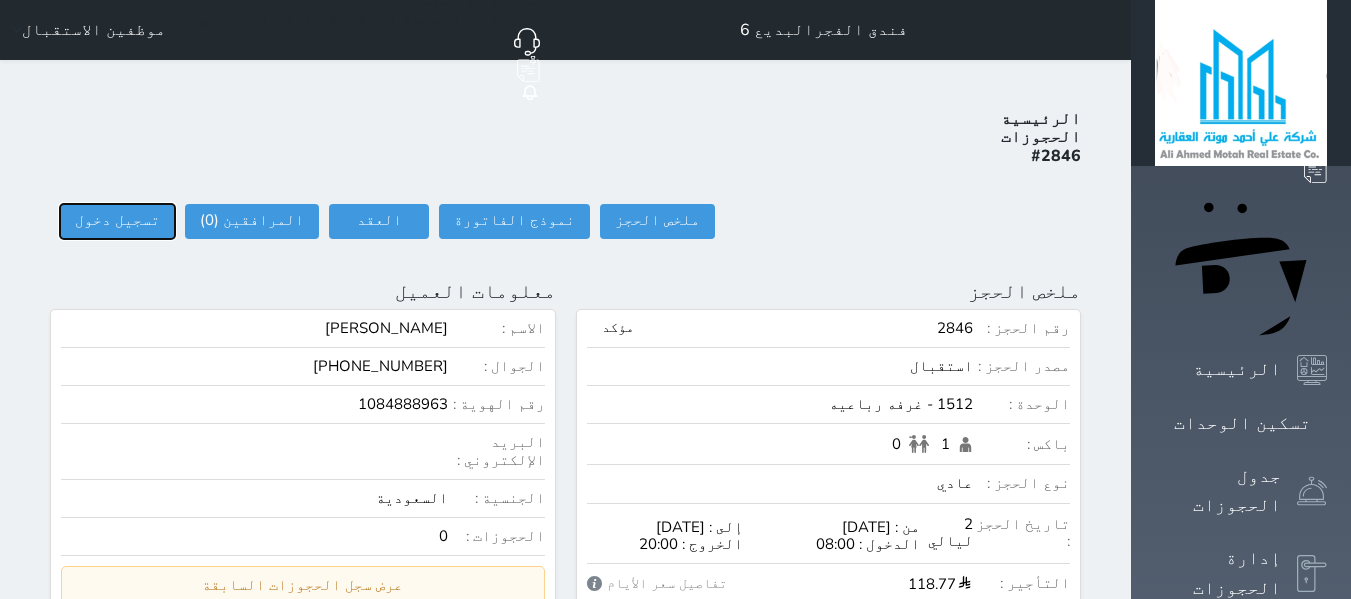 scroll, scrollTop: 0, scrollLeft: 0, axis: both 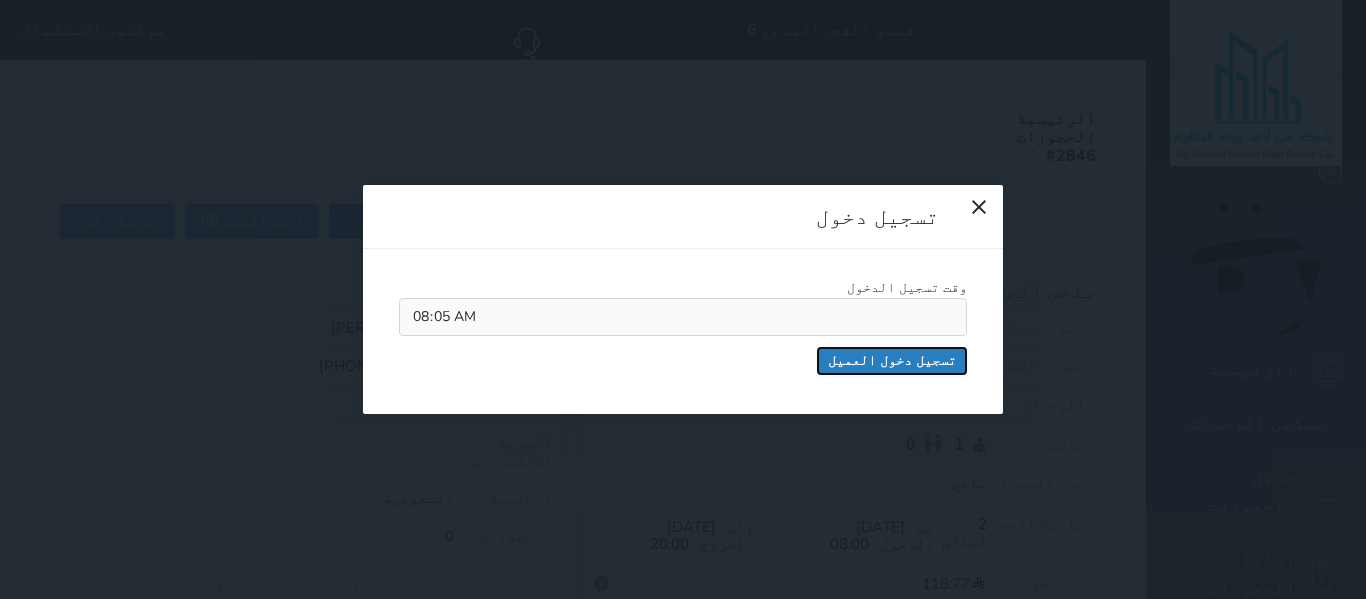 click on "تسجيل دخول العميل" at bounding box center [892, 361] 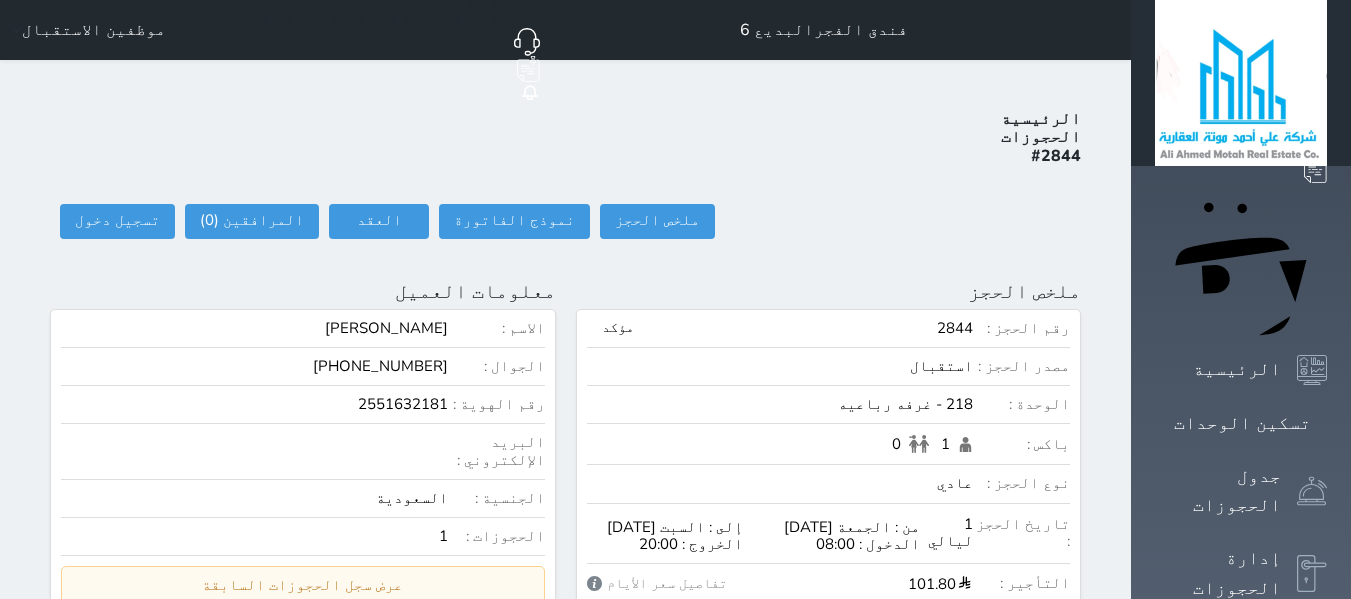click on "الرئيسية   الحجوزات   #2844         ملخص الحجز         ملخص الحجز #2844                           نموذج الفاتورة           العقد         العقد #2844                                   العقود الموقعه #2844
العقود الموقعه (0)
#   تاريخ التوقيع   الاجرائات       المرافقين (0)         المرافقين                 البحث عن المرافقين :        الاسم       رقم الهوية       البريد الإلكتروني       الجوال           تغيير العميل              الاسم *     الجنس    اختر الجنس   ذكر انثى   تاريخ الميلاد *         تاريخ الميلاد الهجرى         صلة القرابة
اختر صلة القرابة   ابن ابنه زوجة اخ اخت اب ام زوج أخرى   نوع العميل *   اختر نوع   مواطن مواطن خليجي   *" at bounding box center [565, 921] 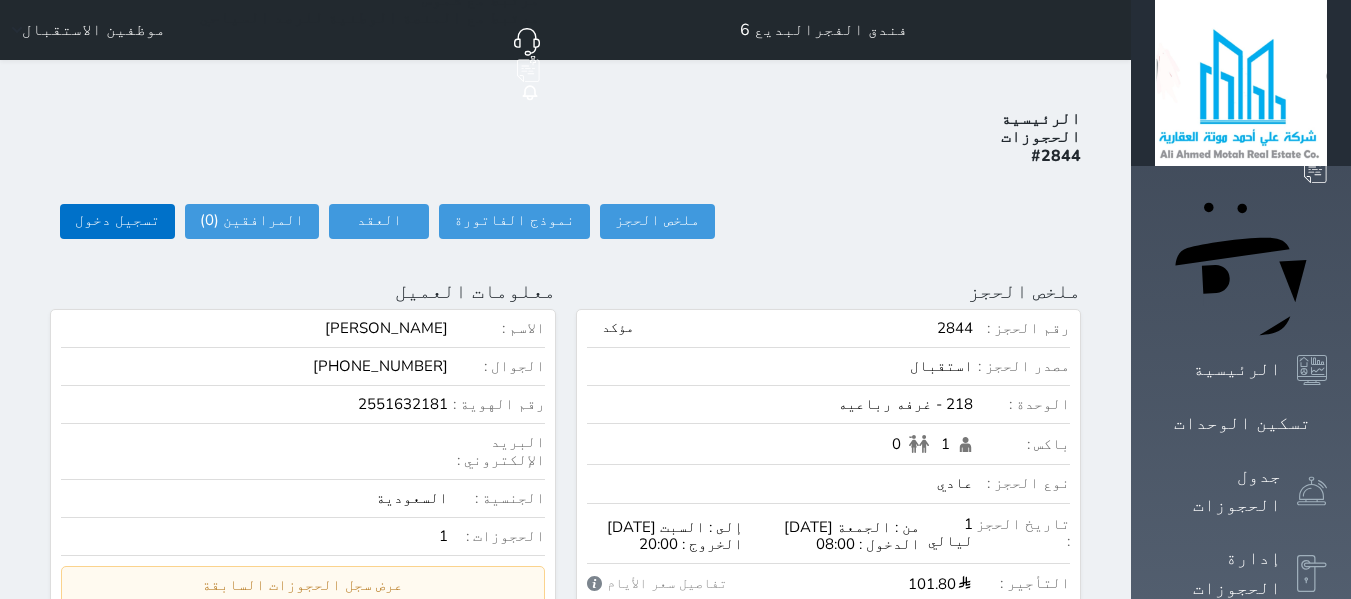 scroll, scrollTop: 0, scrollLeft: 0, axis: both 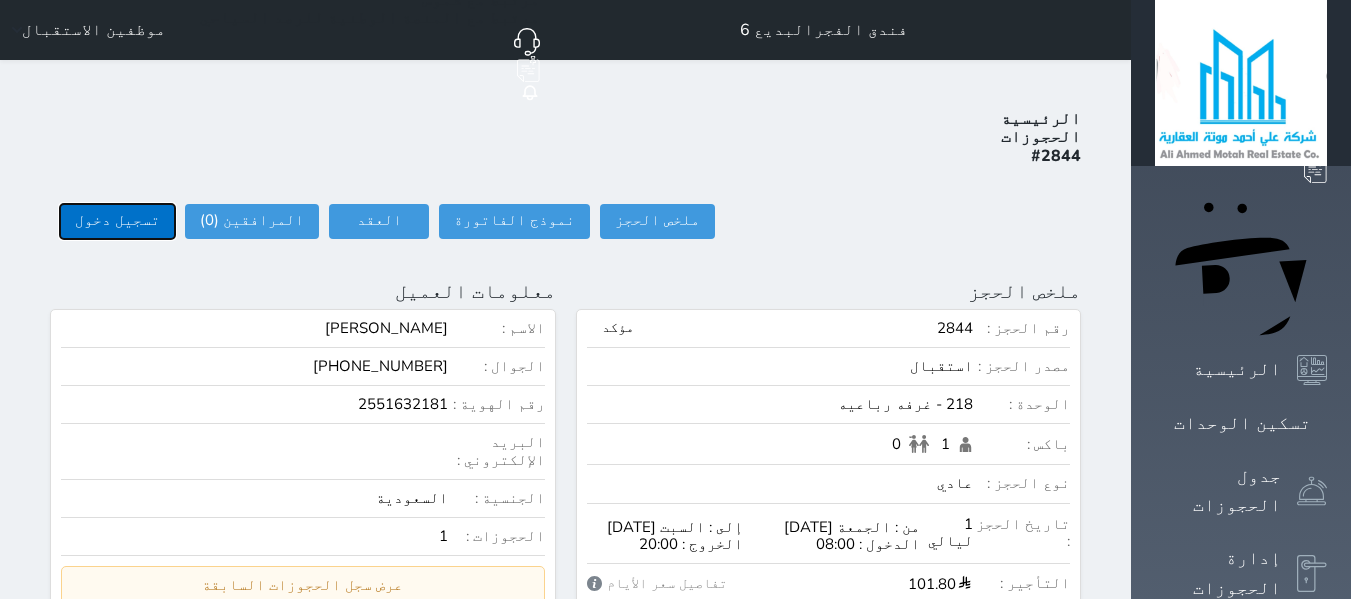 click on "تسجيل دخول" at bounding box center (117, 221) 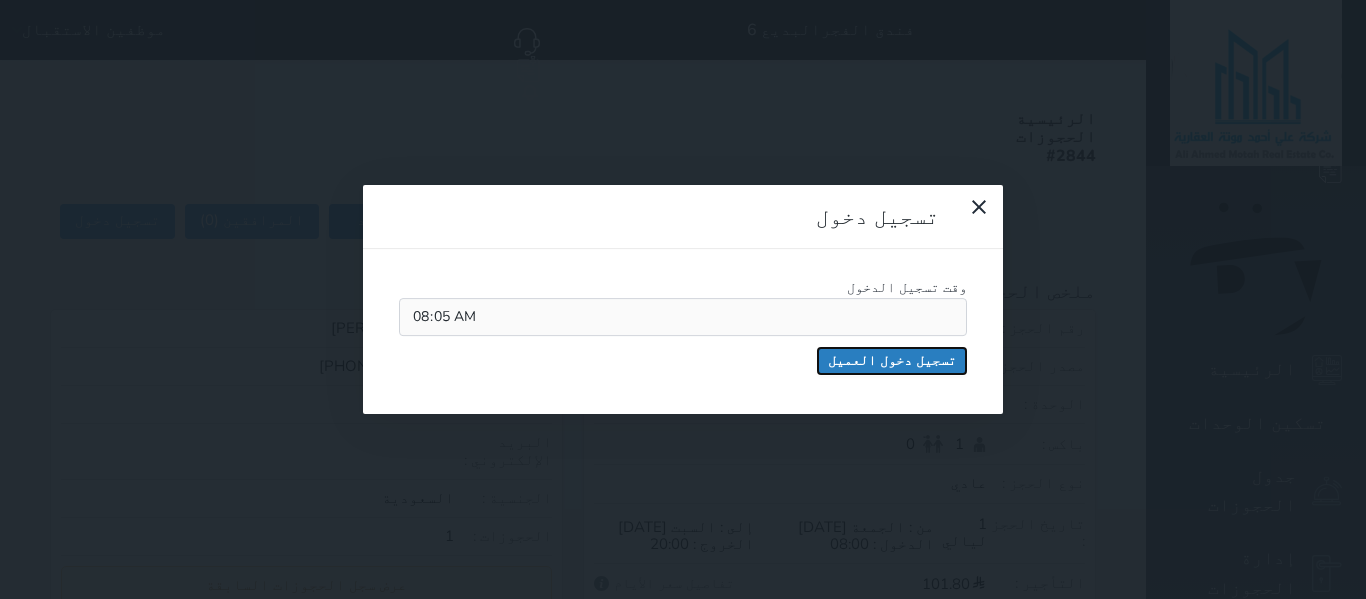 click on "تسجيل دخول العميل" at bounding box center (892, 361) 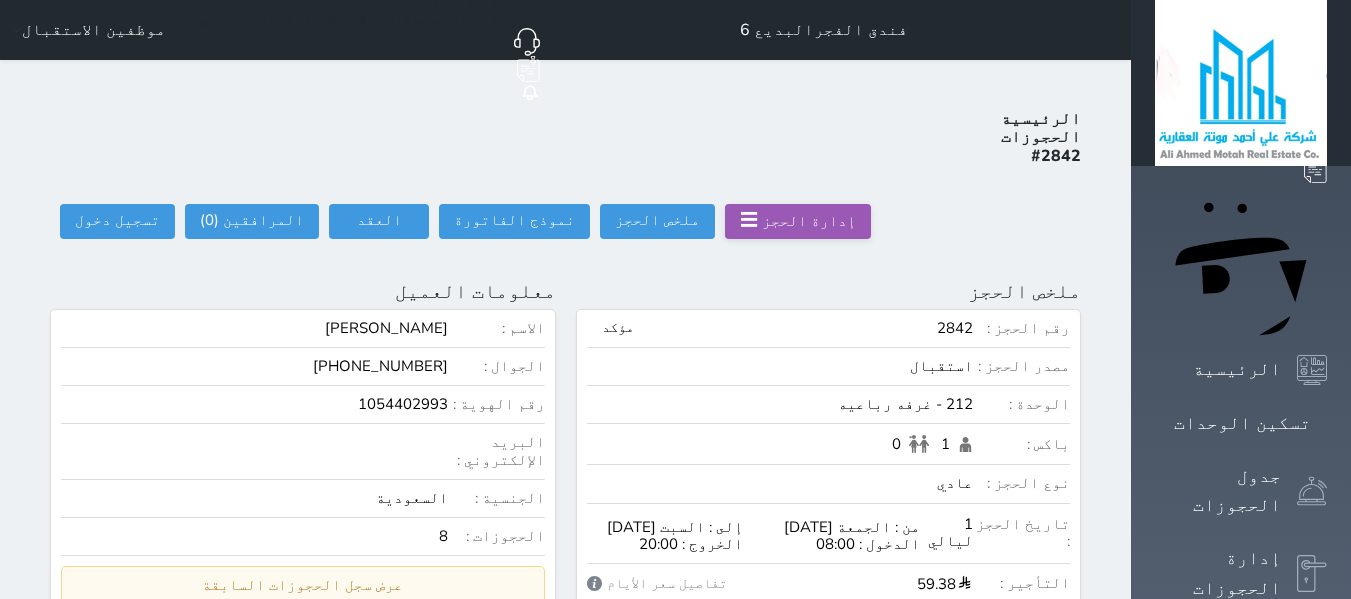 scroll, scrollTop: 0, scrollLeft: 0, axis: both 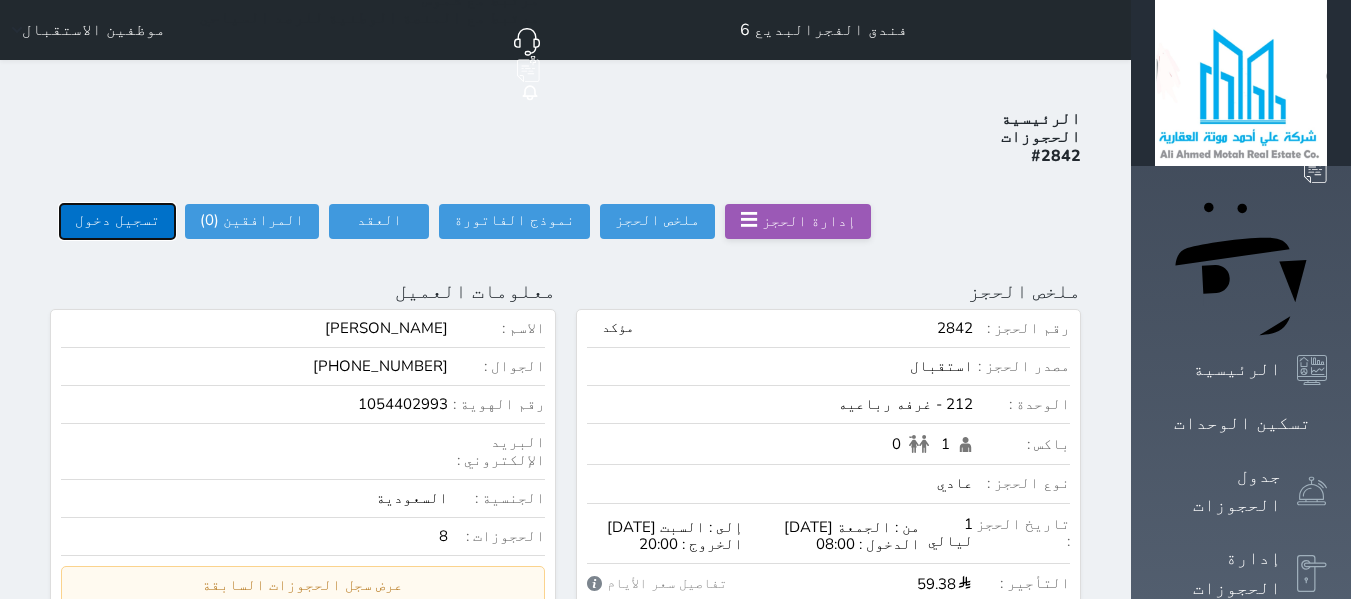click on "تسجيل دخول" at bounding box center (117, 221) 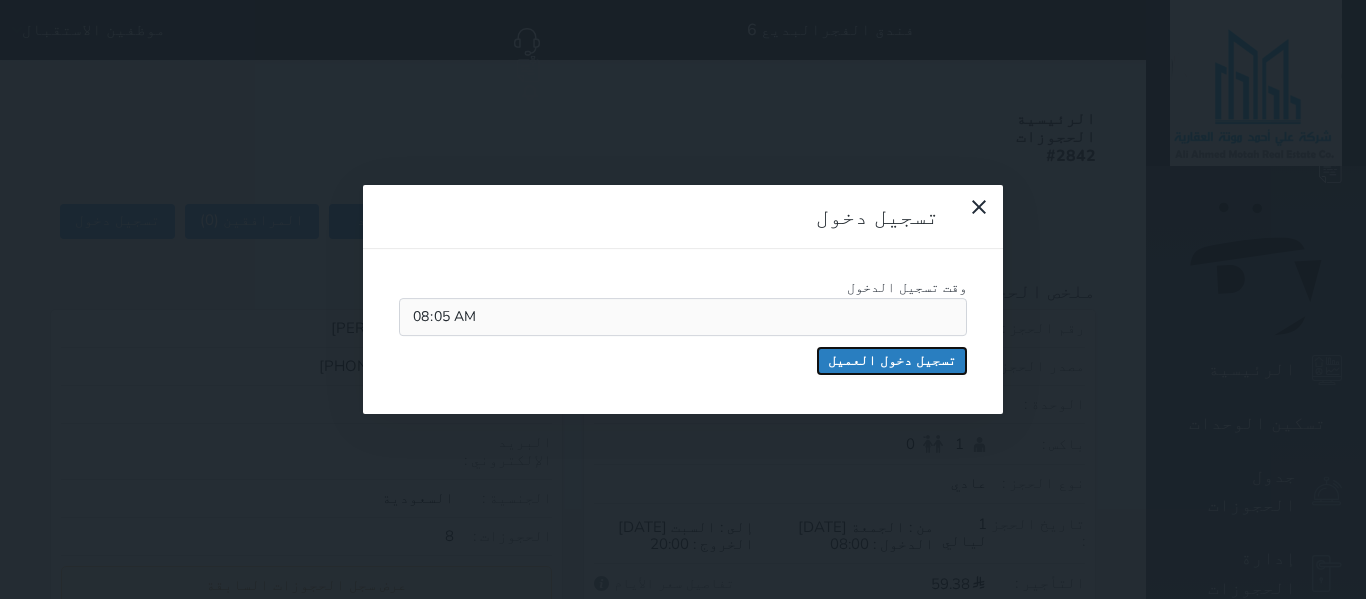 click on "تسجيل دخول العميل" at bounding box center (892, 361) 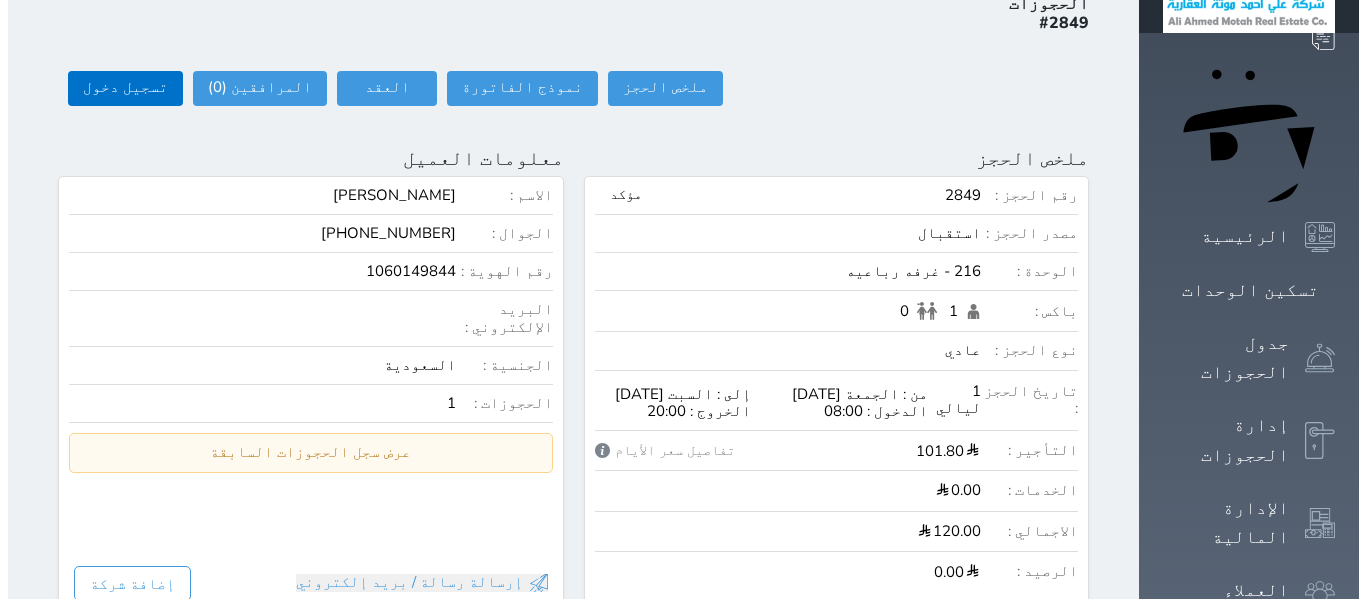 scroll, scrollTop: 0, scrollLeft: 0, axis: both 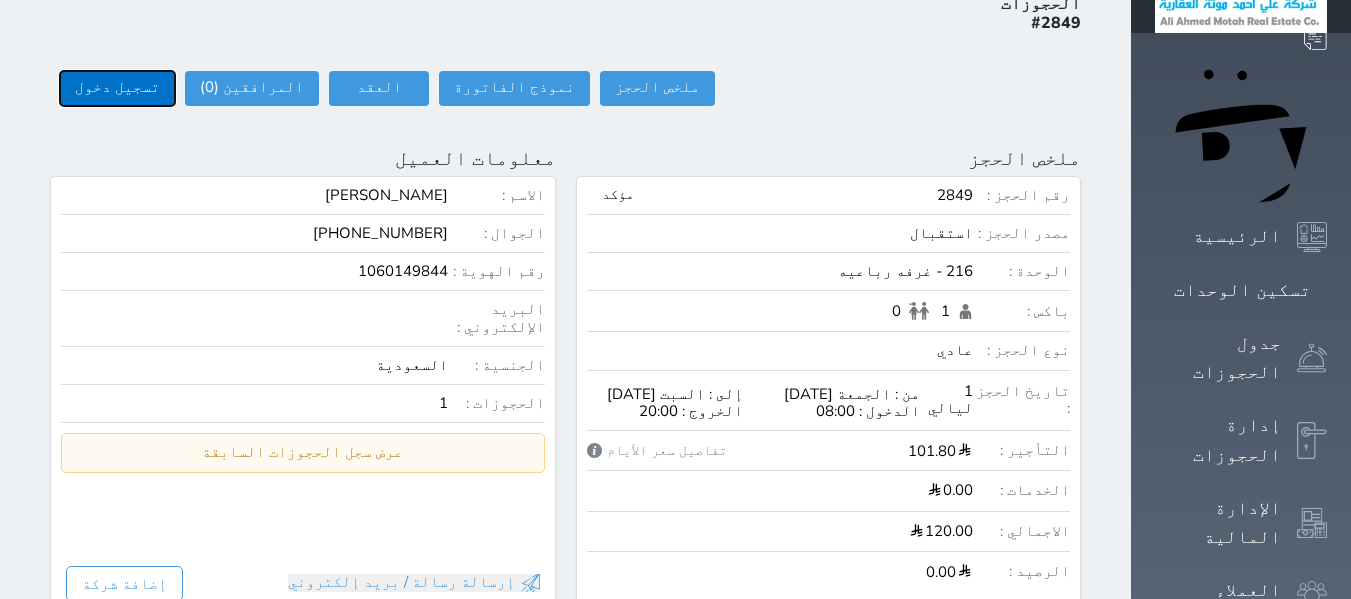 click on "تسجيل دخول" at bounding box center [117, 88] 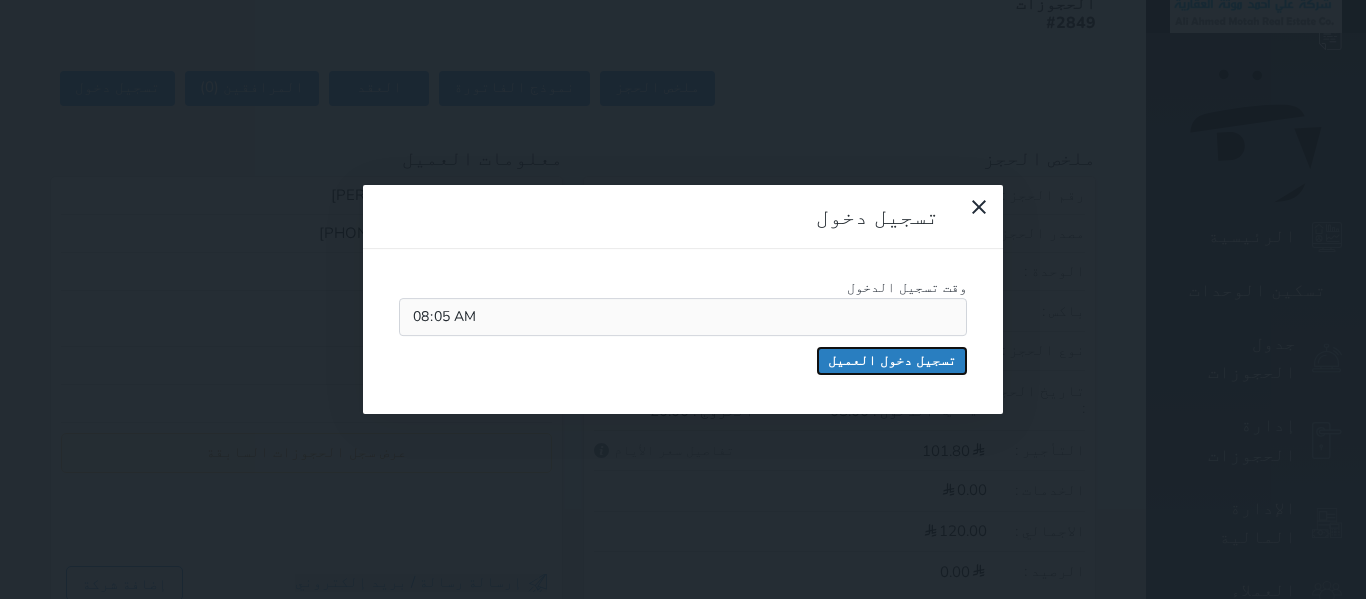 click on "تسجيل دخول العميل" at bounding box center (892, 361) 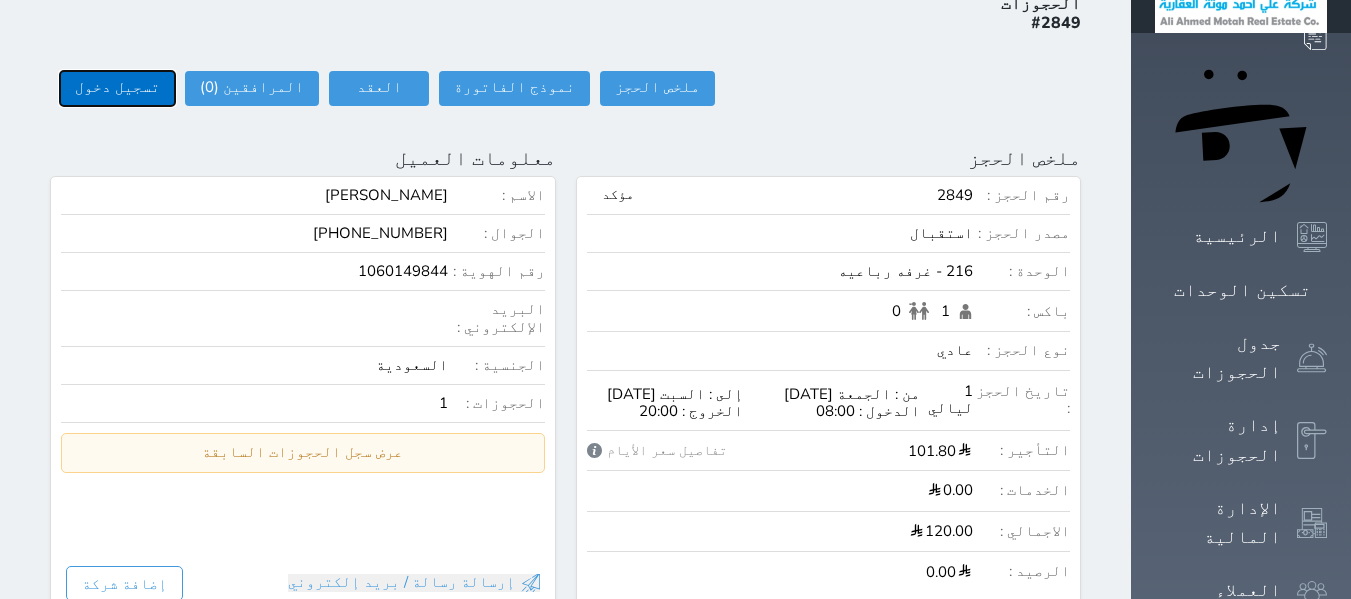 click on "تسجيل دخول" at bounding box center [117, 88] 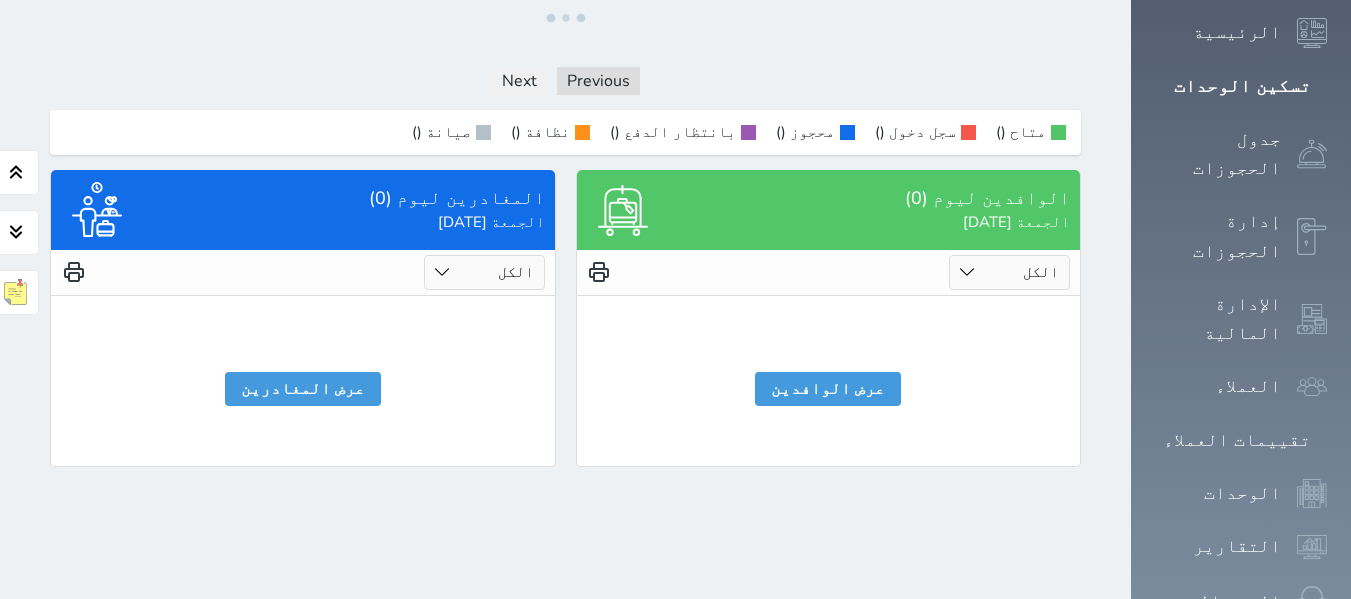 scroll, scrollTop: 0, scrollLeft: 0, axis: both 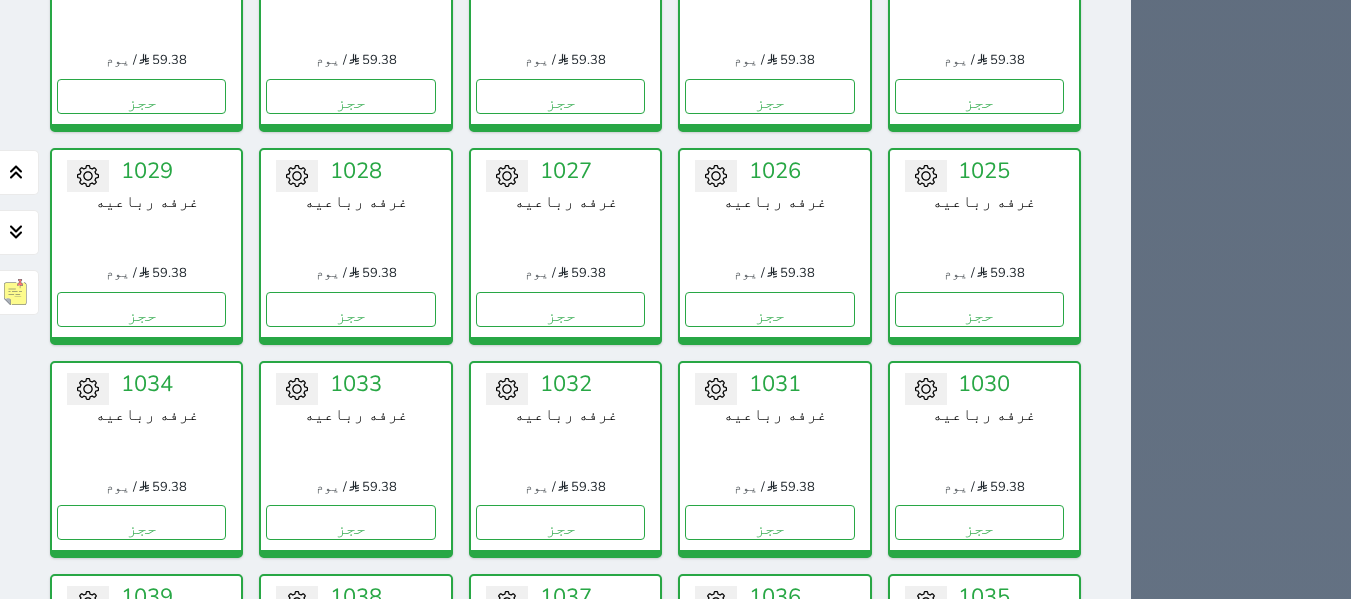click on "حجز جماعي جديد   حجز جديد             الرئيسية     تسكين الوحدات     جدول الحجوزات     إدارة الحجوزات       الإدارة المالية     العملاء     تقييمات العملاء     الوحدات       التقارير         الدعم الفني" at bounding box center (1241, -743) 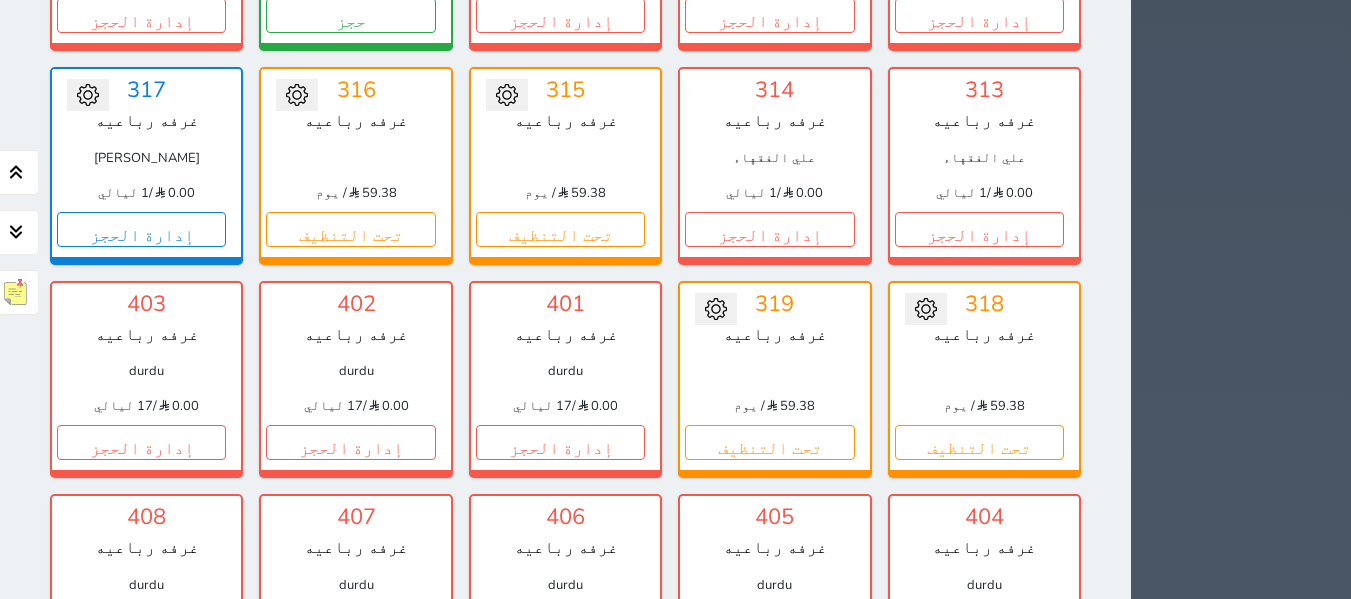 scroll, scrollTop: 277, scrollLeft: 0, axis: vertical 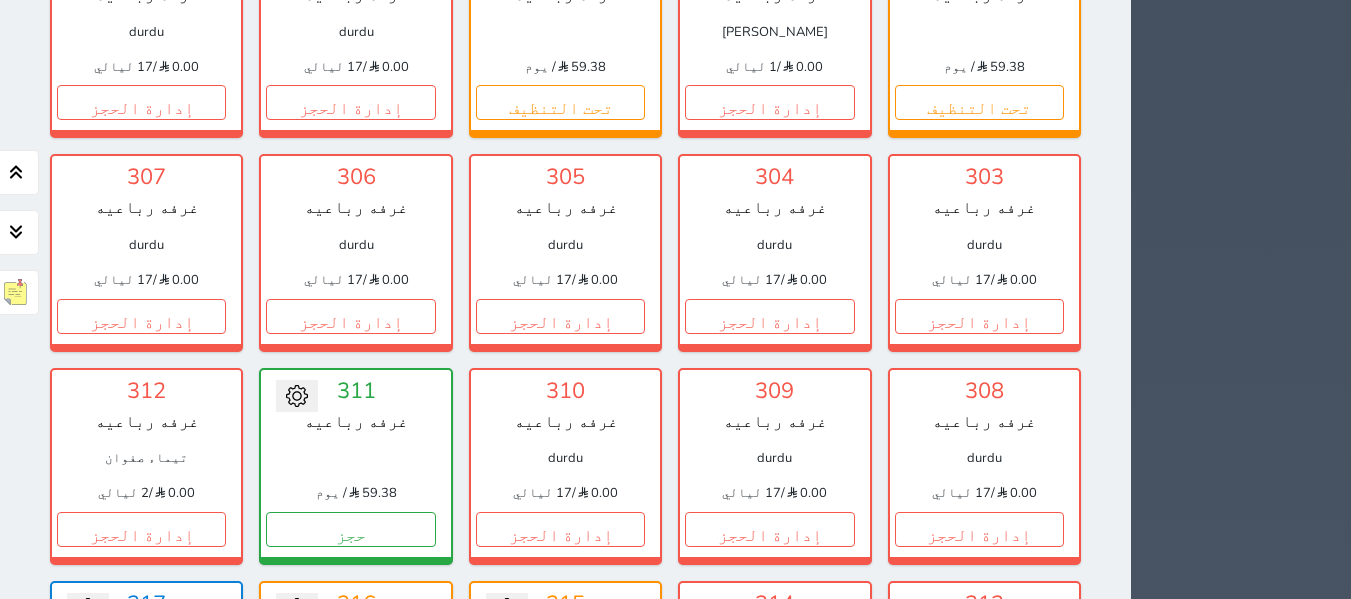 click on "إدارة الحجز" at bounding box center (141, 743) 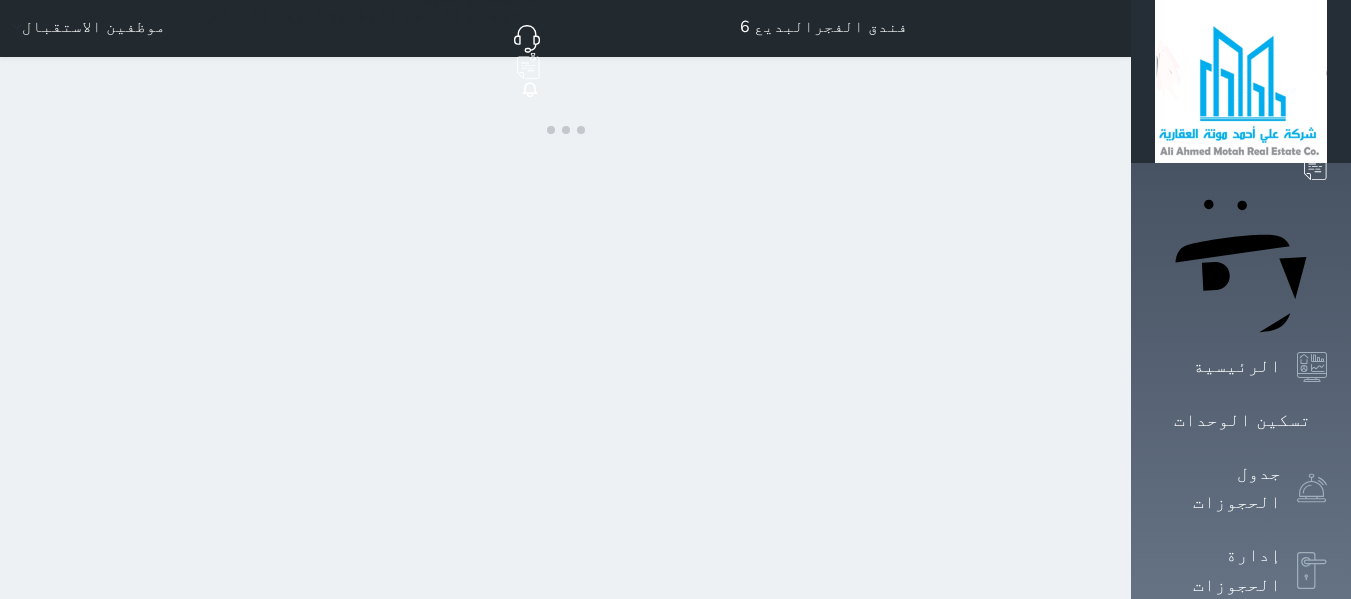 scroll, scrollTop: 0, scrollLeft: 0, axis: both 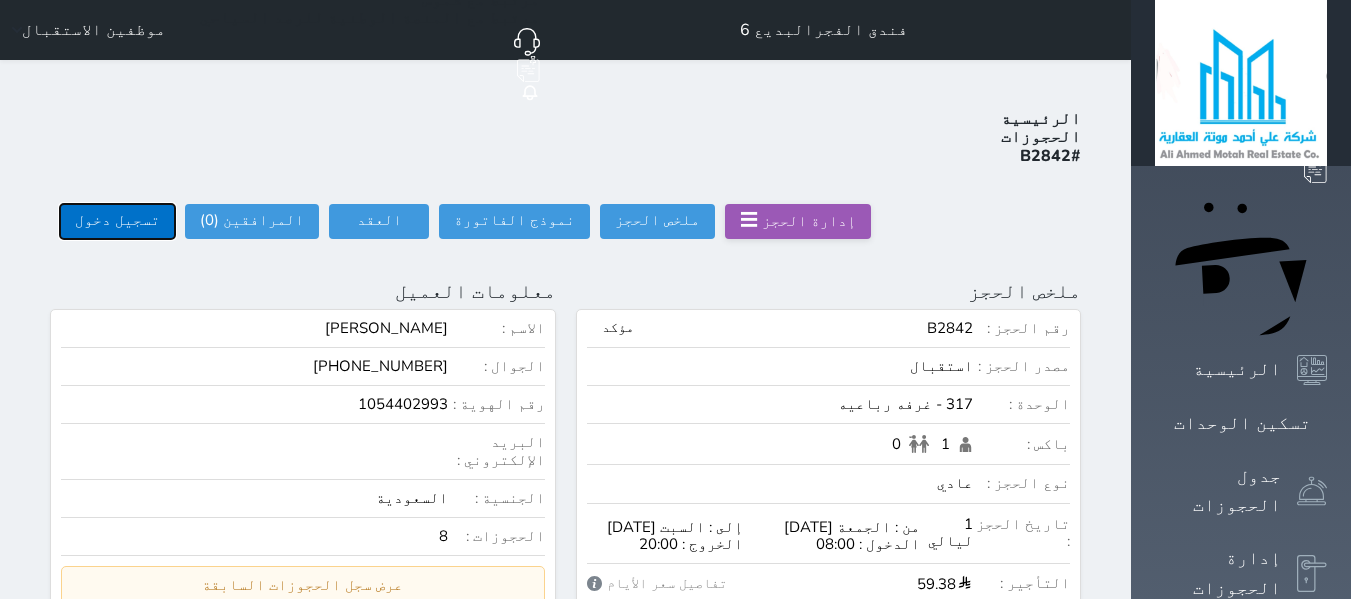 click on "تسجيل دخول" at bounding box center [117, 221] 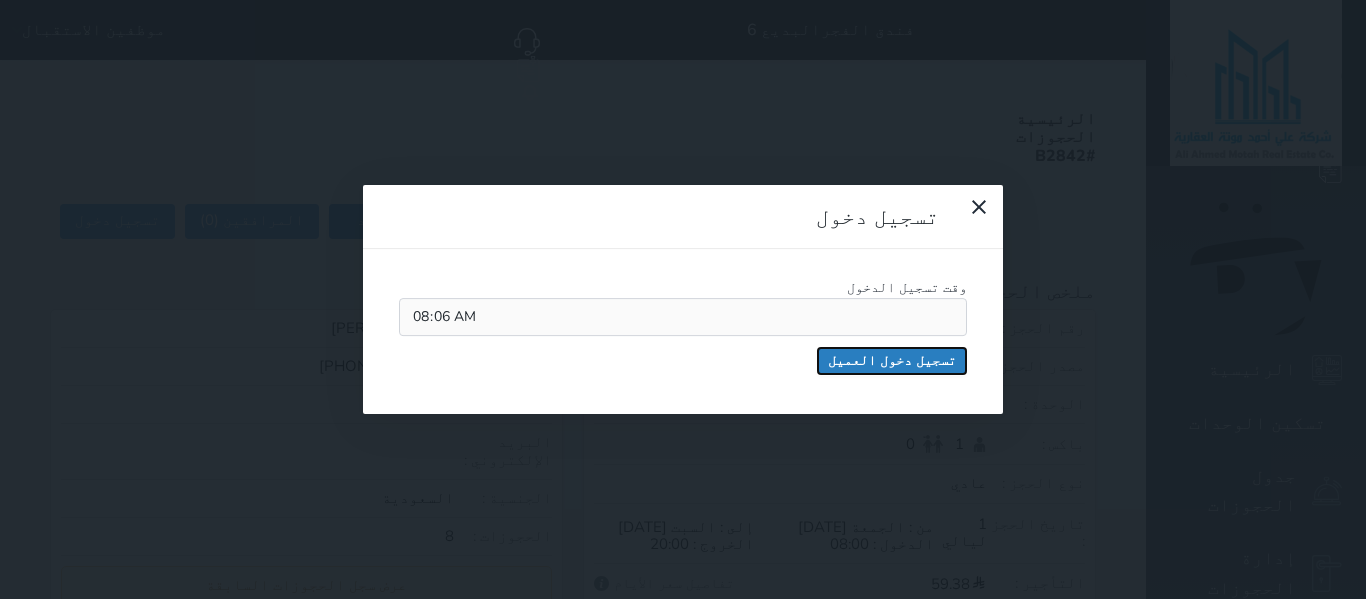 click on "تسجيل دخول العميل" at bounding box center [892, 361] 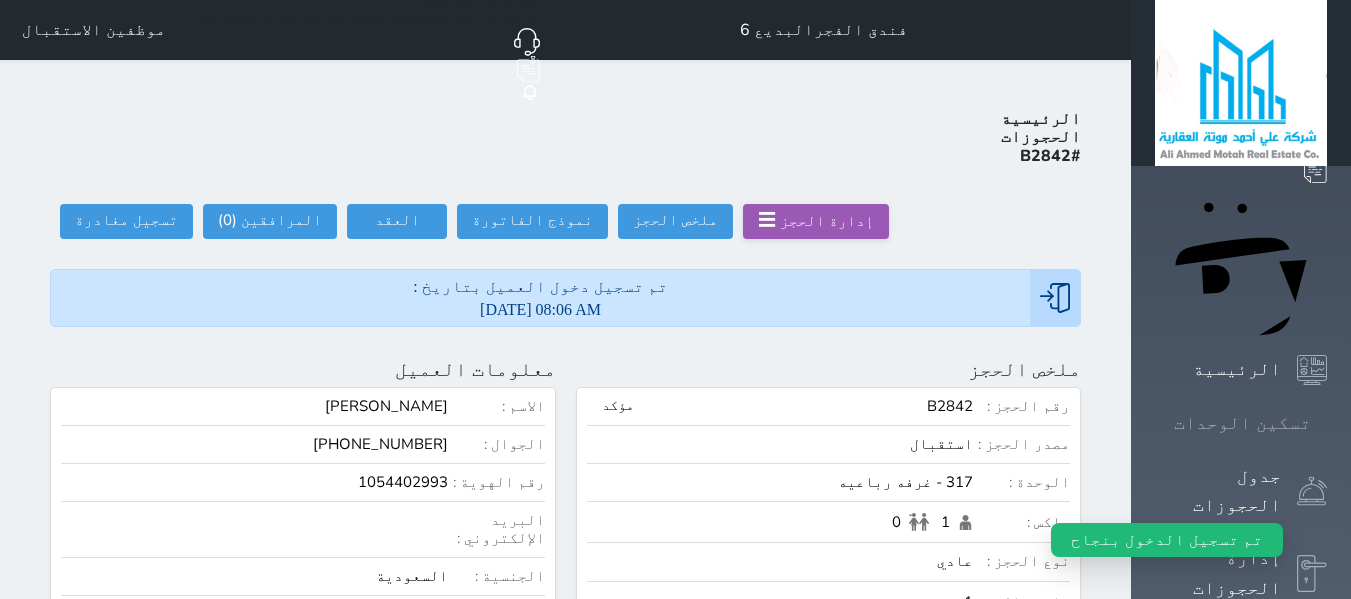 click 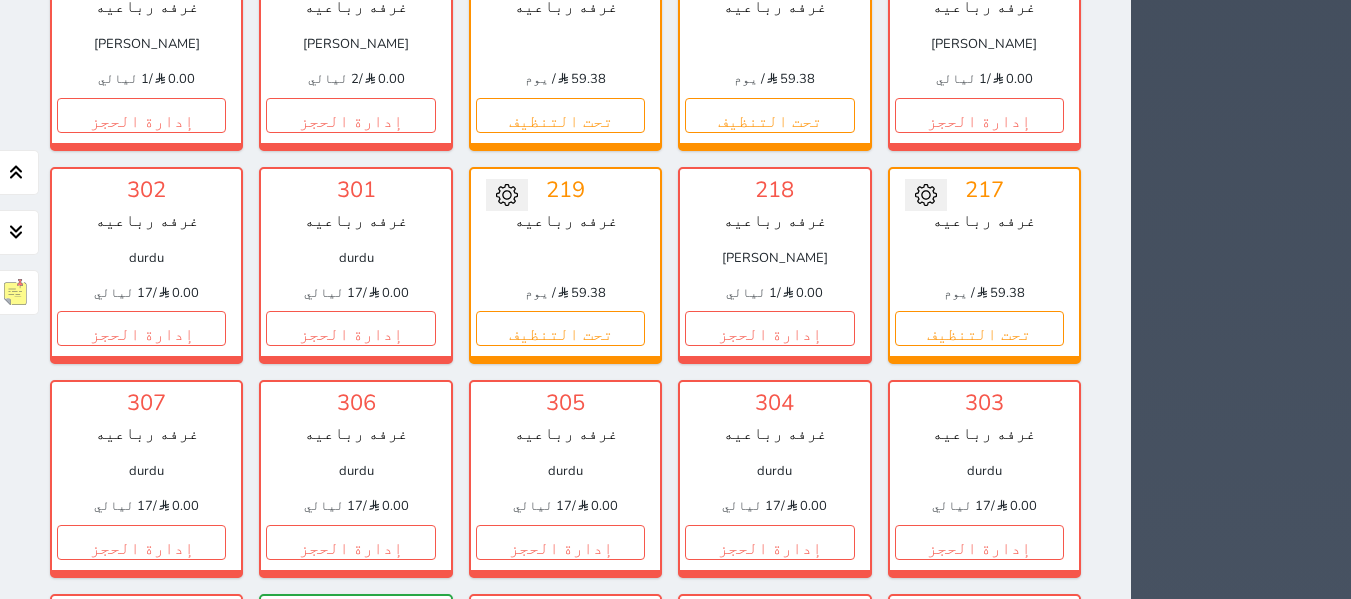 scroll, scrollTop: 1678, scrollLeft: 0, axis: vertical 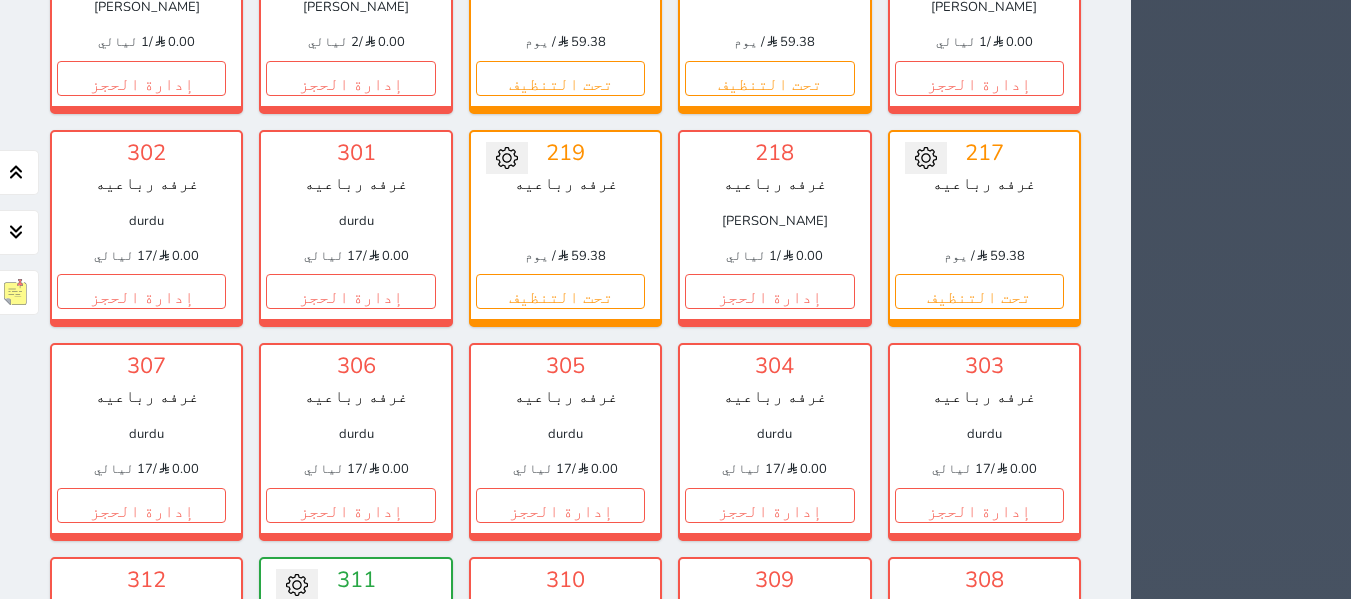 click on "حجز" at bounding box center (350, 718) 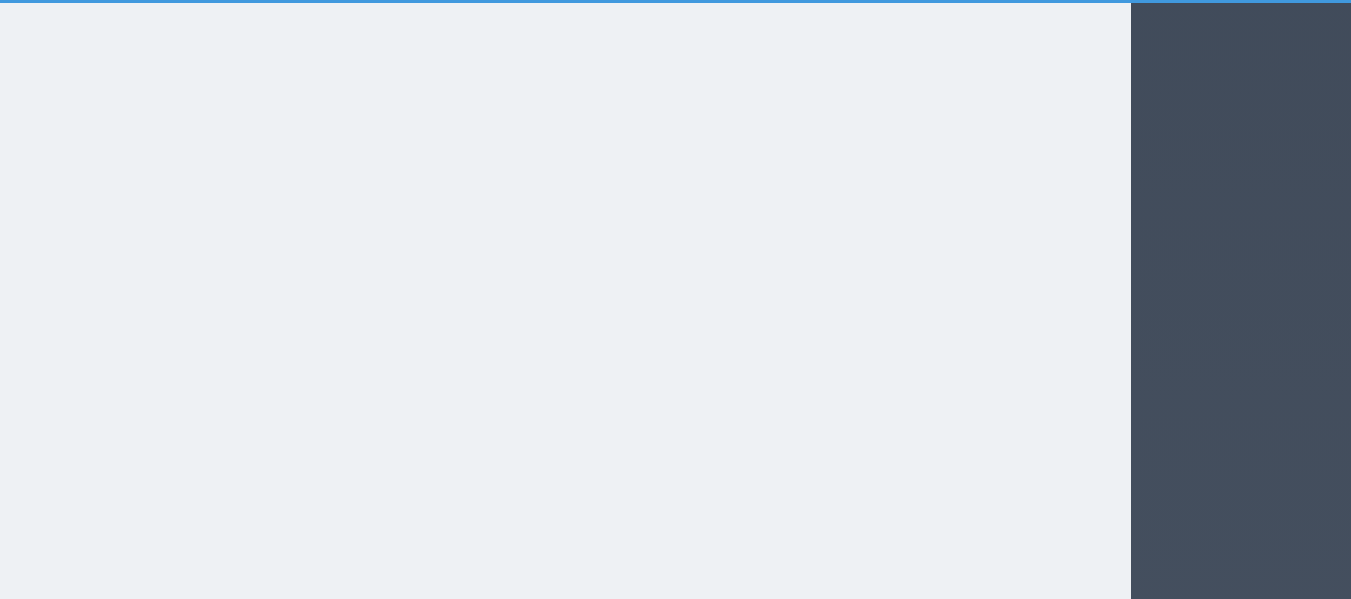 select on "1" 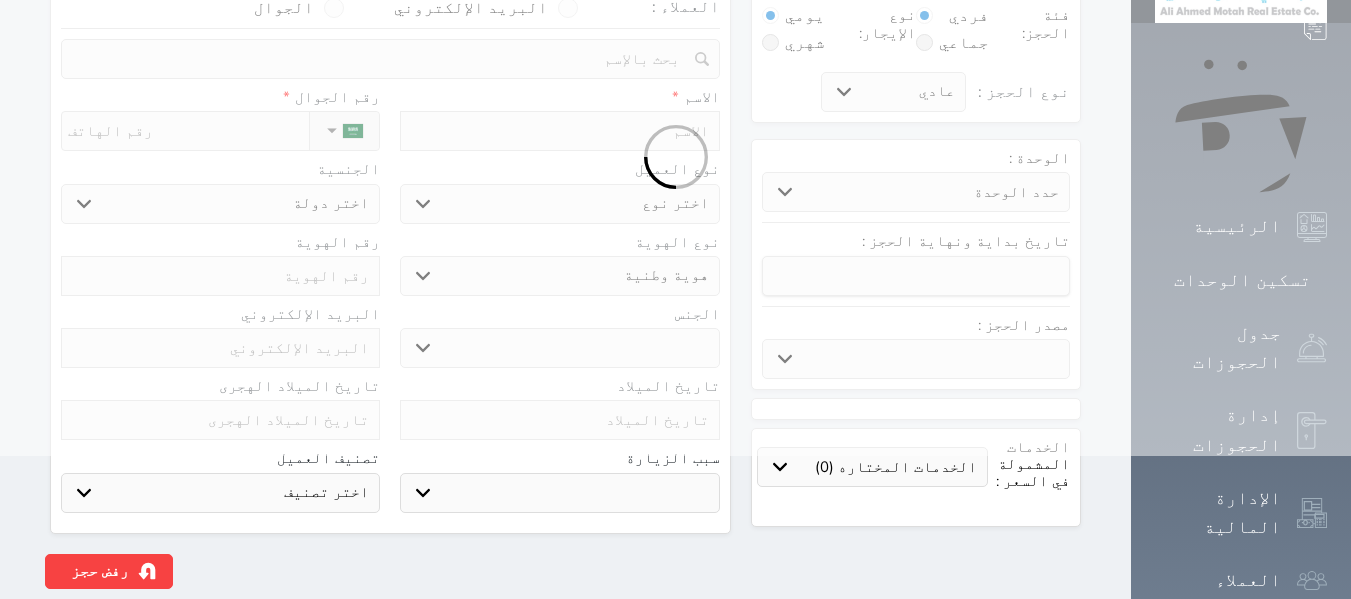 select 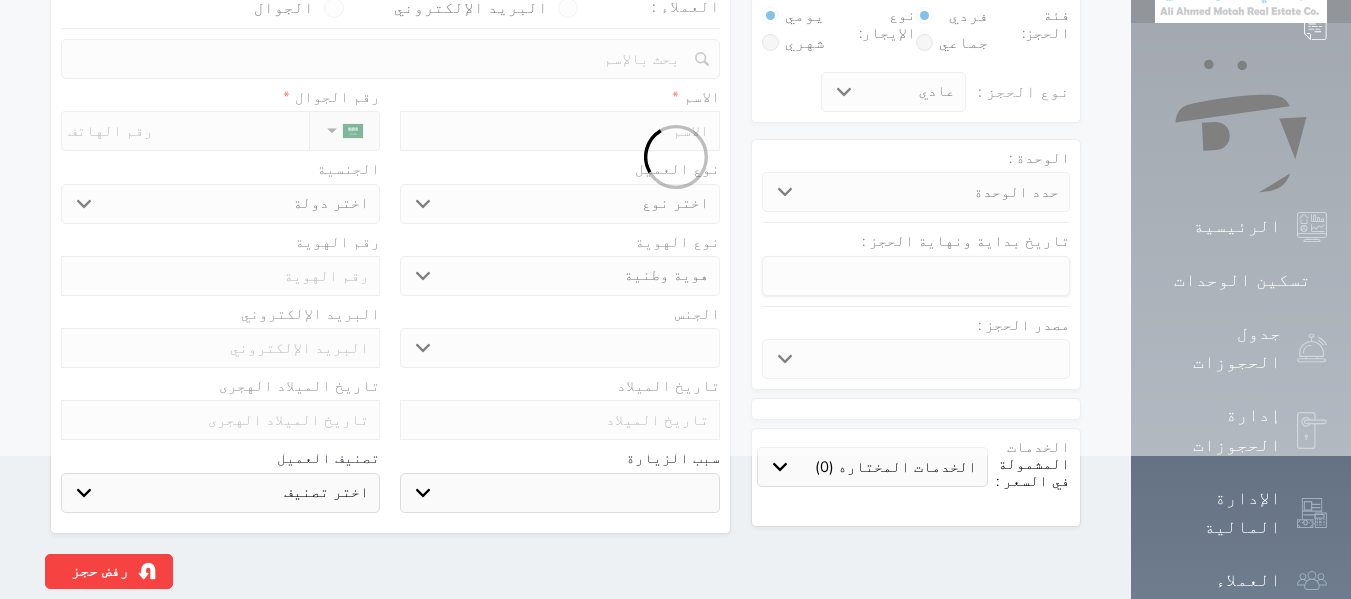 select 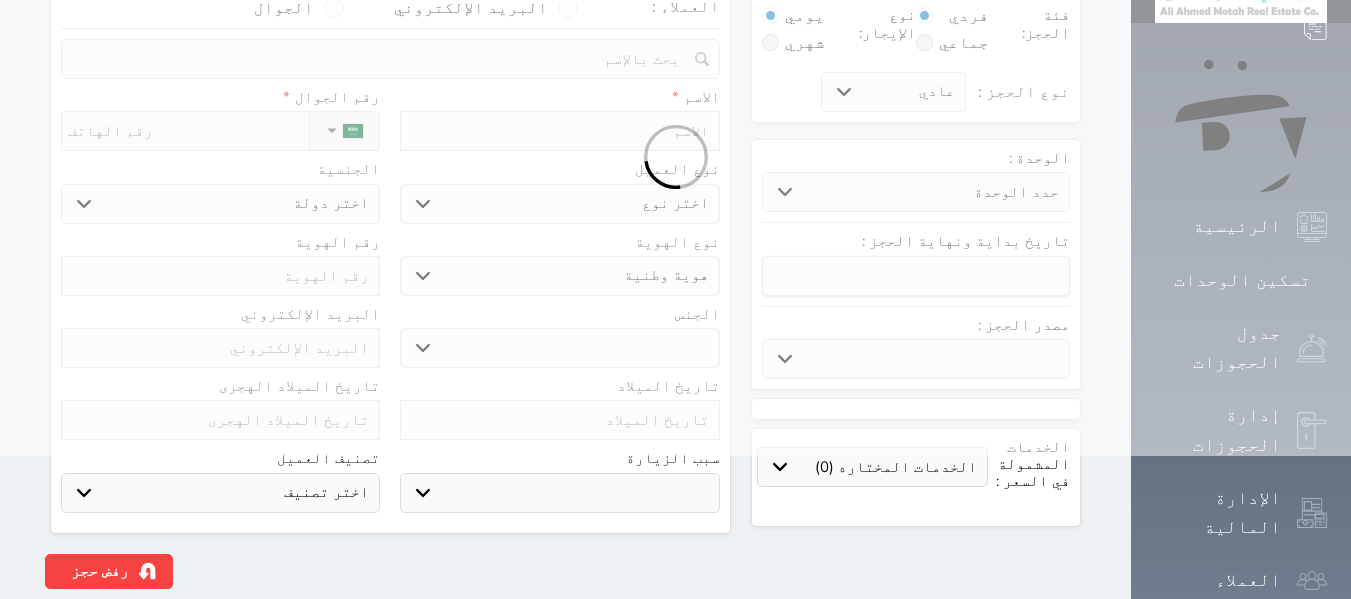 select 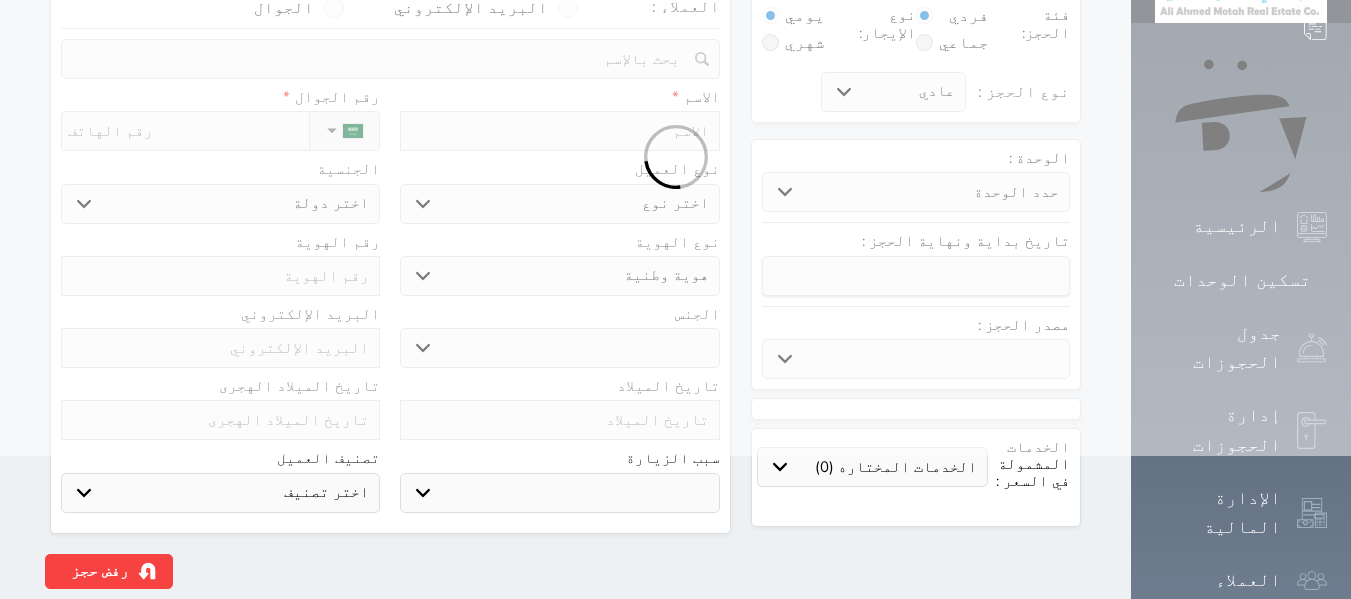 select 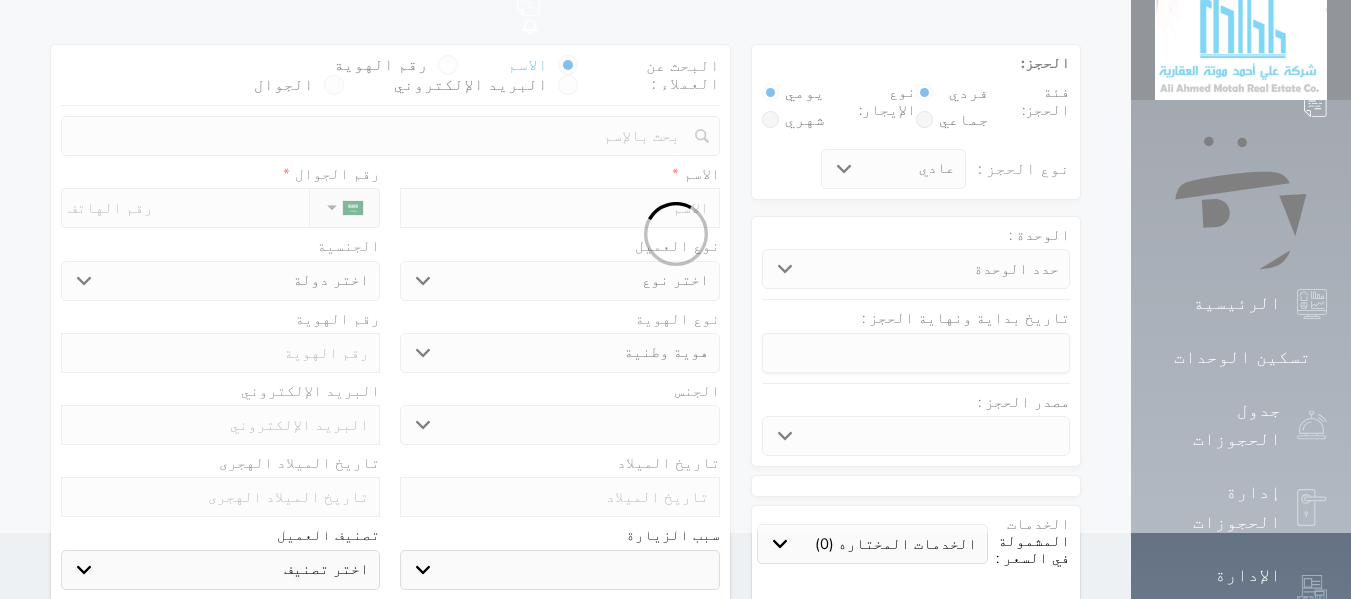 select 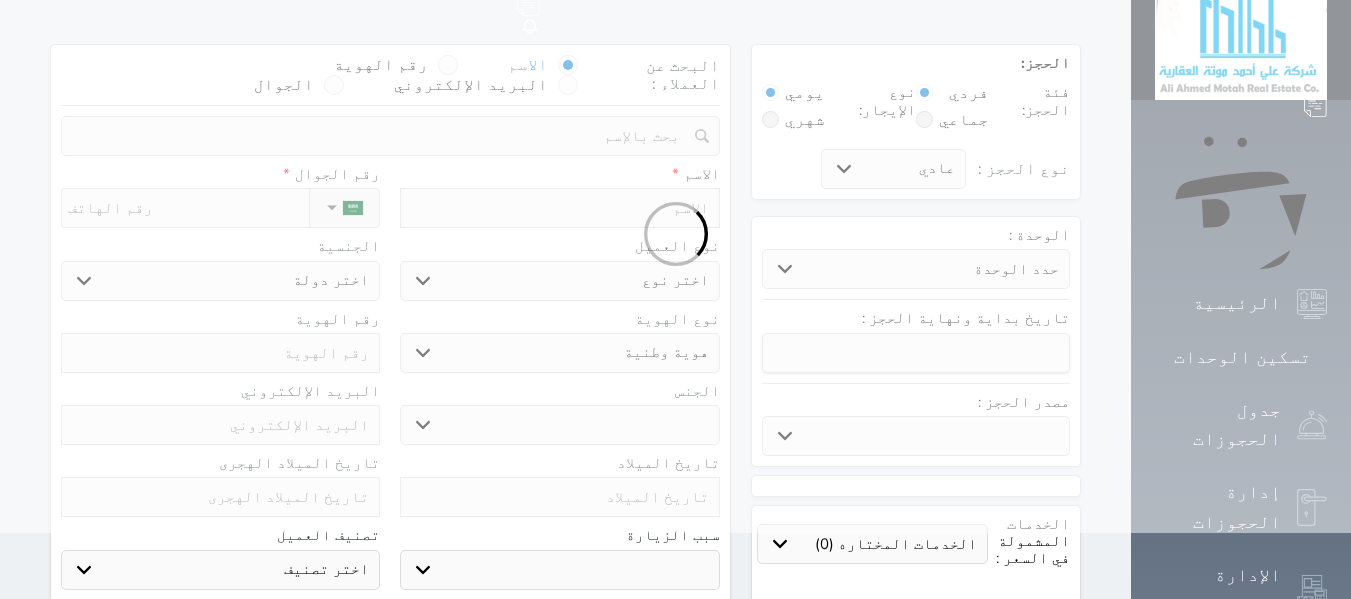 select 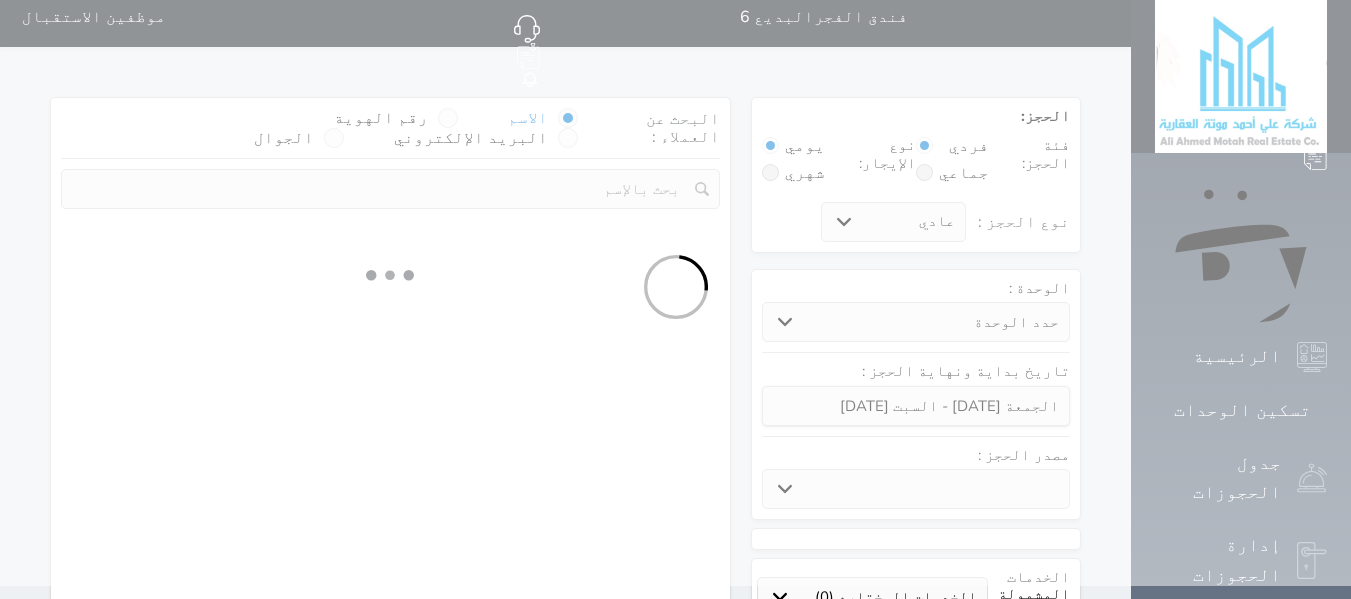 scroll, scrollTop: 0, scrollLeft: 0, axis: both 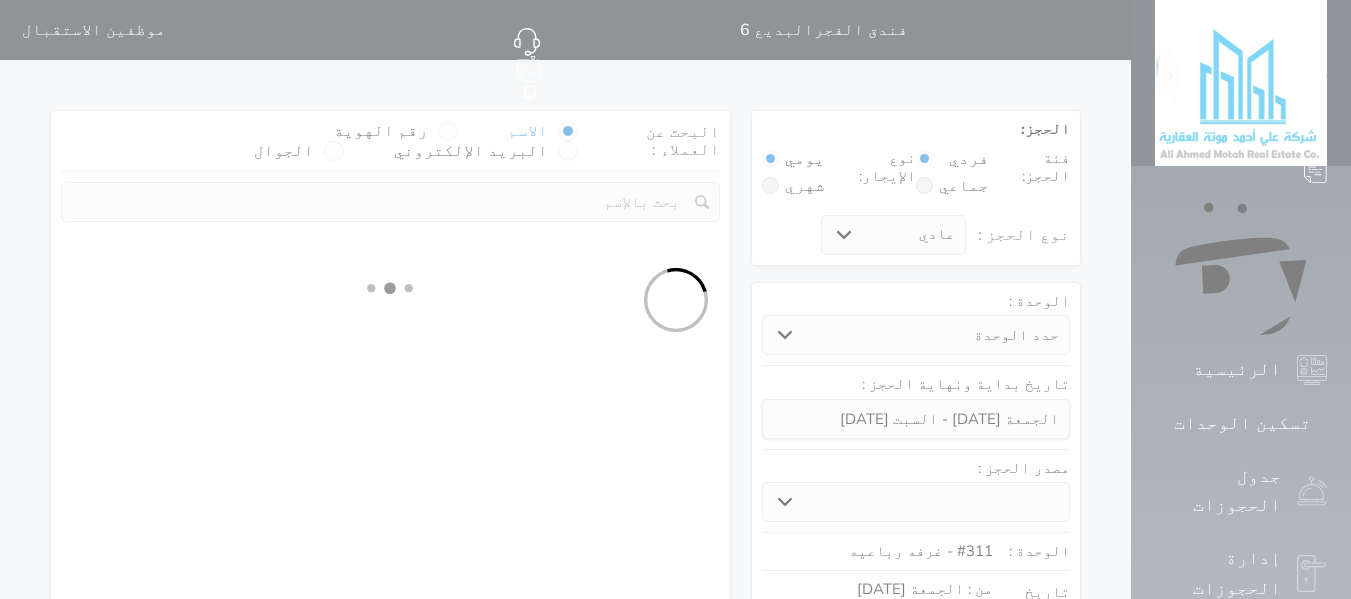 select 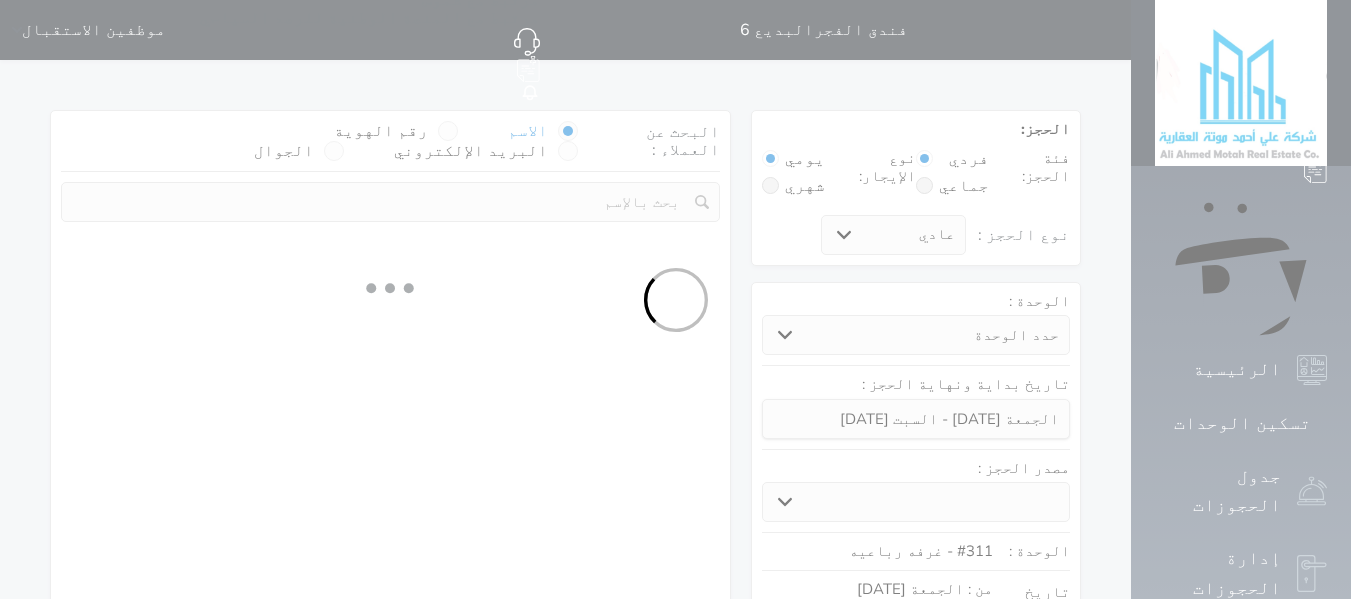 select on "113" 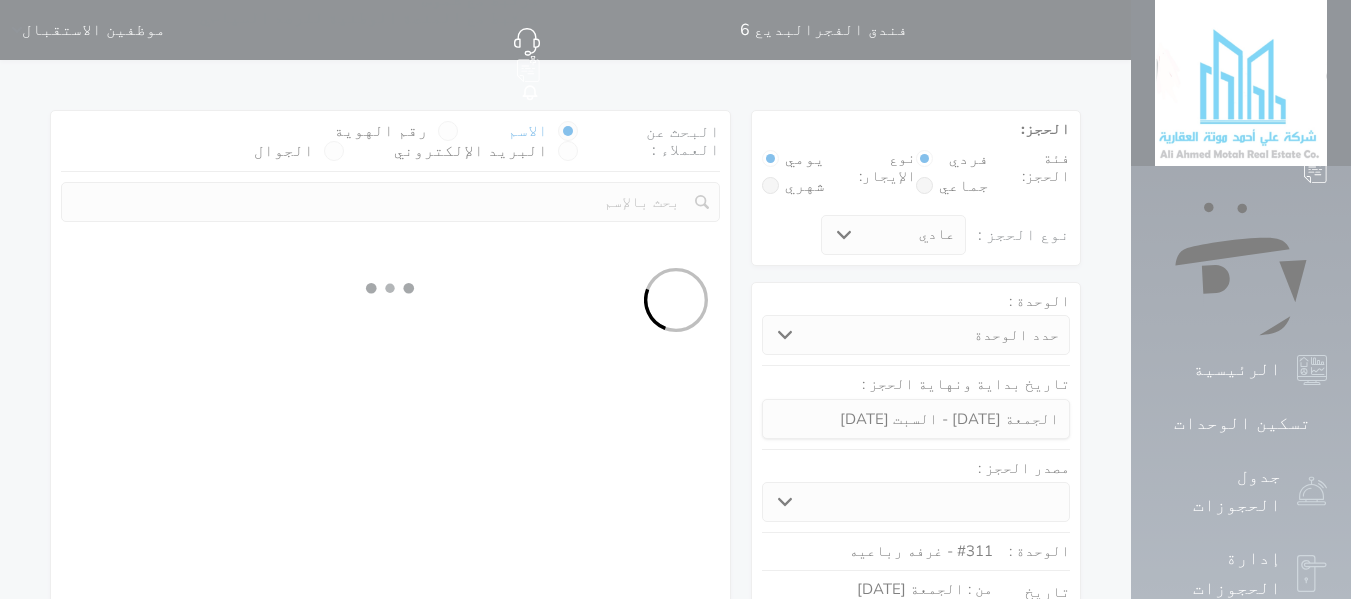 select on "1" 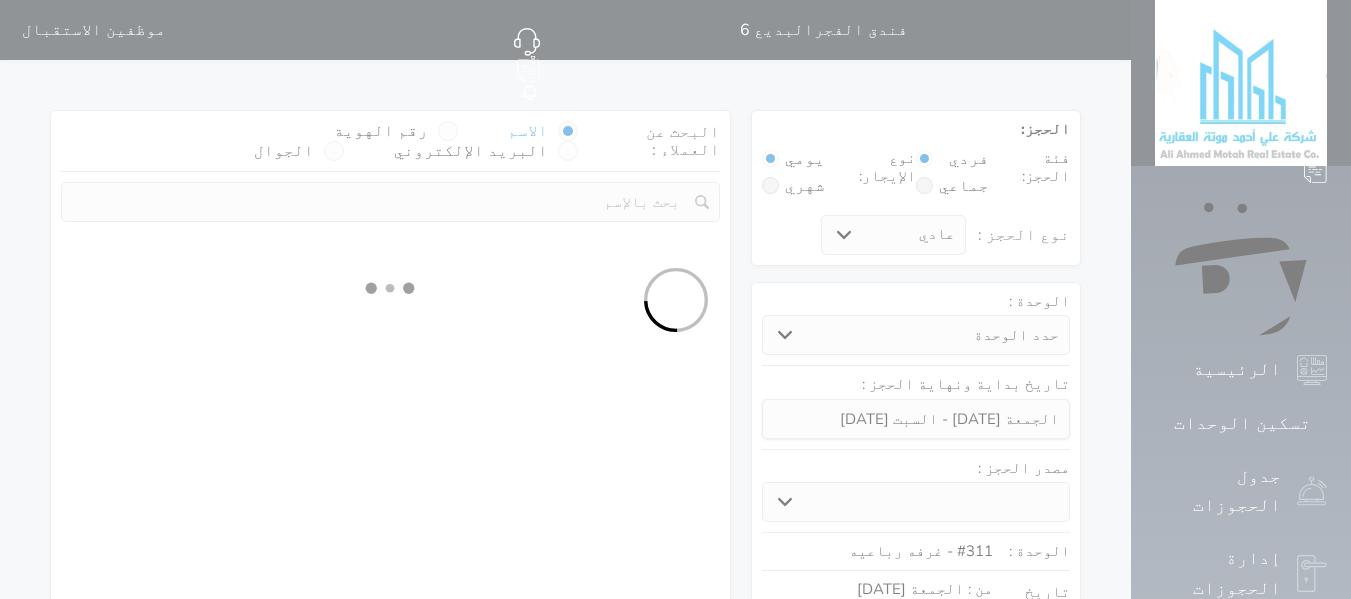 select 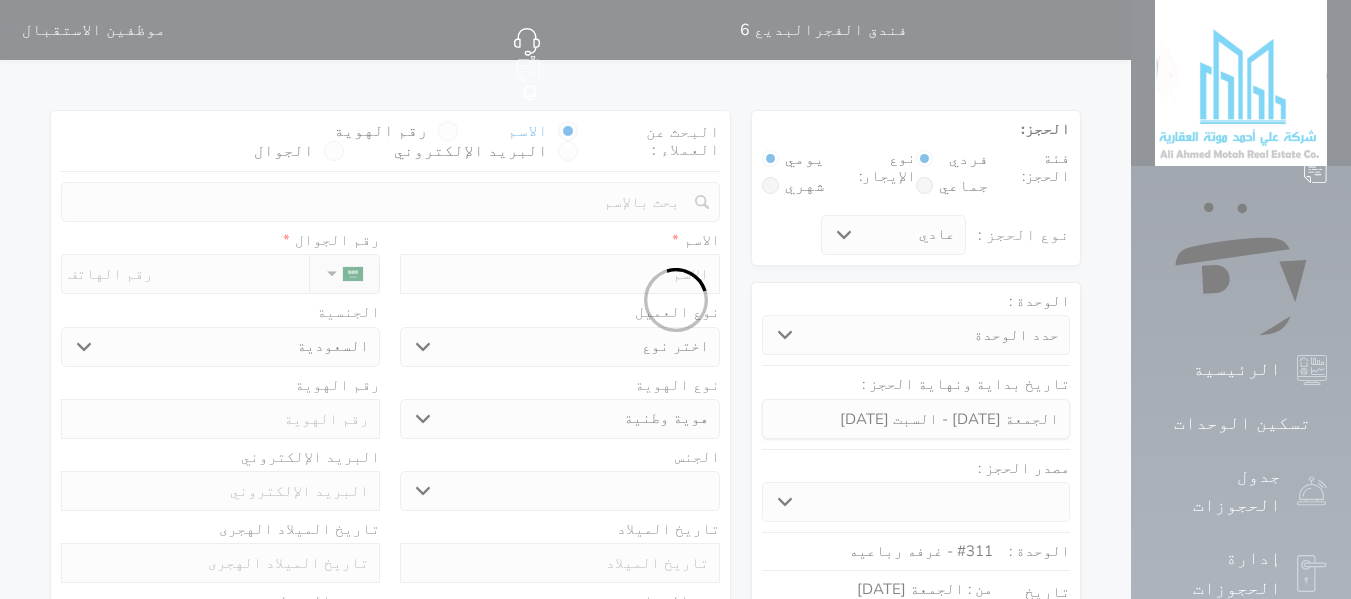 select 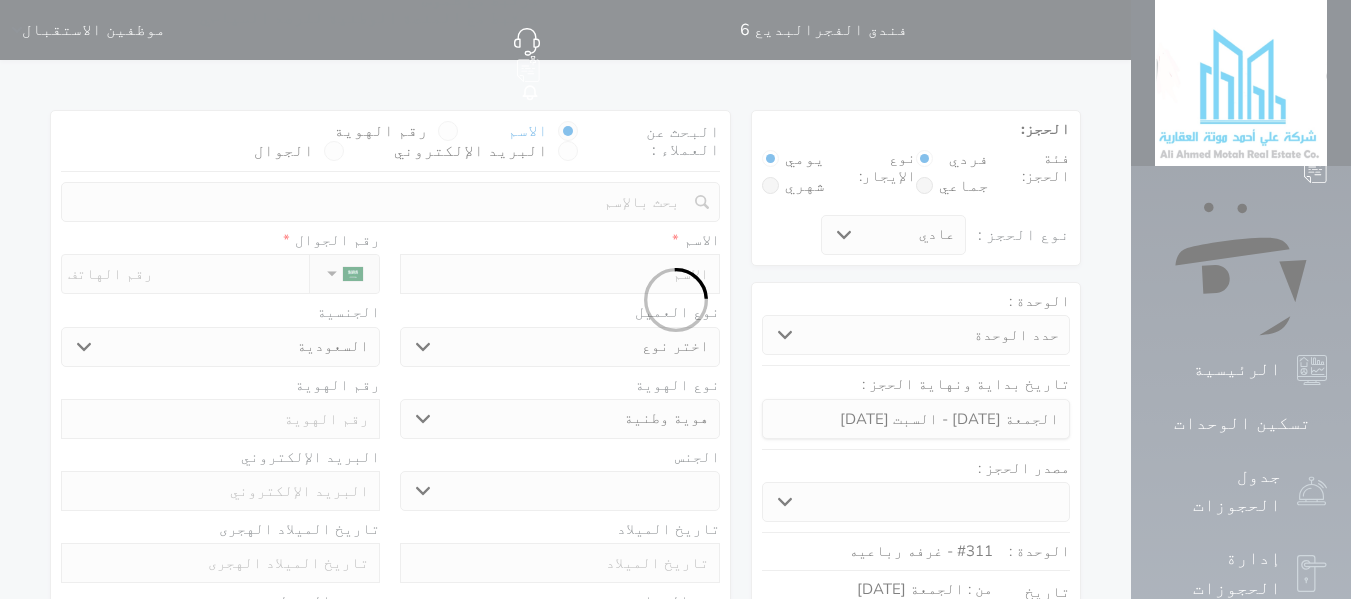 select 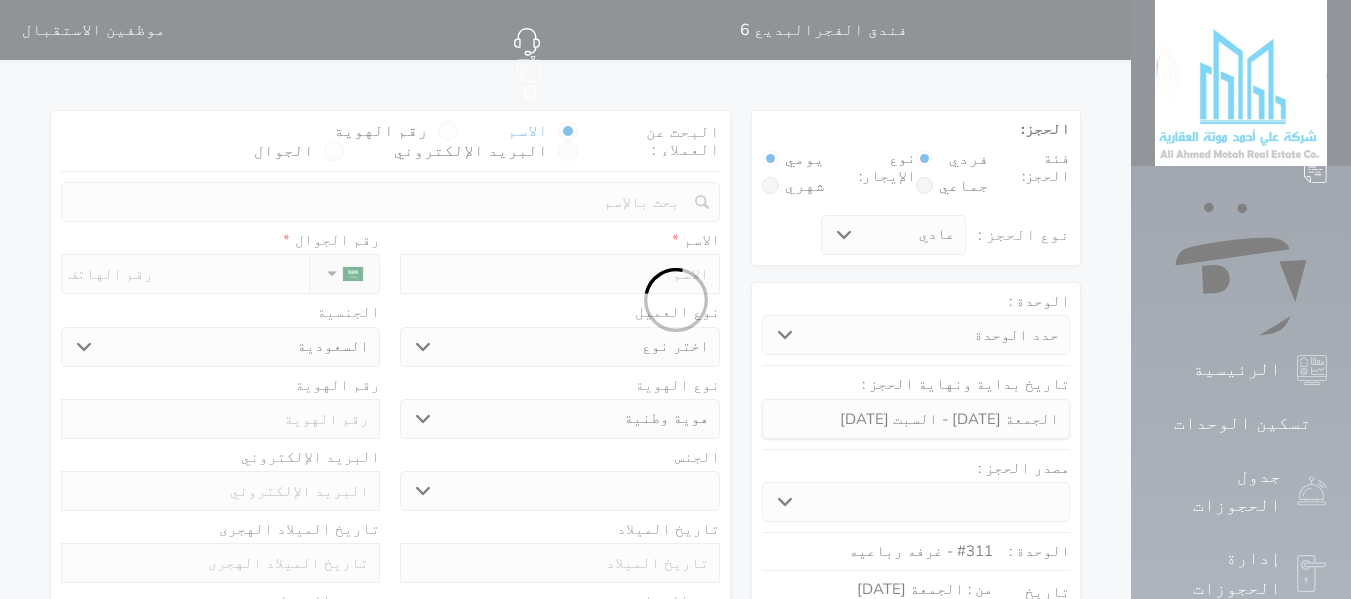 select 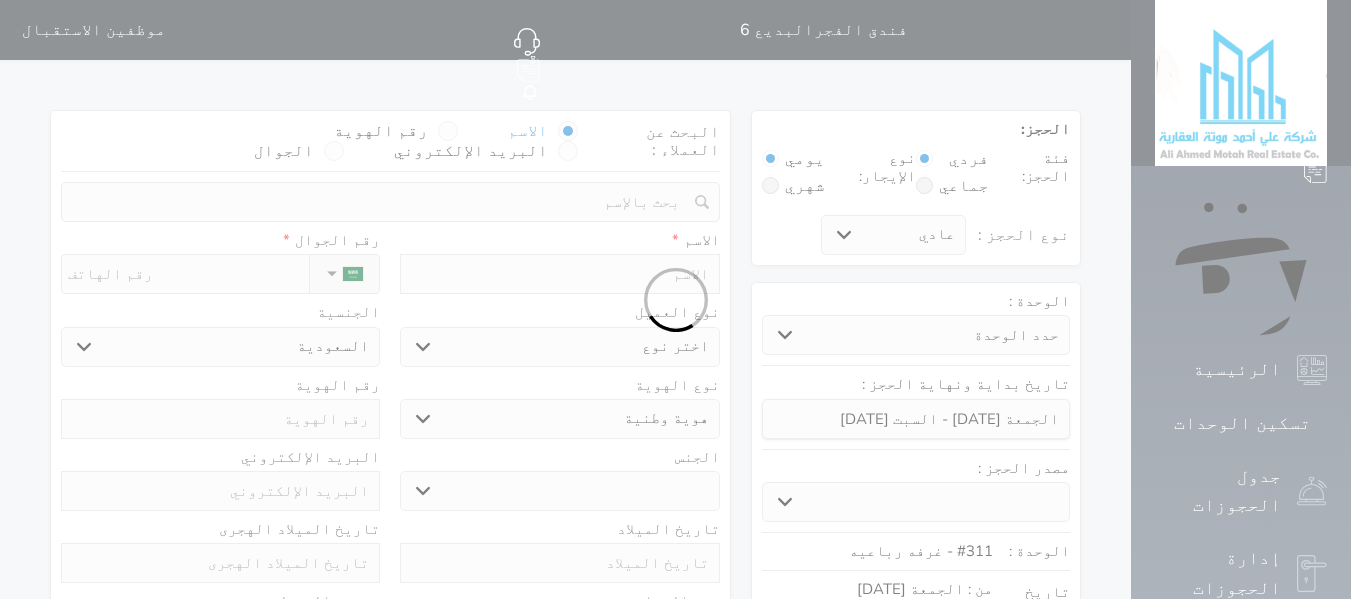 select 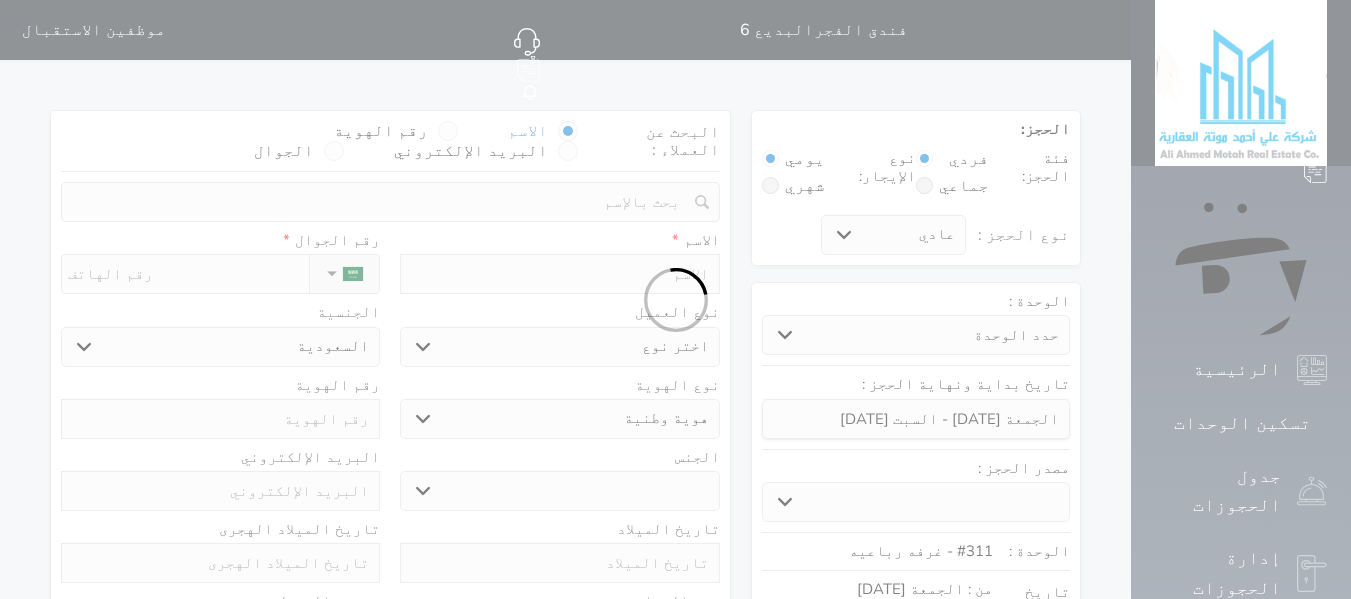 select 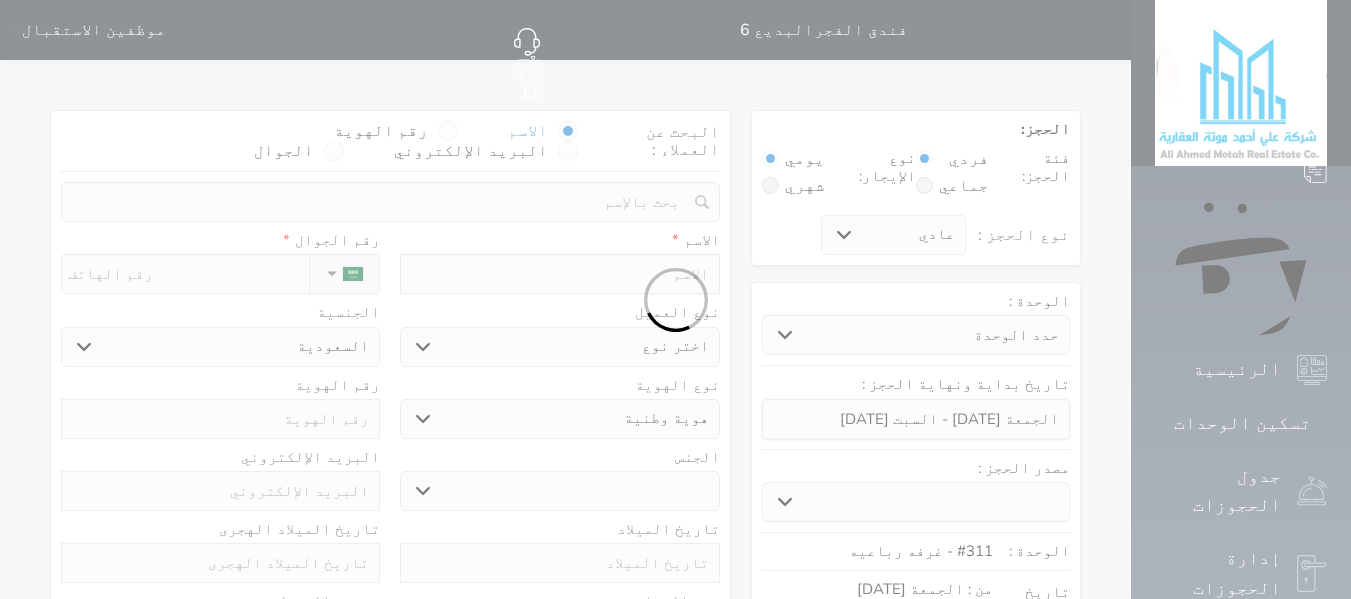 select 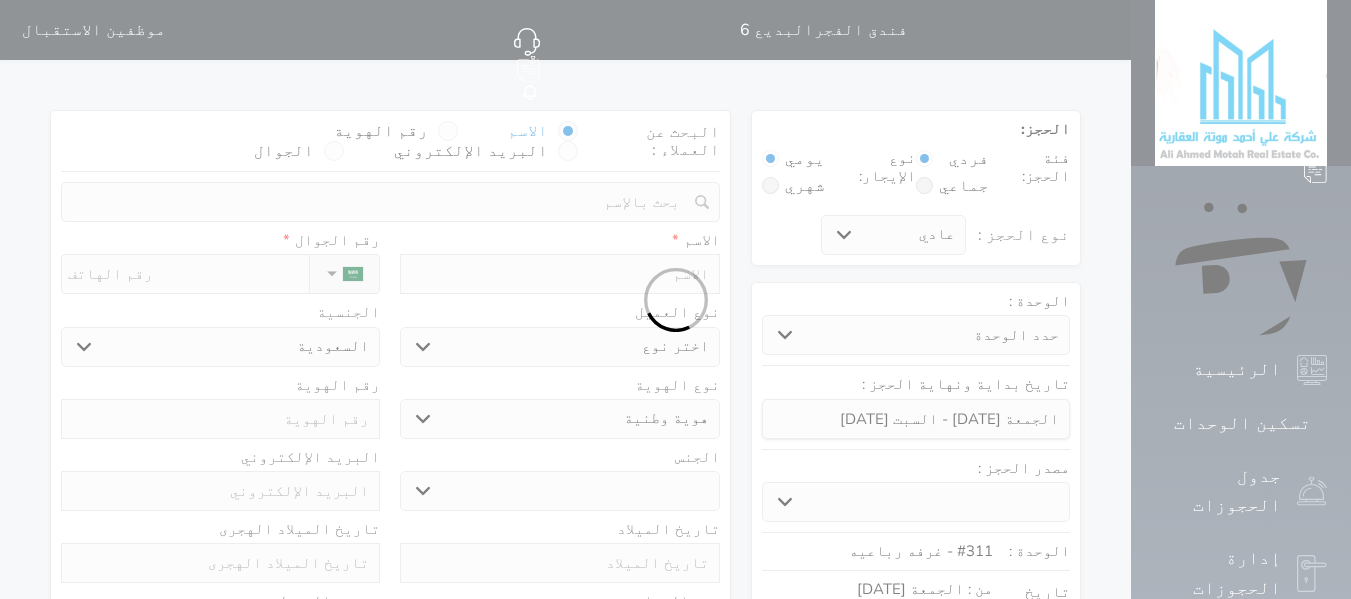 select 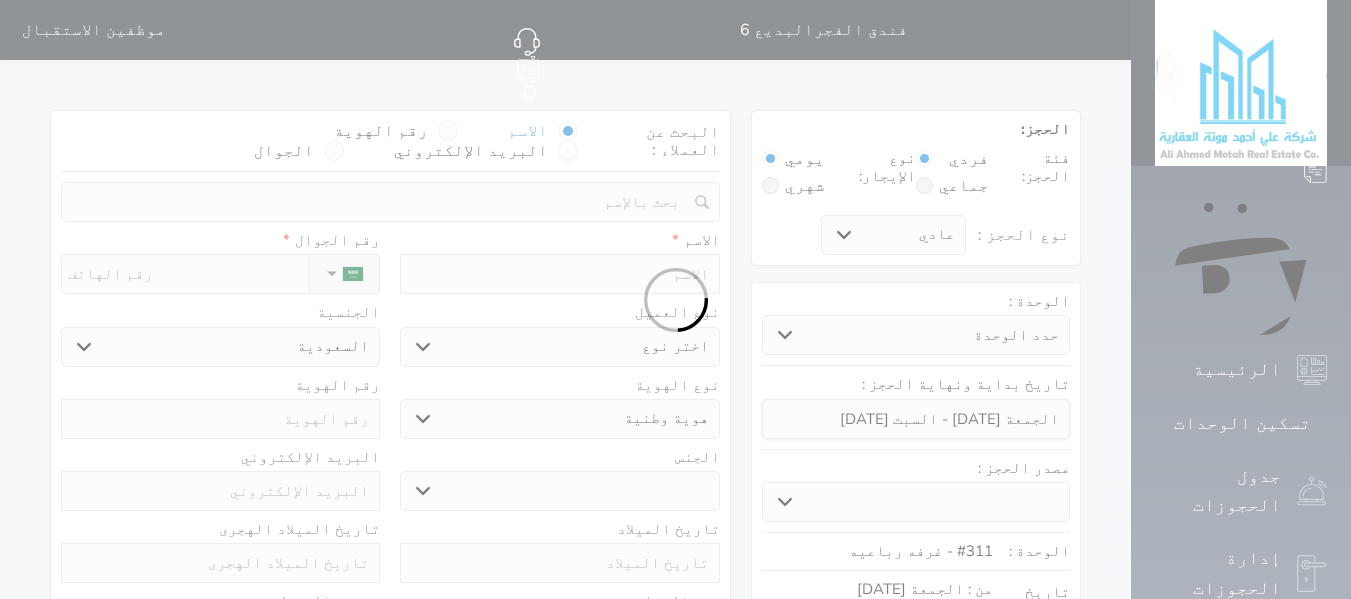 select on "1" 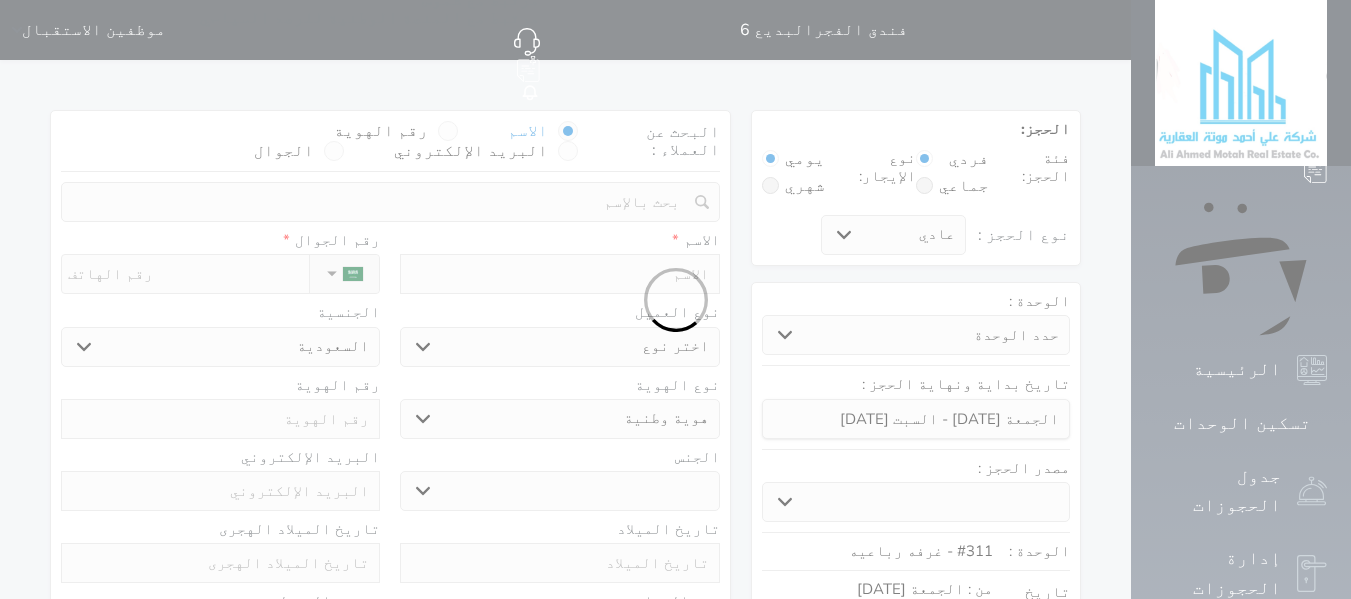 select on "7" 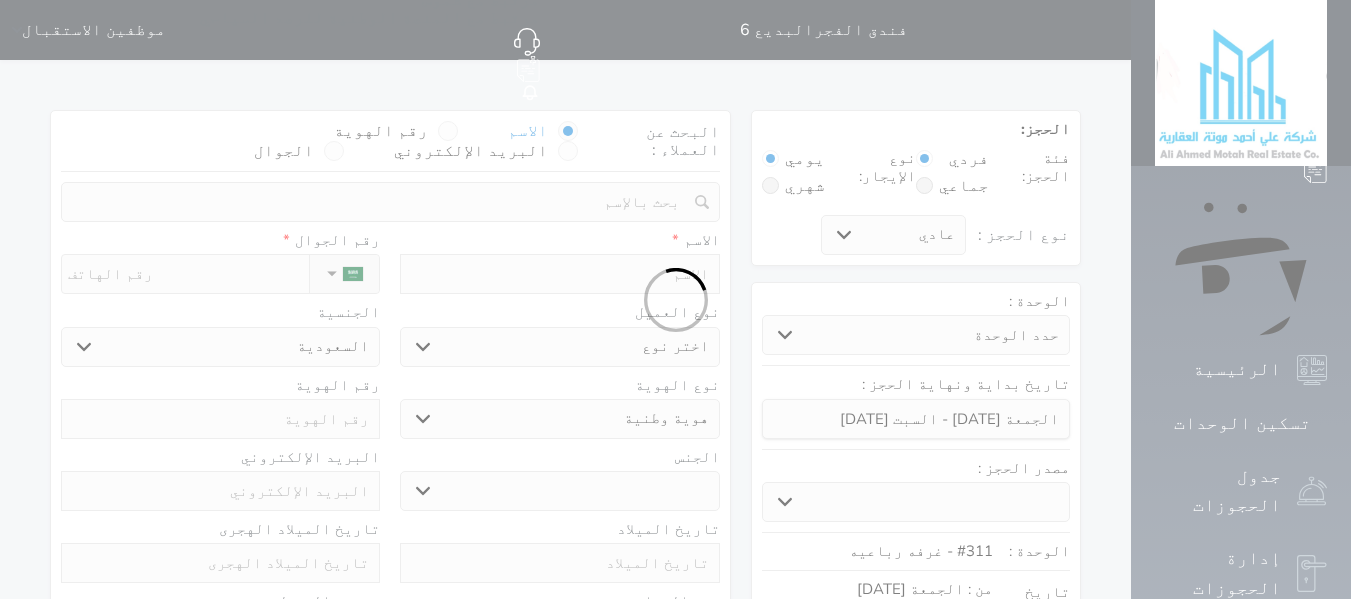 select 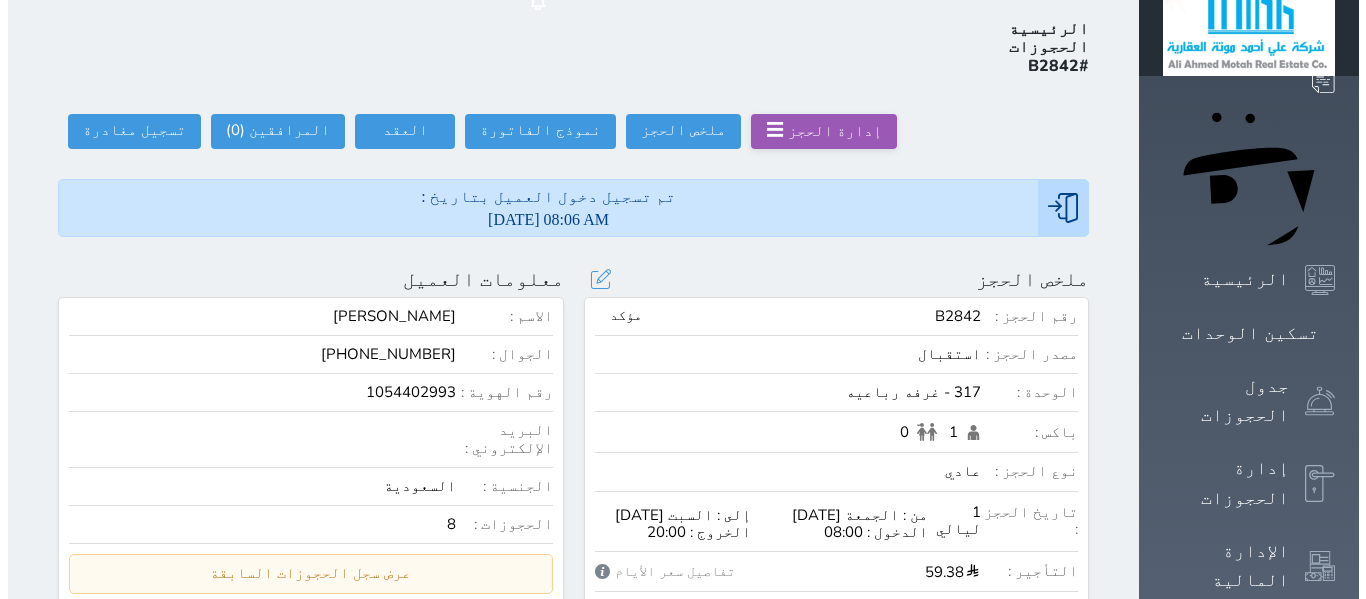 scroll, scrollTop: 133, scrollLeft: 0, axis: vertical 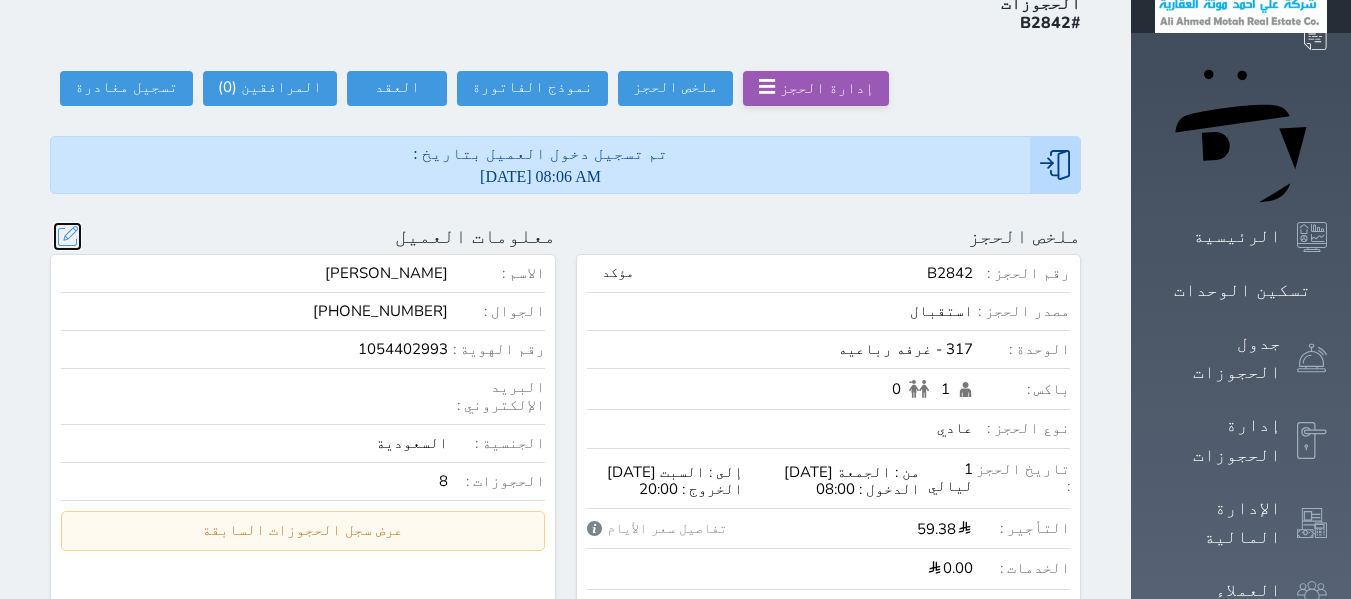 click at bounding box center (67, 236) 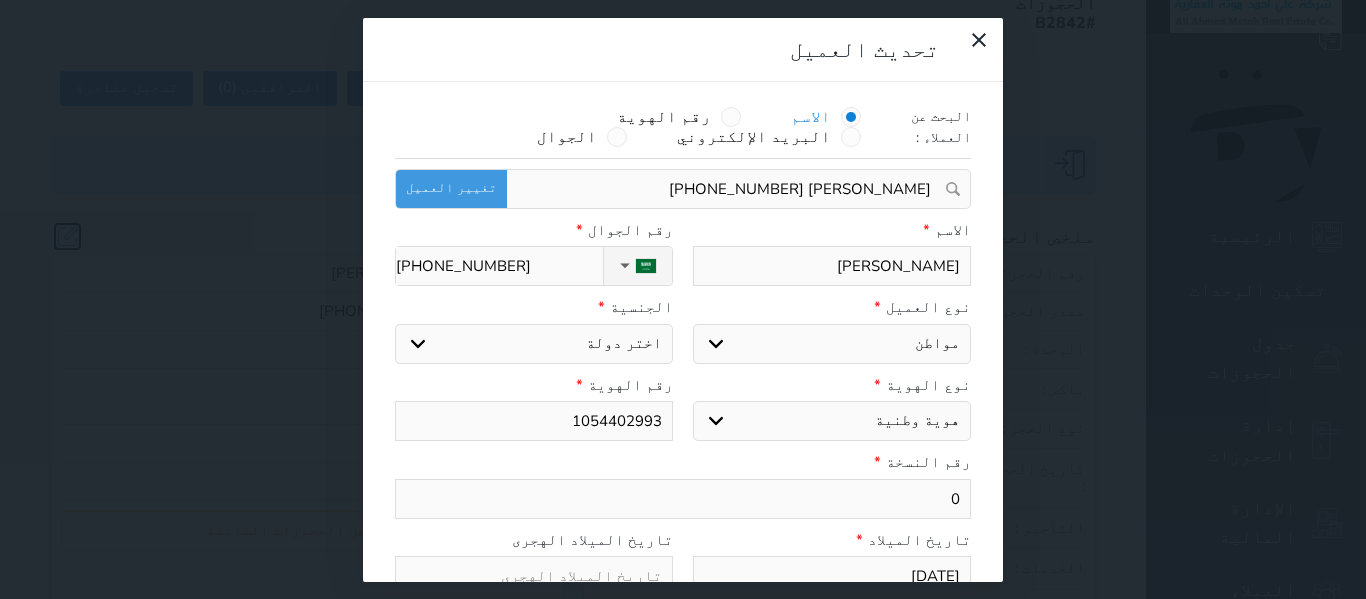 select on "113" 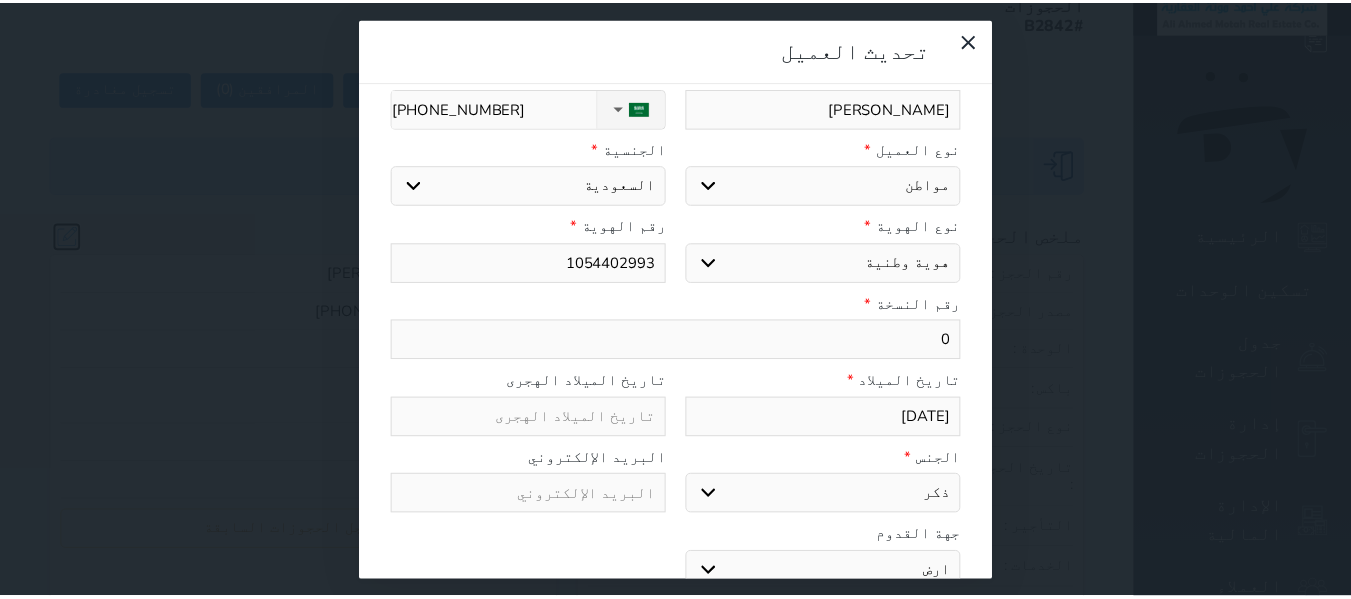 scroll, scrollTop: 254, scrollLeft: 0, axis: vertical 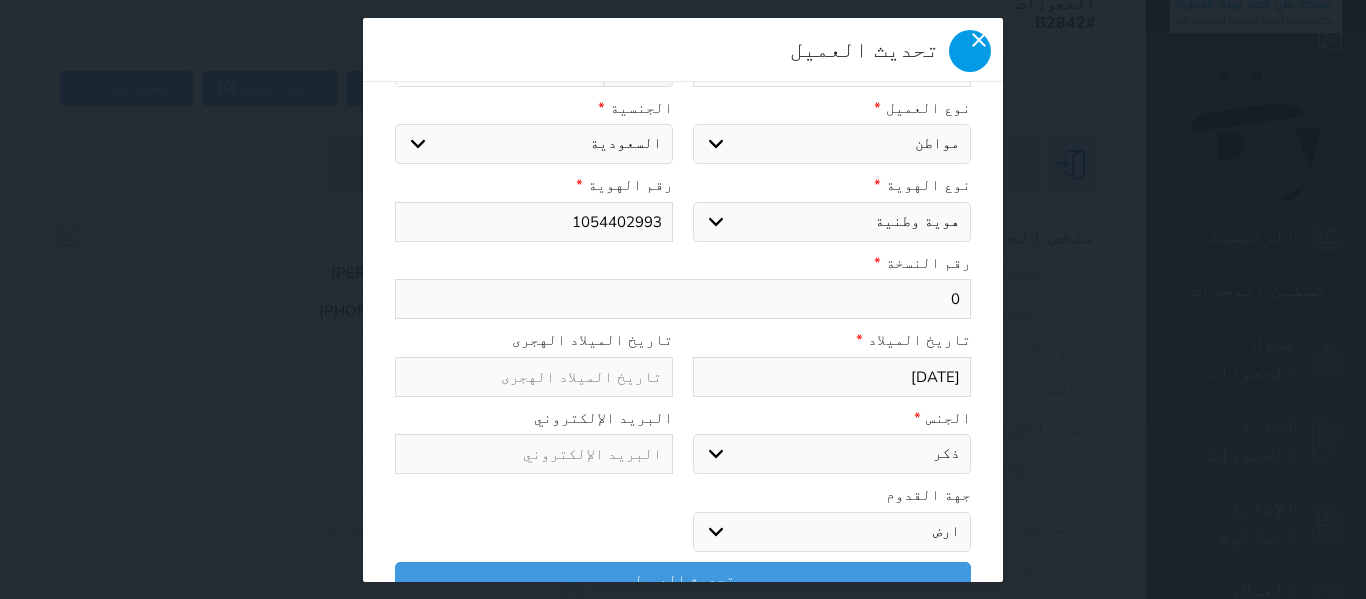 click at bounding box center [970, 51] 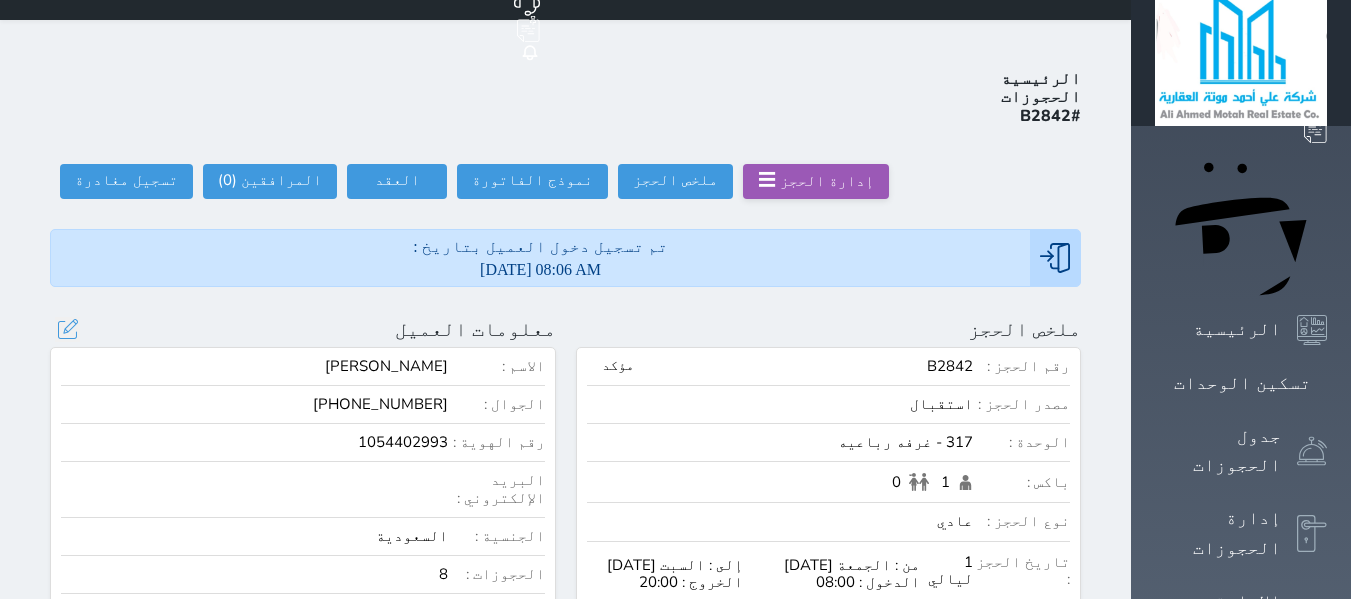 scroll, scrollTop: 0, scrollLeft: 0, axis: both 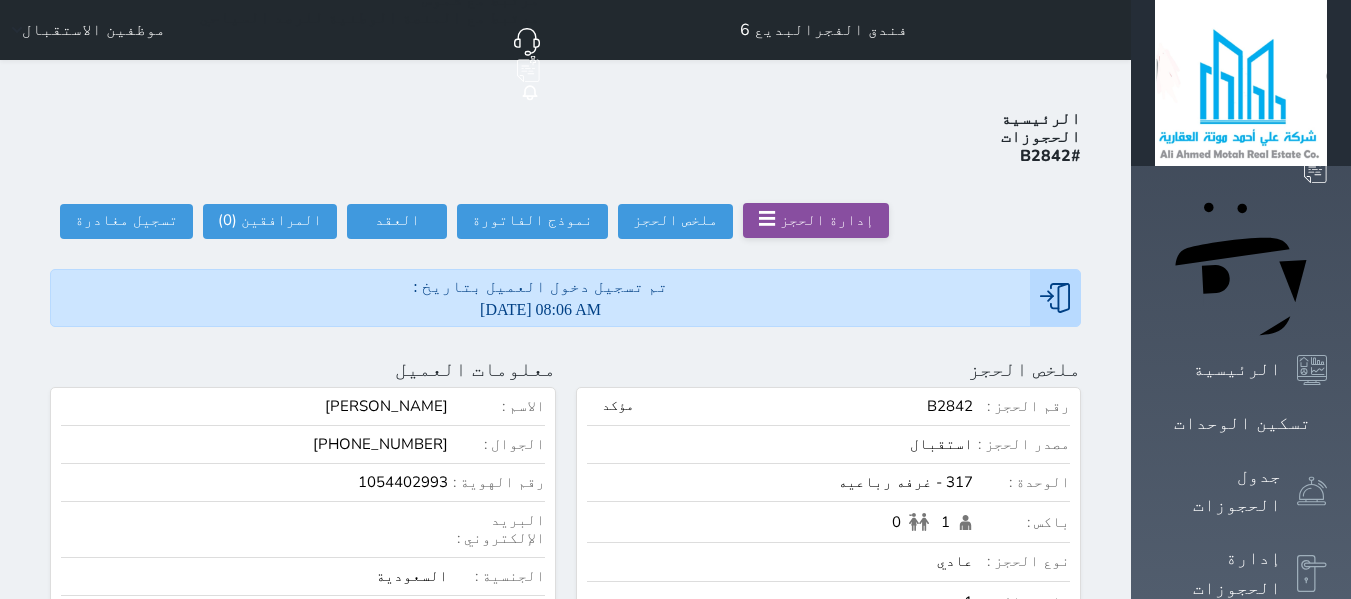 click on "☰" at bounding box center (767, 219) 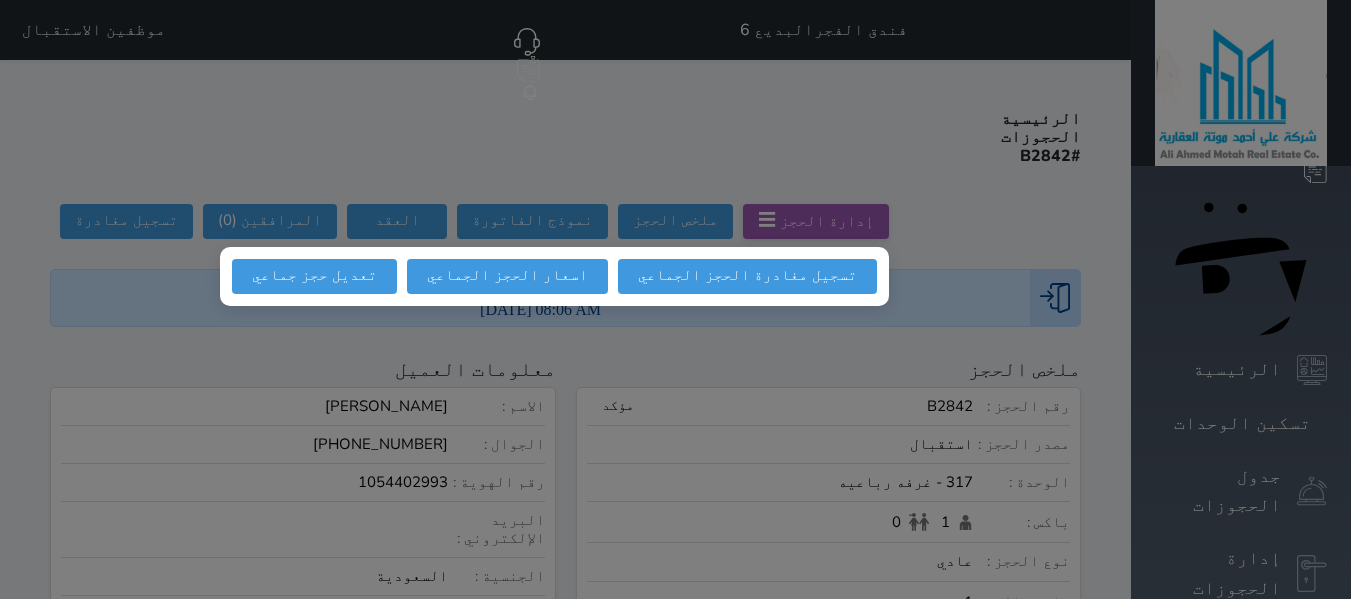 click at bounding box center [675, 299] 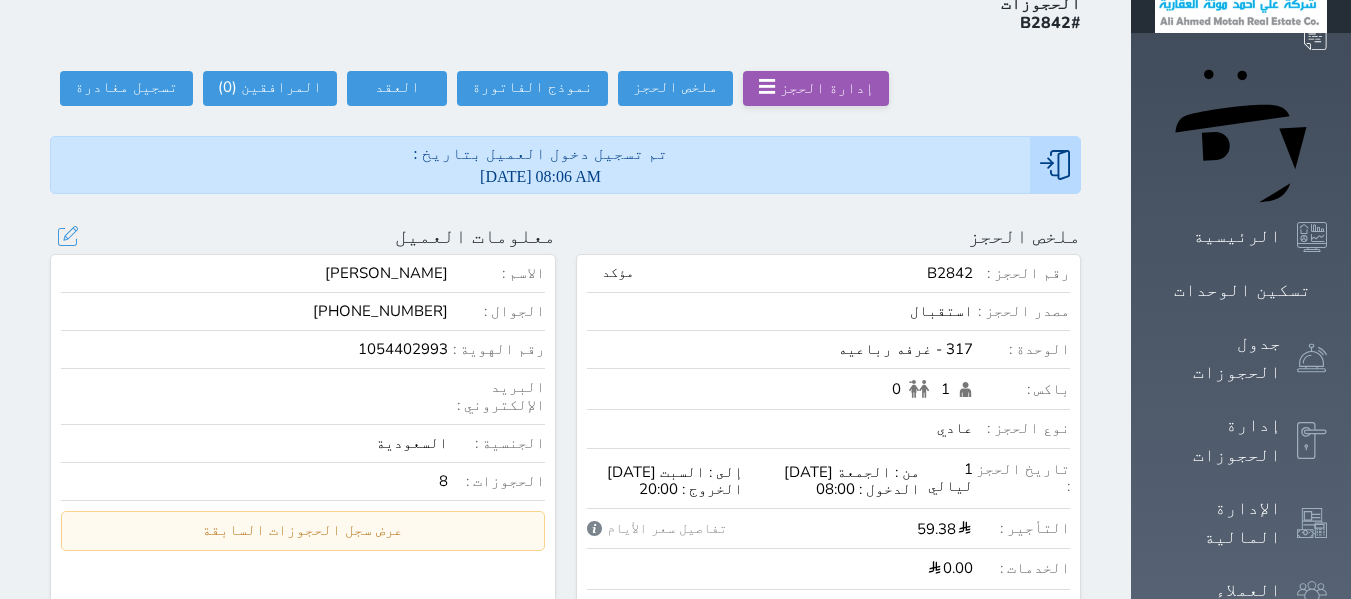 scroll, scrollTop: 0, scrollLeft: 0, axis: both 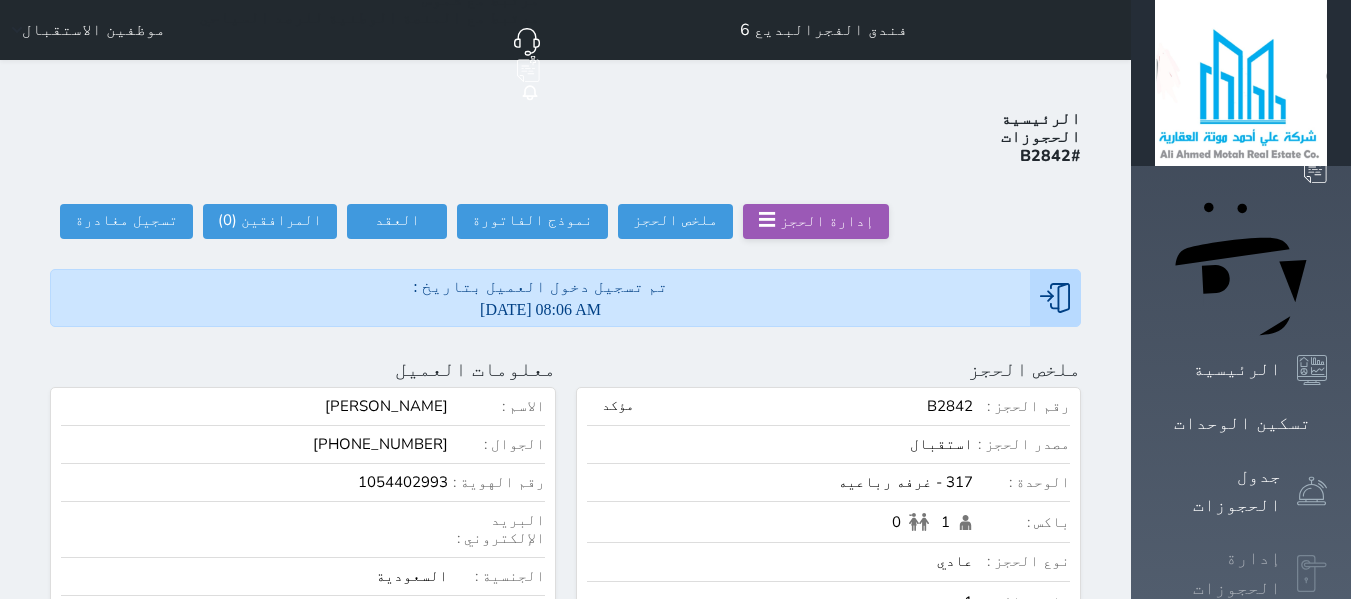 click 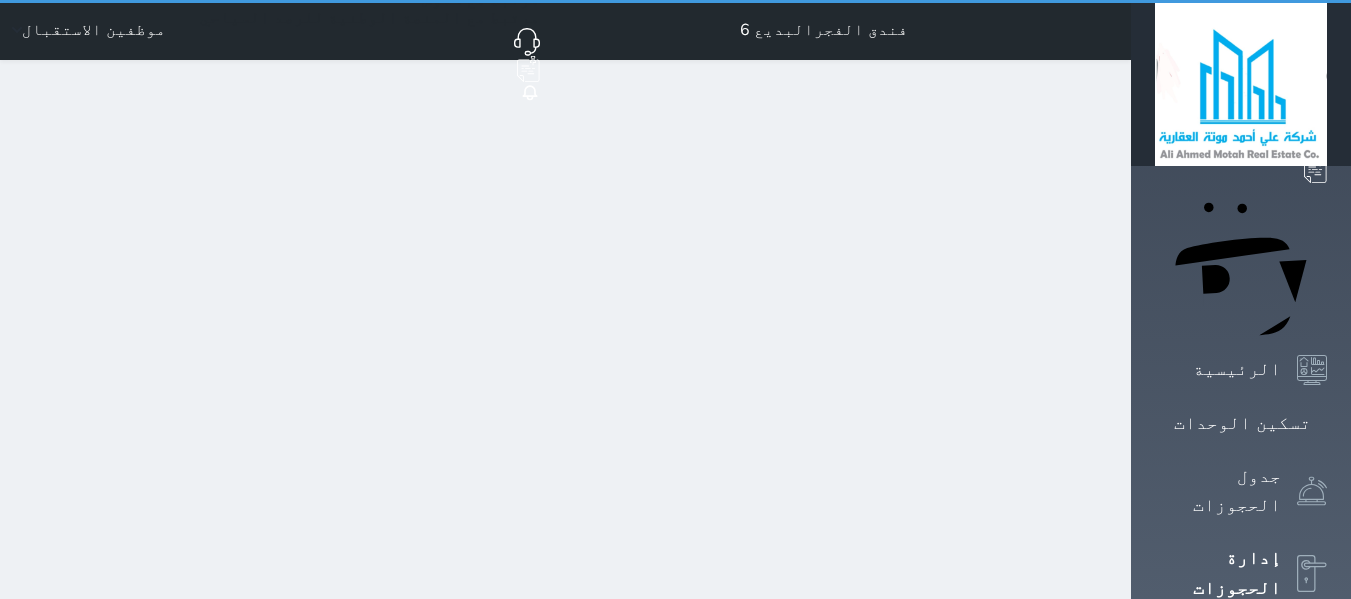 select on "open_all" 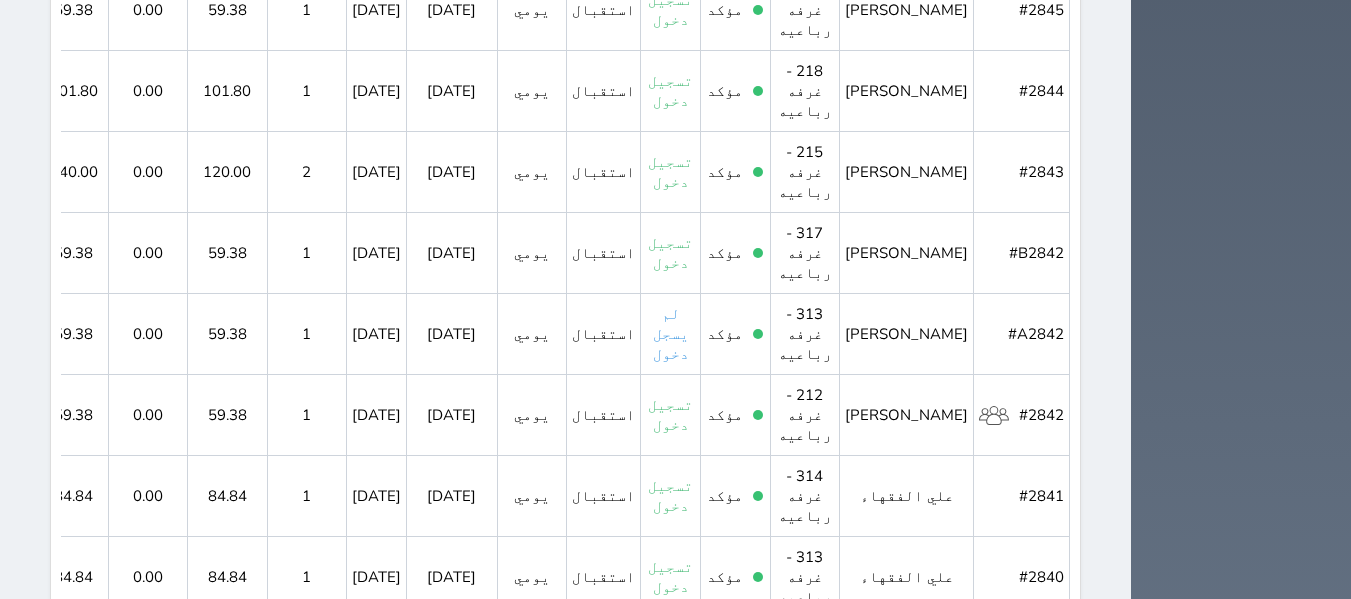 scroll, scrollTop: 1067, scrollLeft: 0, axis: vertical 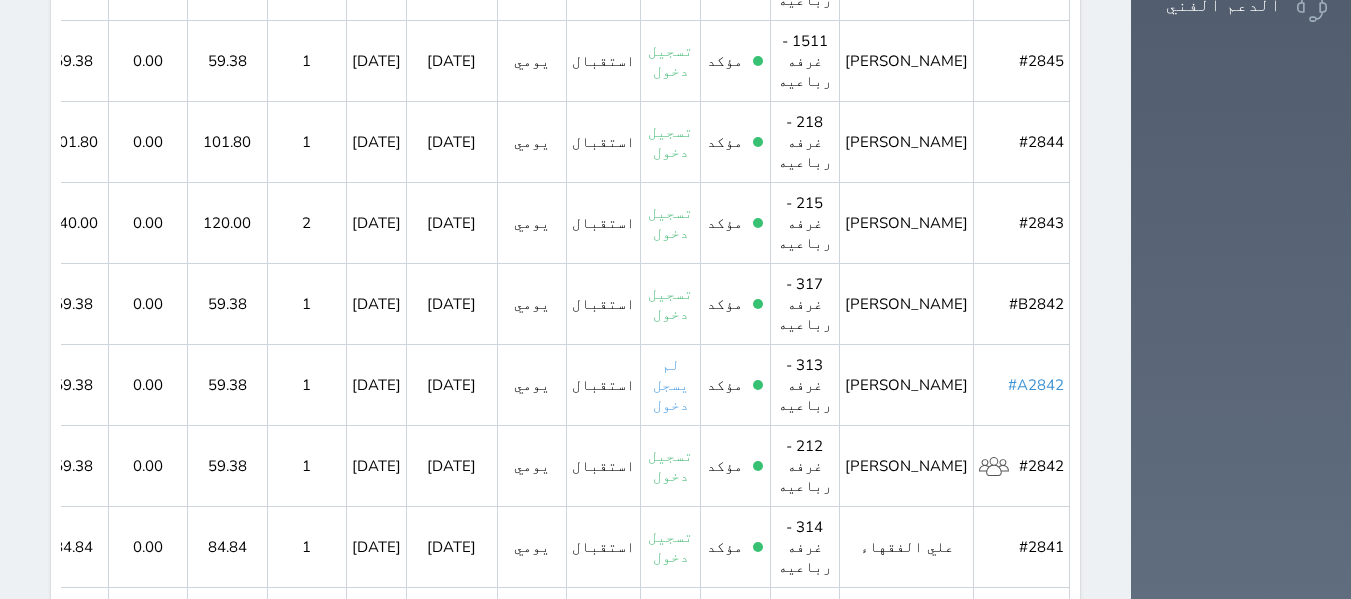 click on "#A2842" at bounding box center (1036, 385) 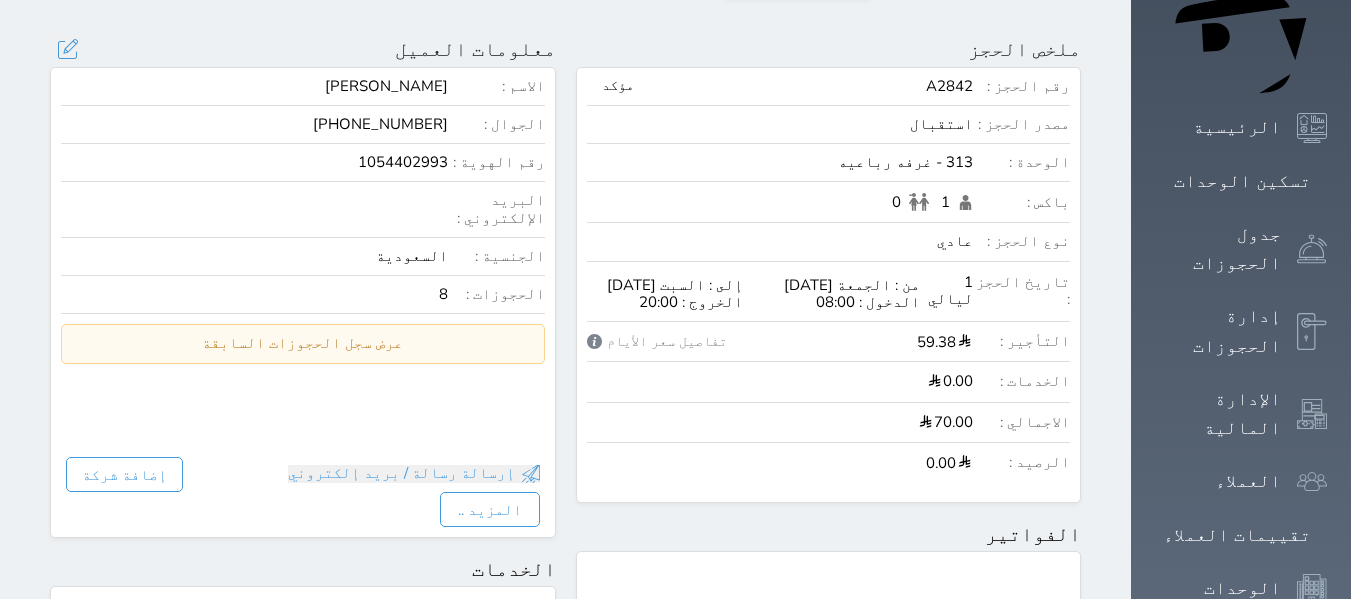 scroll, scrollTop: 267, scrollLeft: 0, axis: vertical 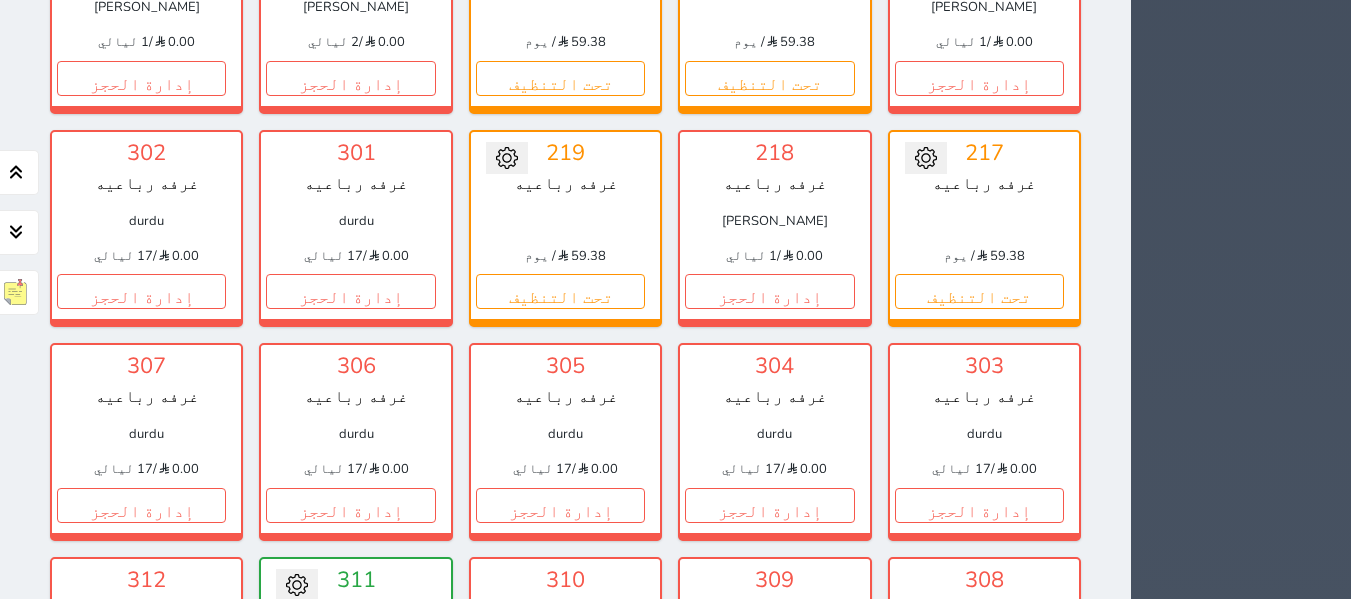 click 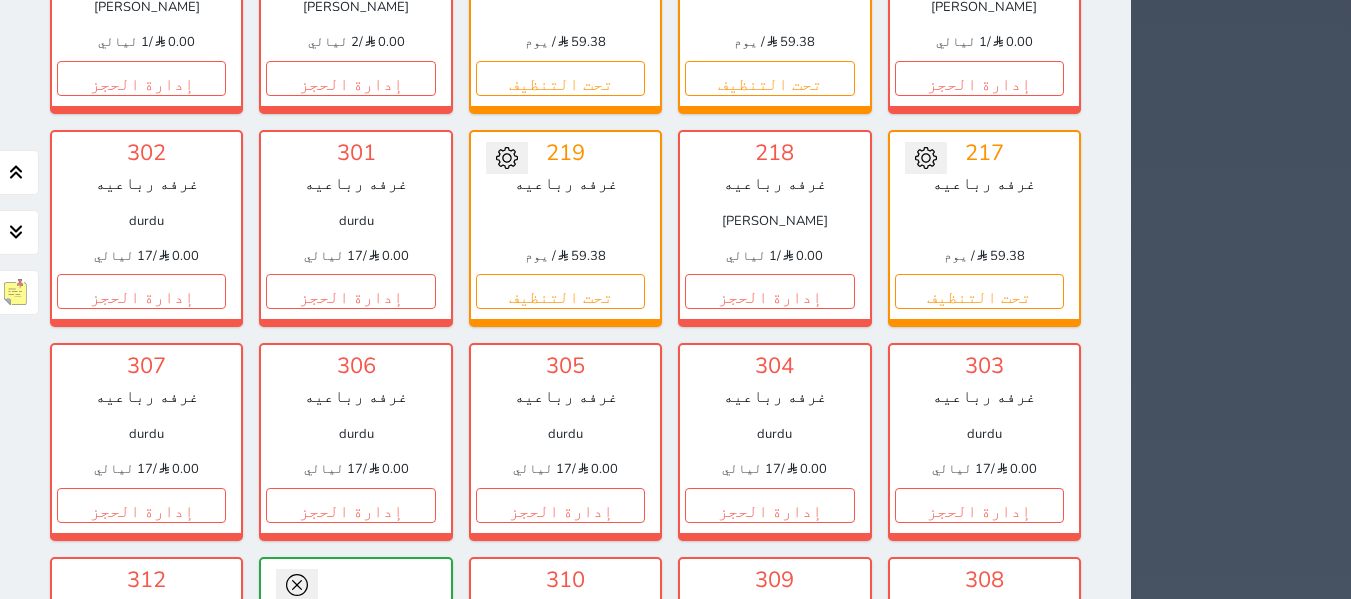 click on "تحويل لتحت الصيانة
تحويل لتحت التنظيف" at bounding box center [355, 653] 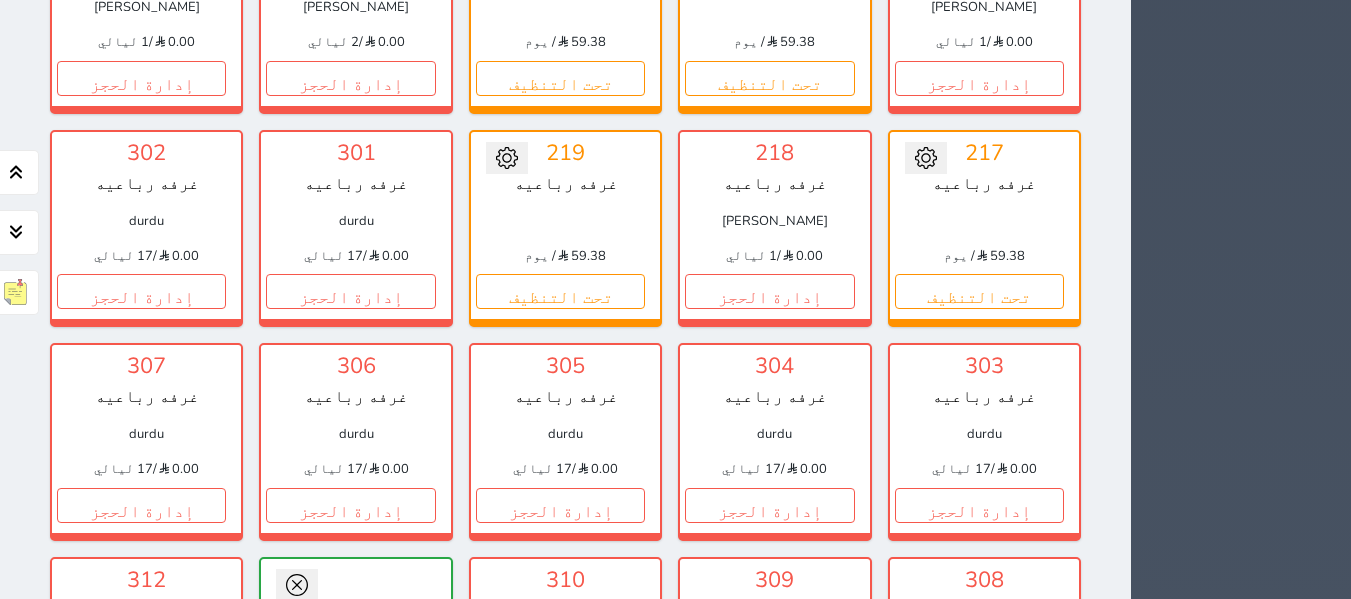 click on "تحويل لتحت الصيانة
تحويل لتحت التنظيف
311   غرفه رباعيه
59.38
/ يوم       حجز                   تغيير الحالة الى صيانة                   التاريخ المتوقع للانتهاء       حفظ" at bounding box center [355, 655] 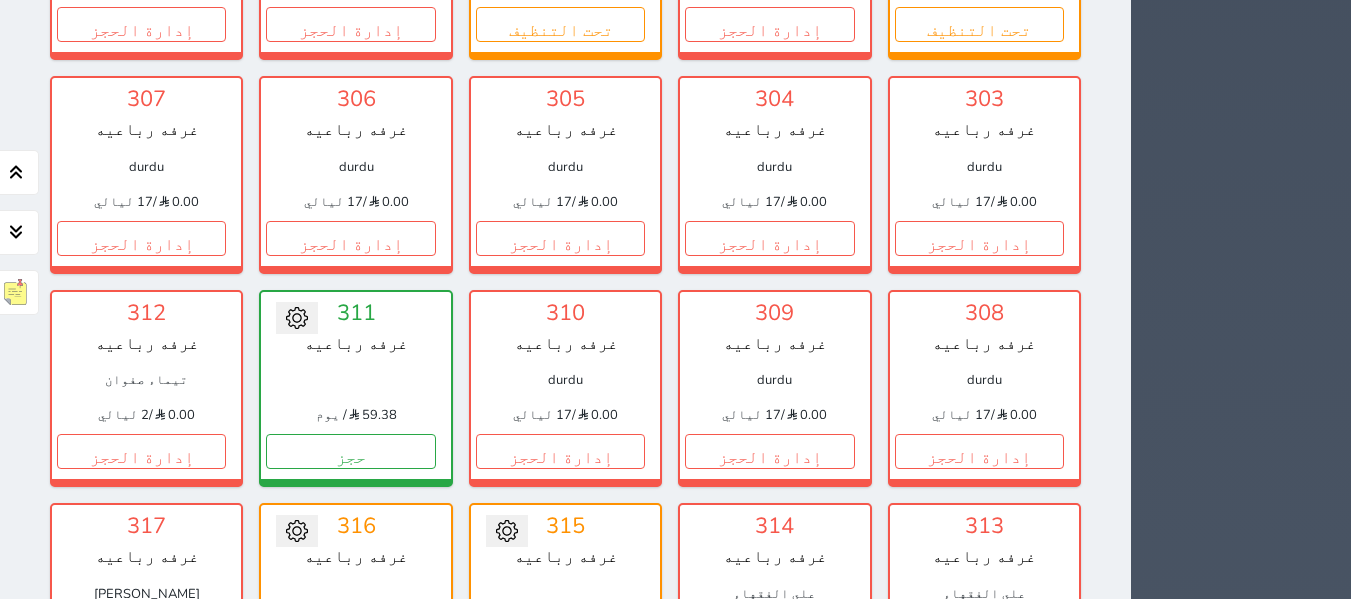scroll, scrollTop: 1811, scrollLeft: 0, axis: vertical 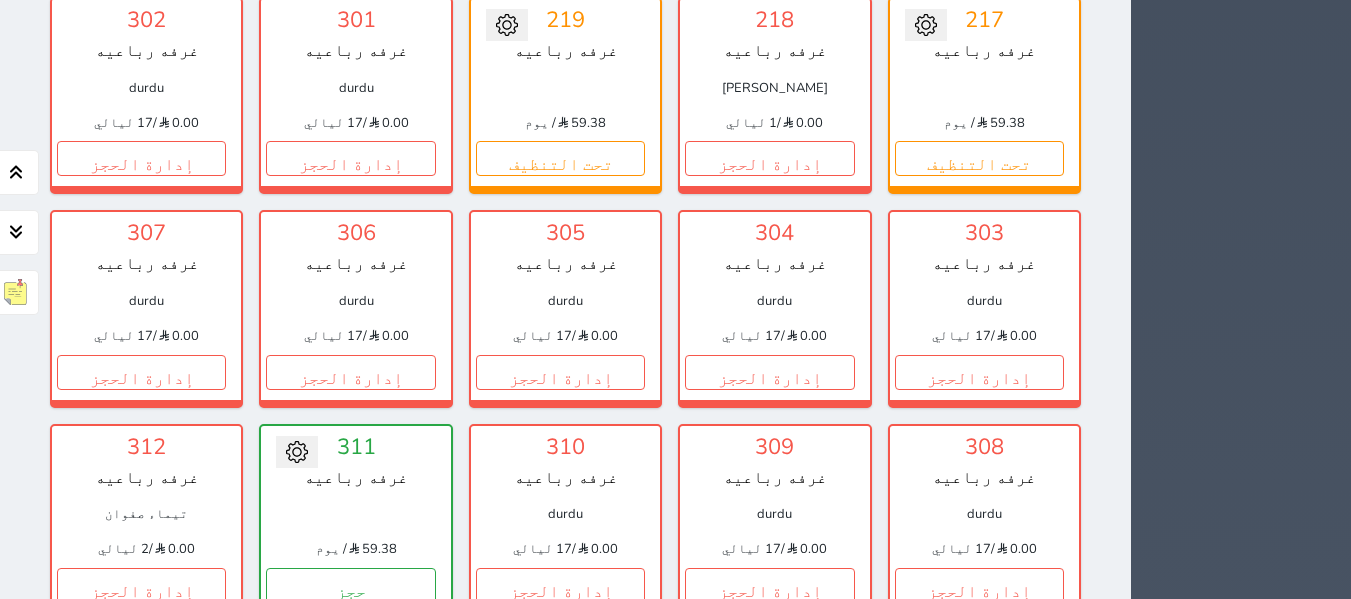 click on "إدارة الحجز" at bounding box center [141, 799] 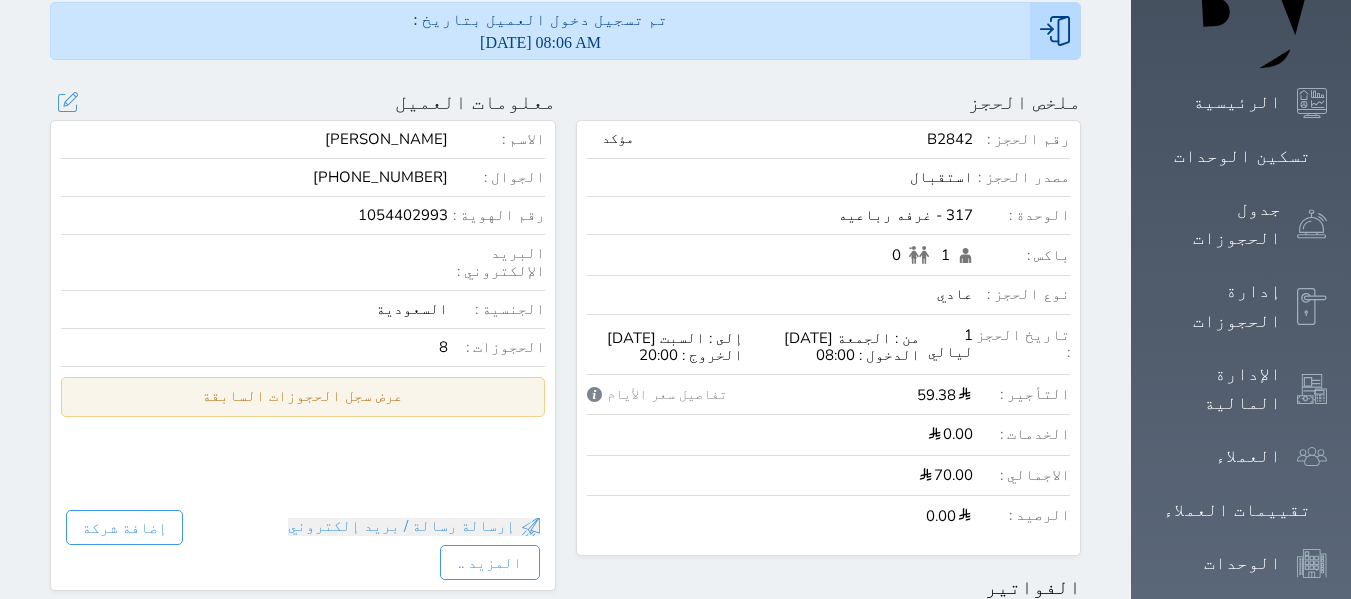 scroll, scrollTop: 0, scrollLeft: 0, axis: both 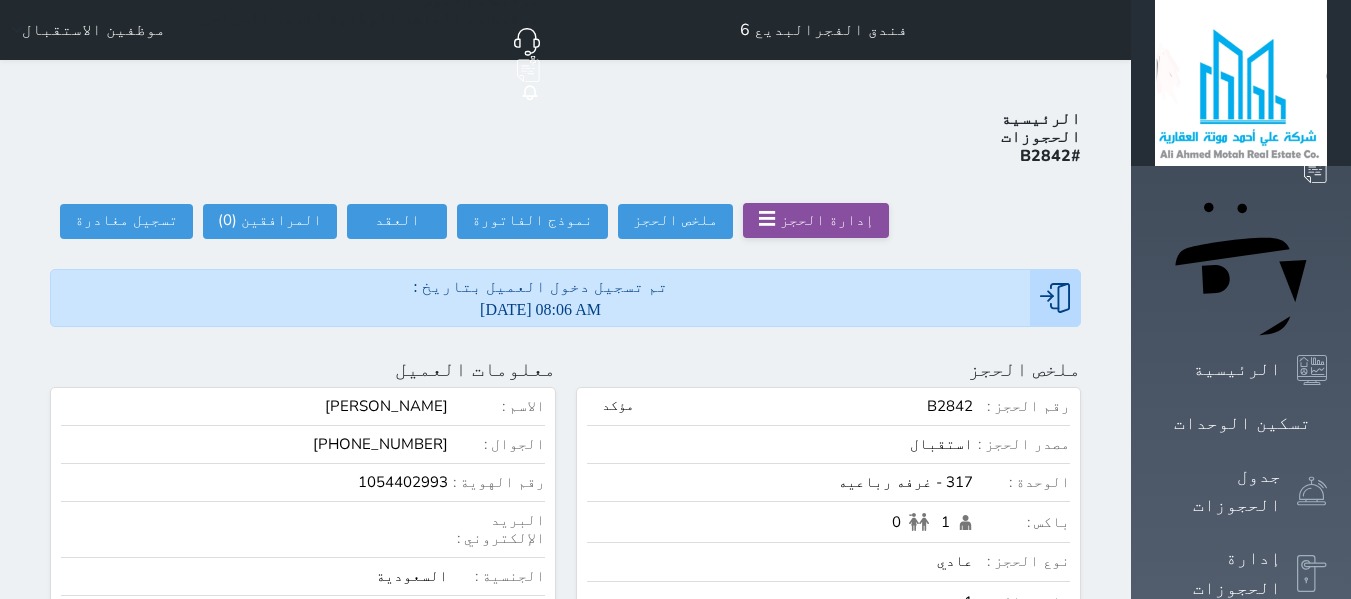 click on "إدارة الحجز" at bounding box center (827, 220) 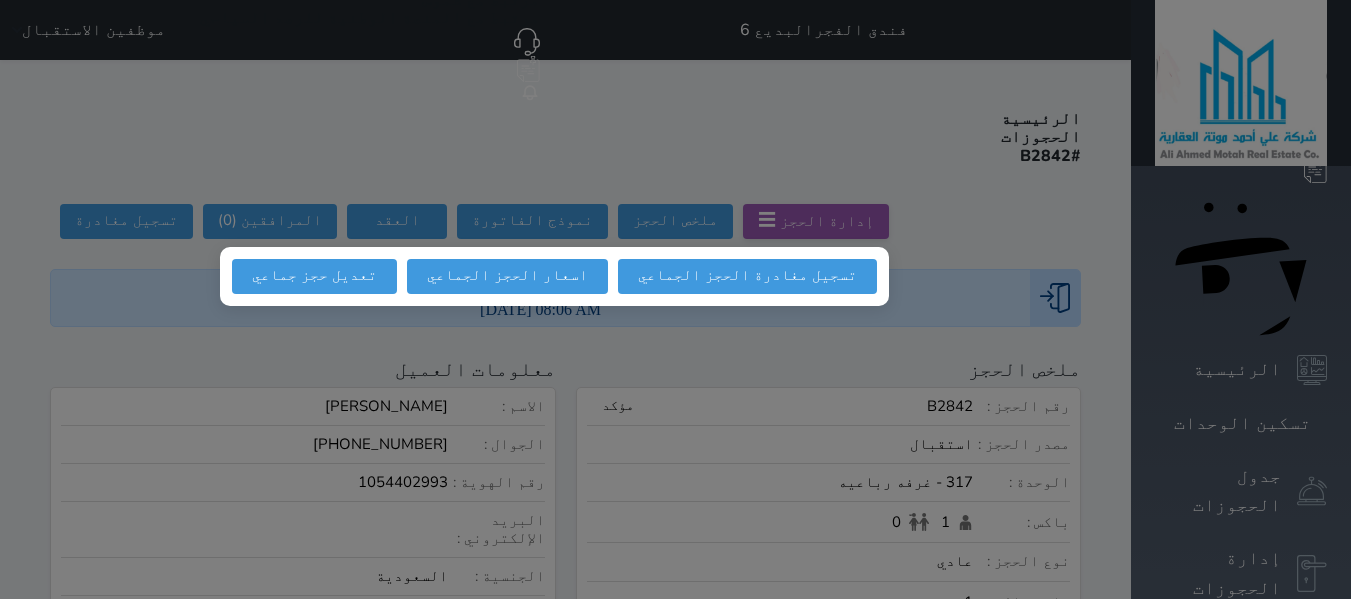 click at bounding box center [675, 299] 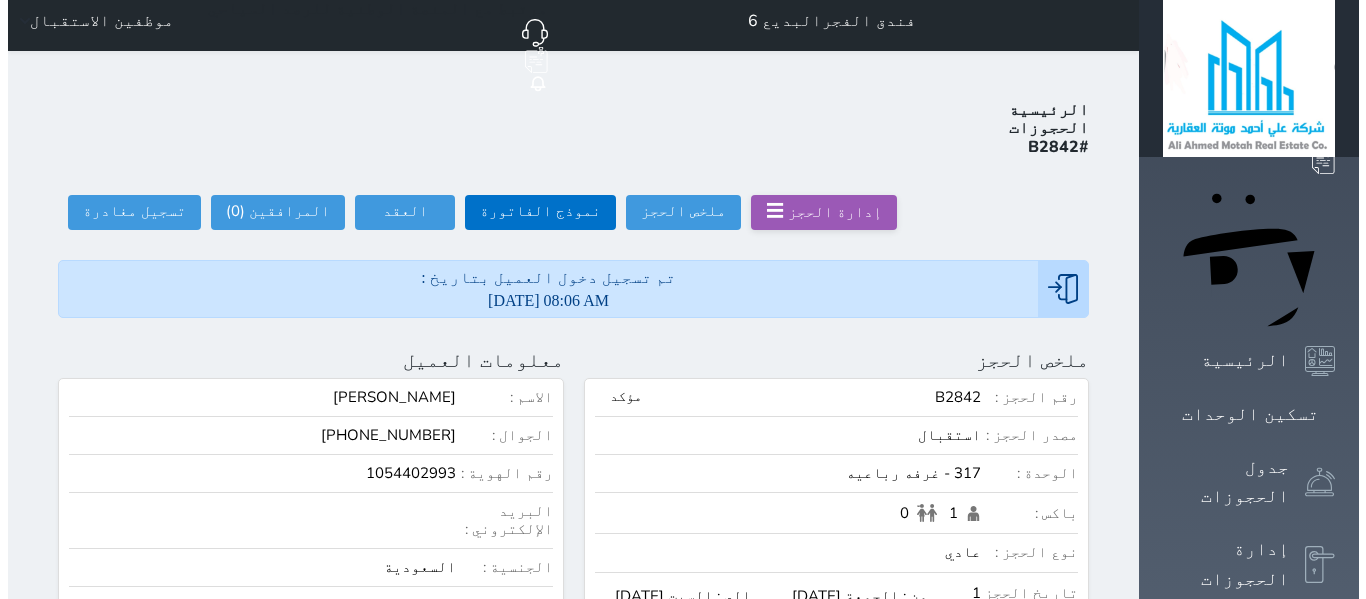 scroll, scrollTop: 0, scrollLeft: 0, axis: both 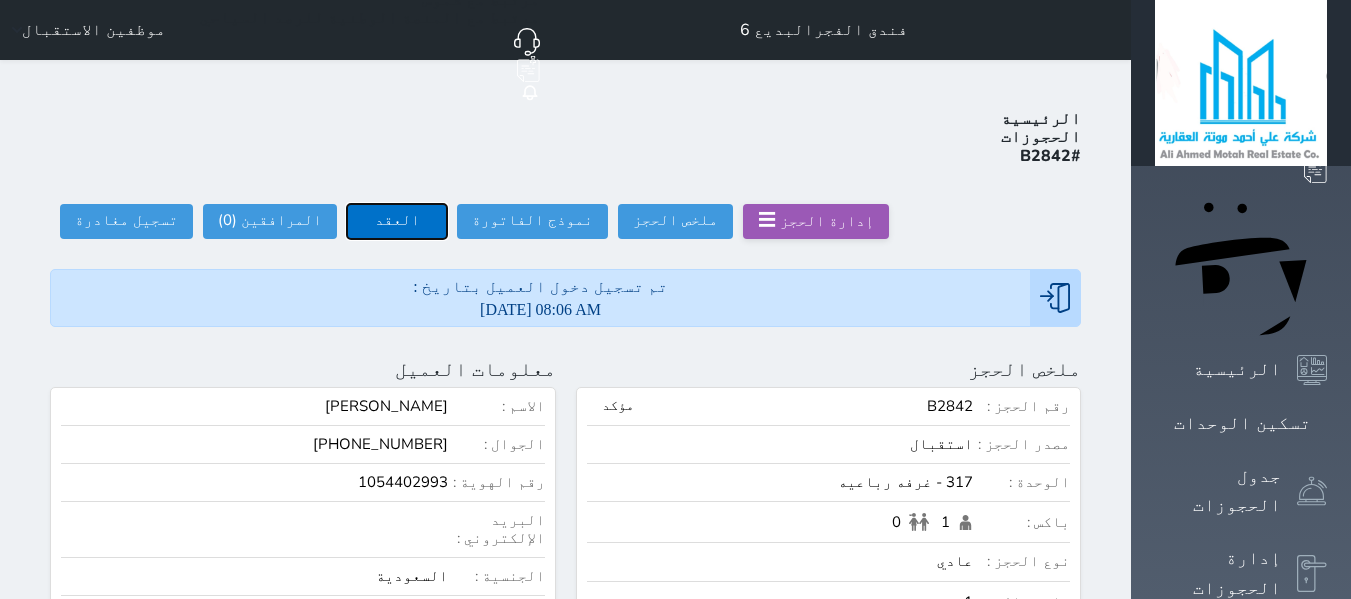 click on "العقد" at bounding box center [397, 221] 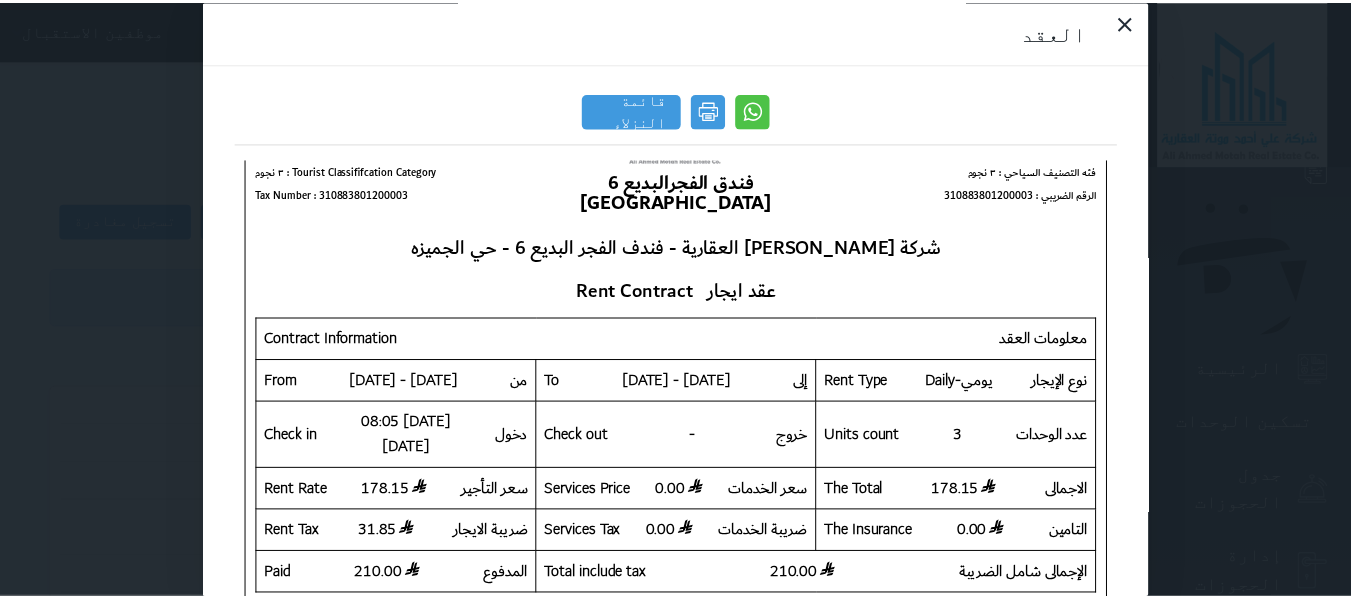 scroll, scrollTop: 267, scrollLeft: 0, axis: vertical 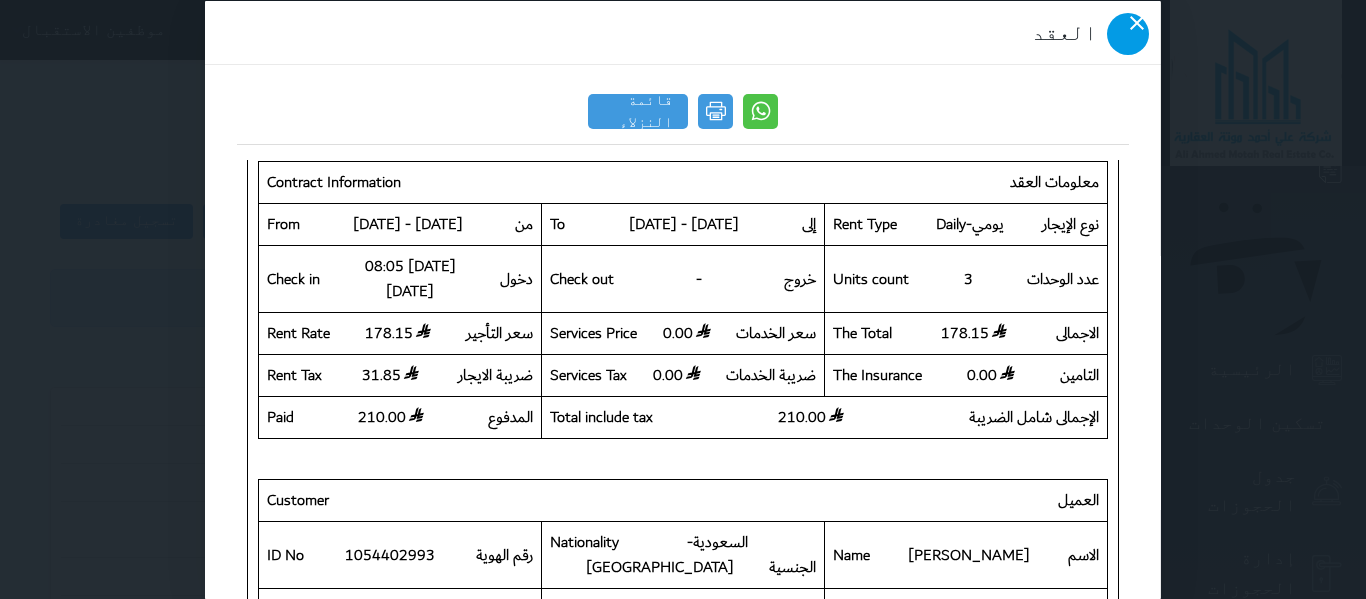 click at bounding box center [1128, 33] 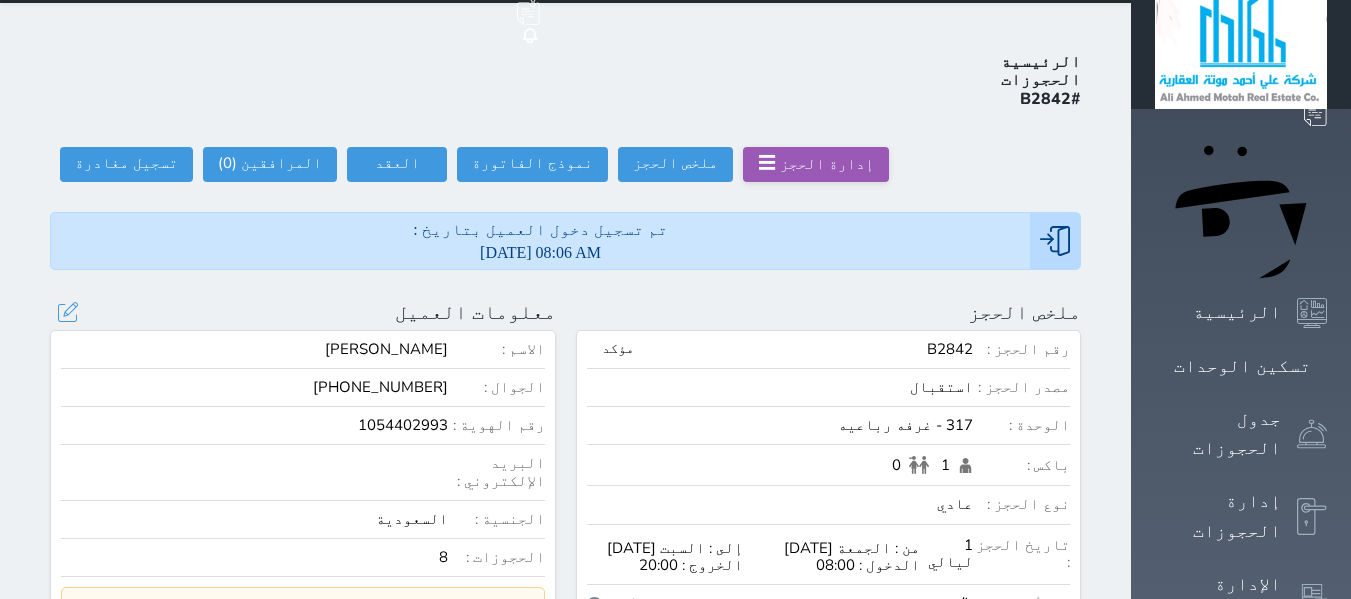 scroll, scrollTop: 0, scrollLeft: 0, axis: both 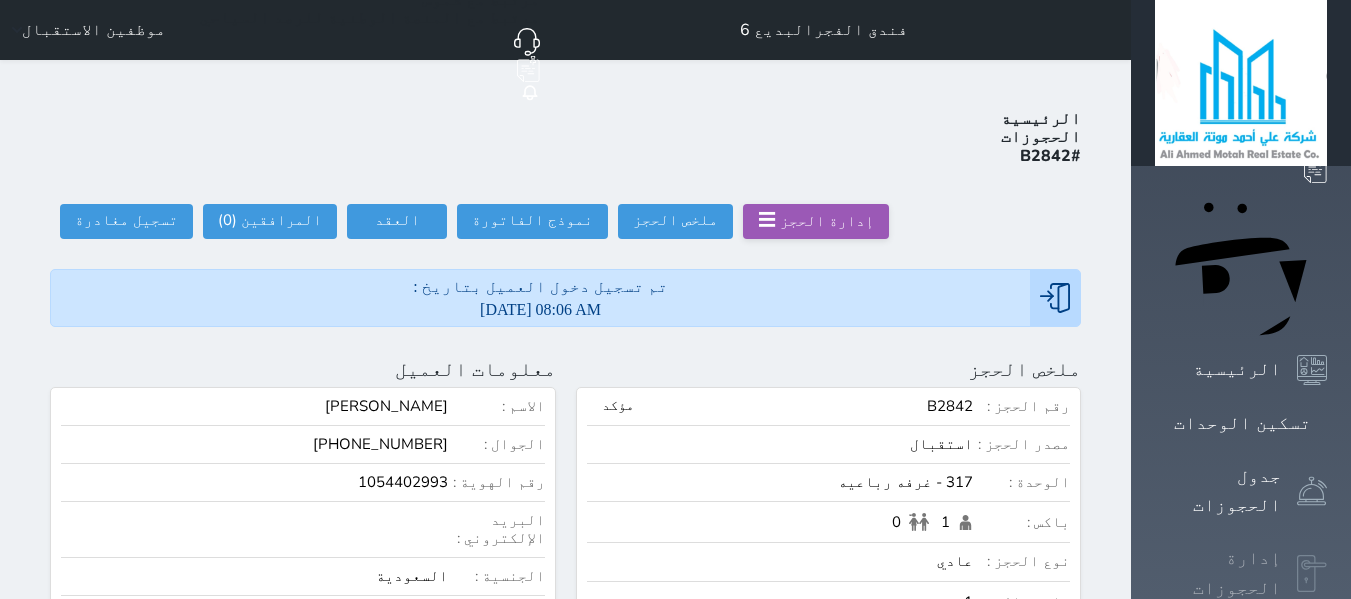 click 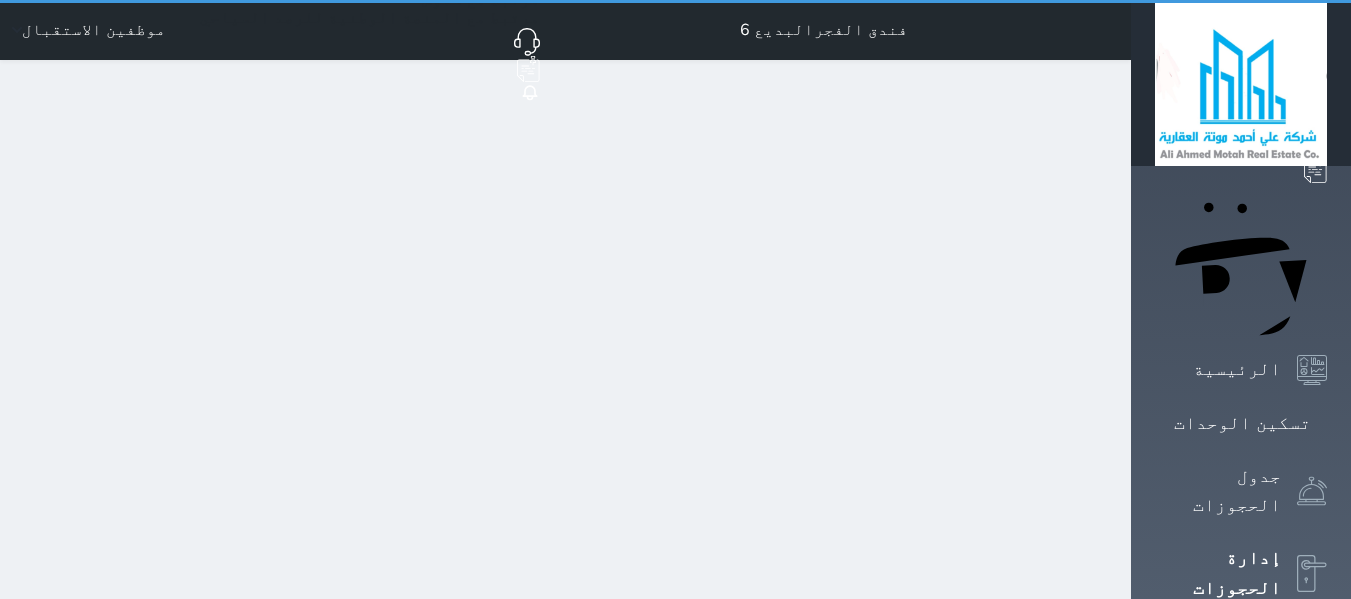 select on "open_all" 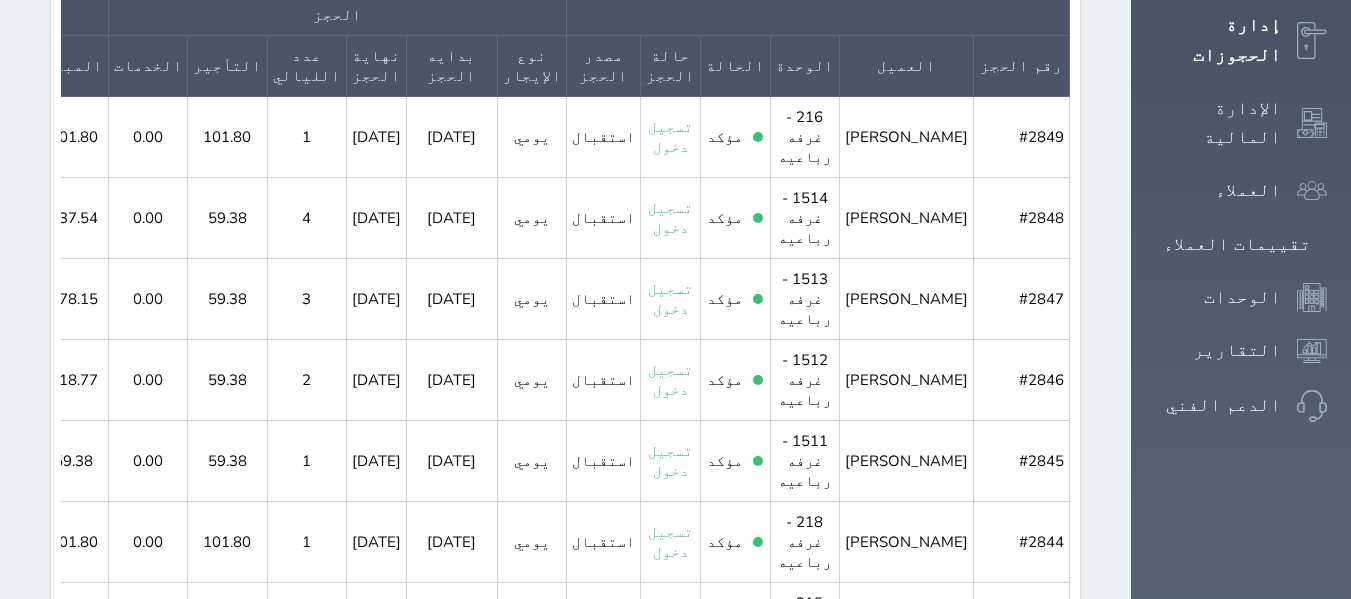 scroll, scrollTop: 800, scrollLeft: 0, axis: vertical 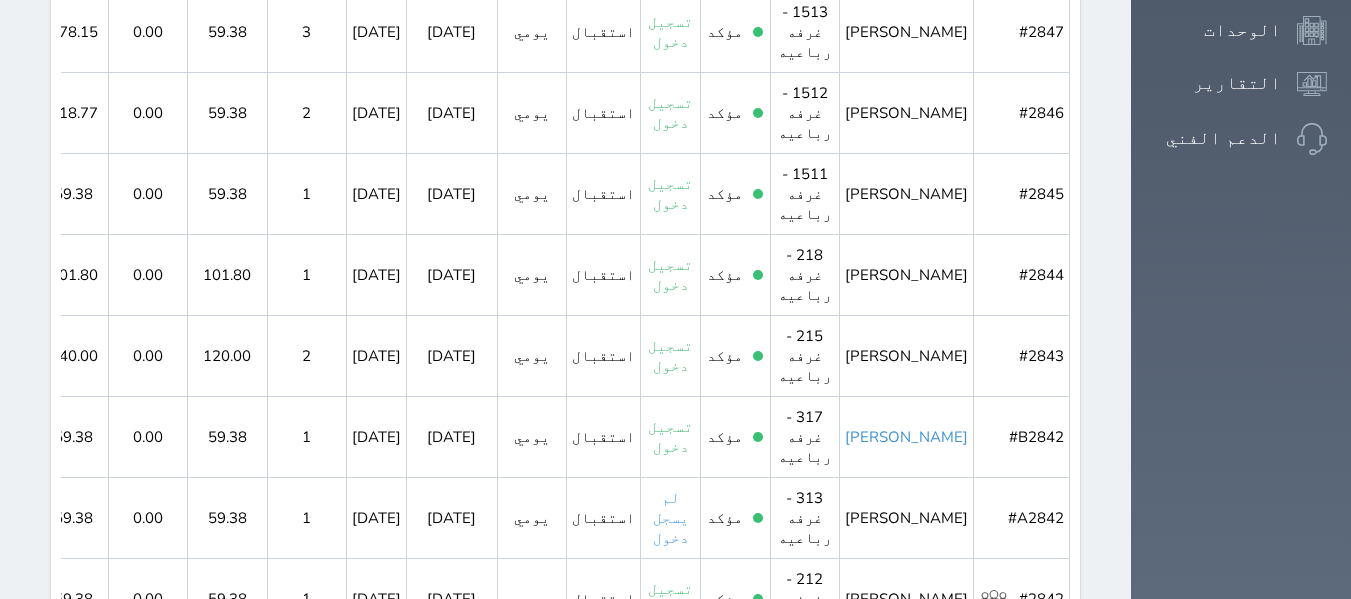 click on "[PERSON_NAME]" at bounding box center [906, 437] 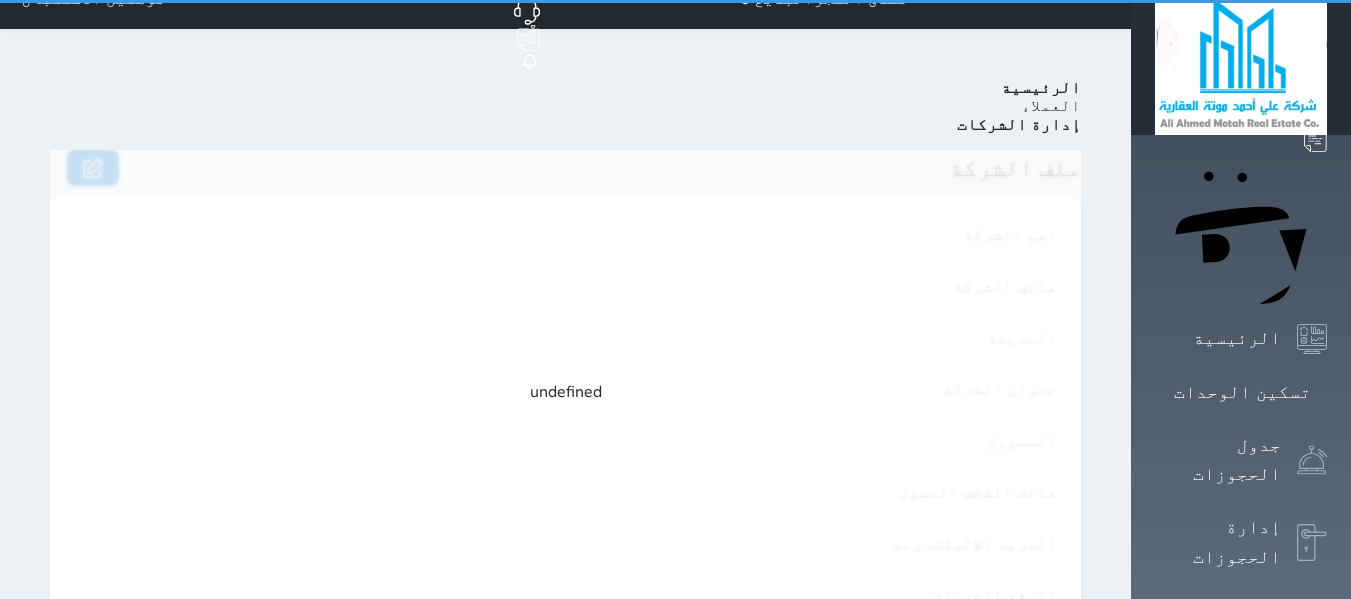 scroll, scrollTop: 0, scrollLeft: 0, axis: both 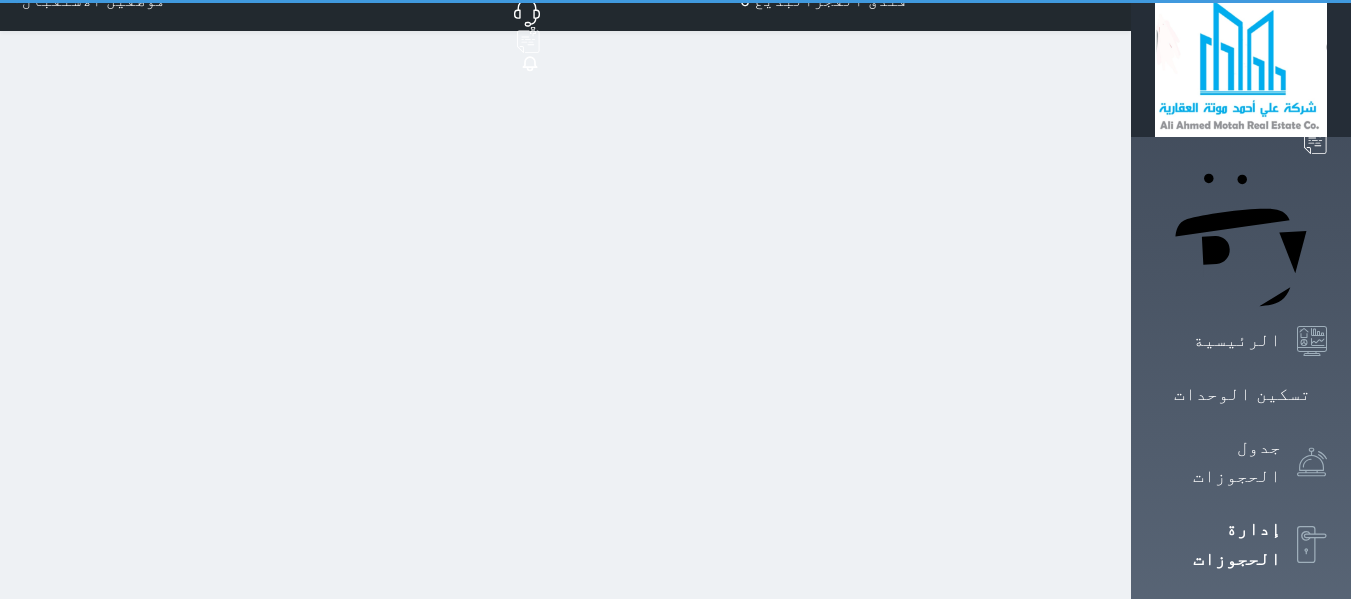 select on "open_all" 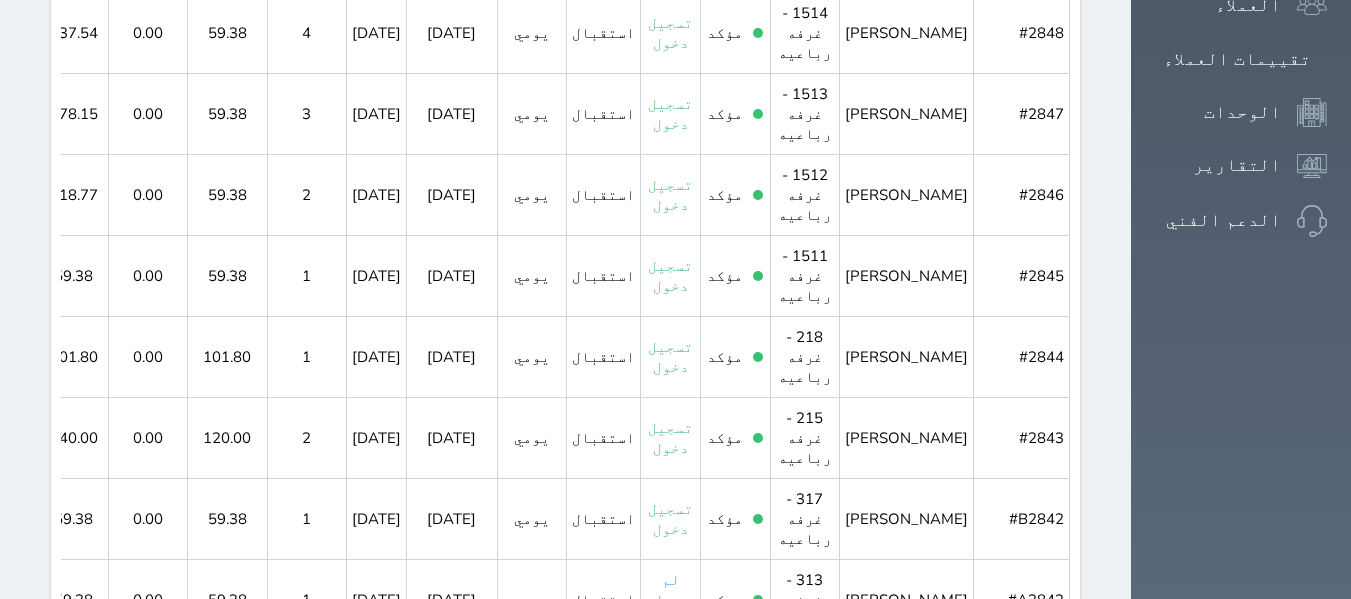 scroll, scrollTop: 737, scrollLeft: 0, axis: vertical 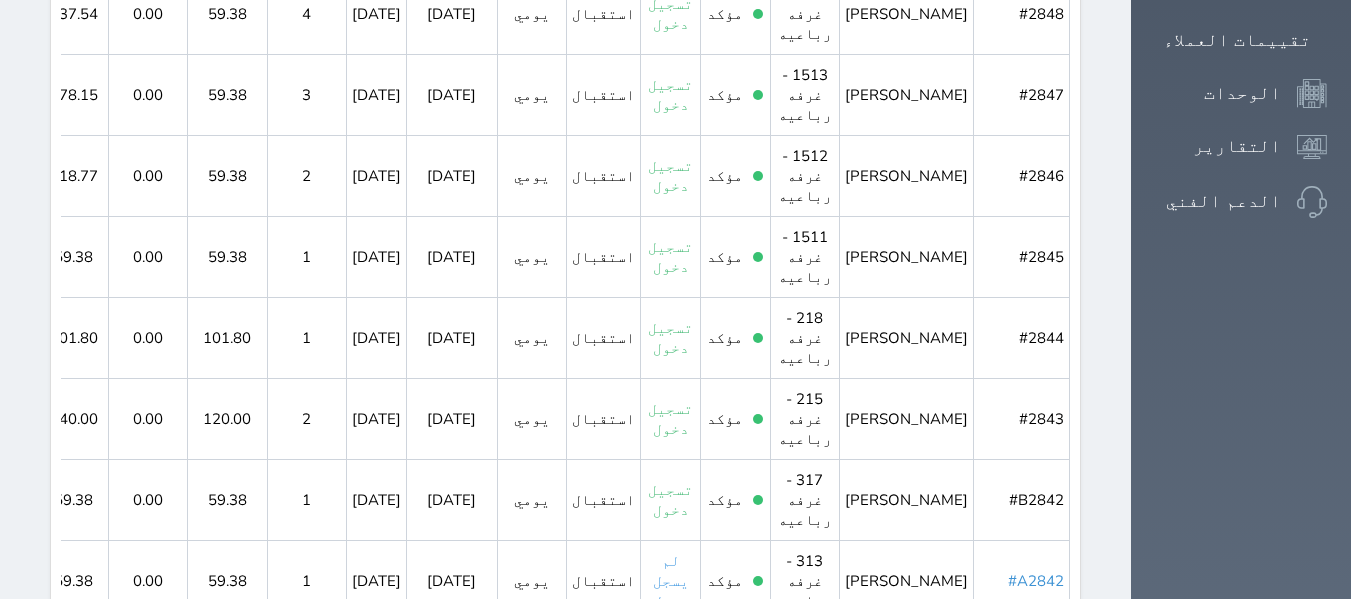 click on "#A2842" at bounding box center (1036, 581) 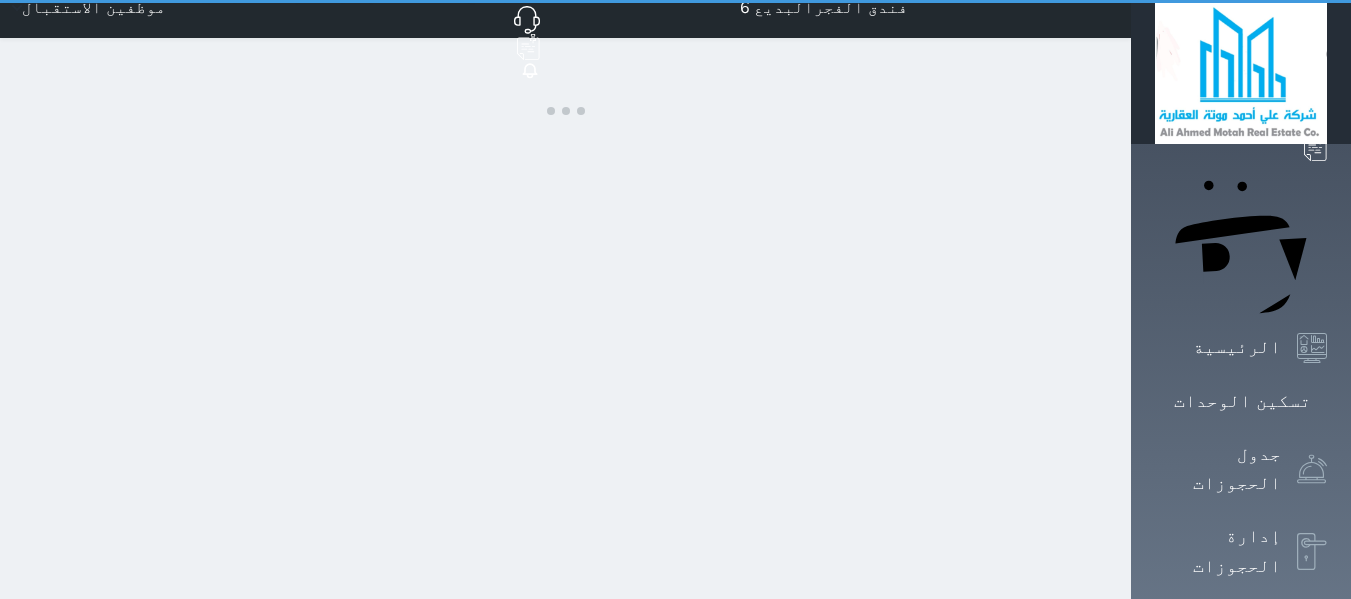 scroll, scrollTop: 0, scrollLeft: 0, axis: both 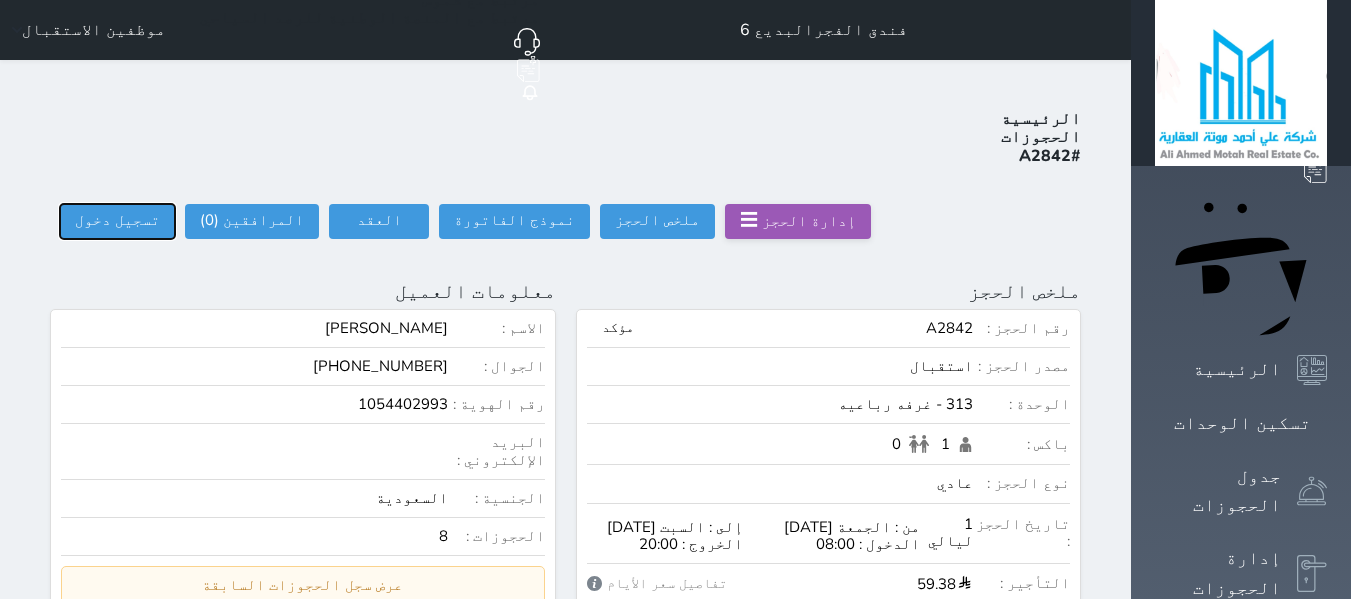 click on "تسجيل دخول" at bounding box center [117, 221] 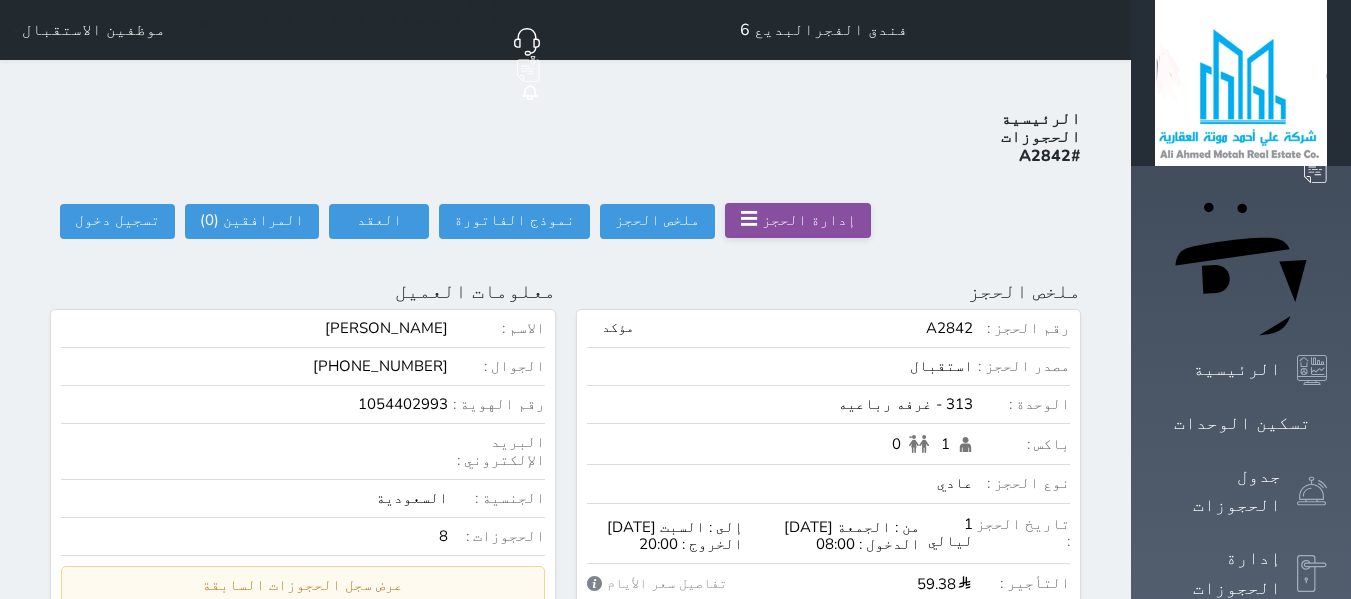 click on "إدارة الحجز" at bounding box center (809, 220) 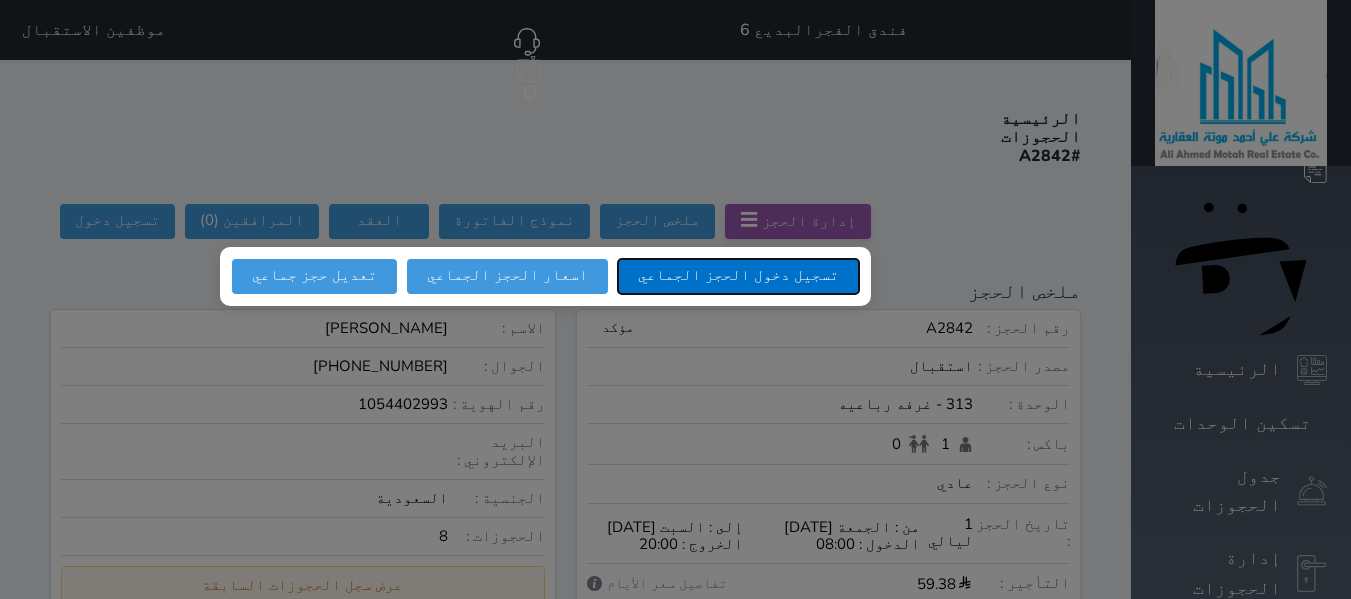 click on "تسجيل دخول الحجز الجماعي" at bounding box center (738, 276) 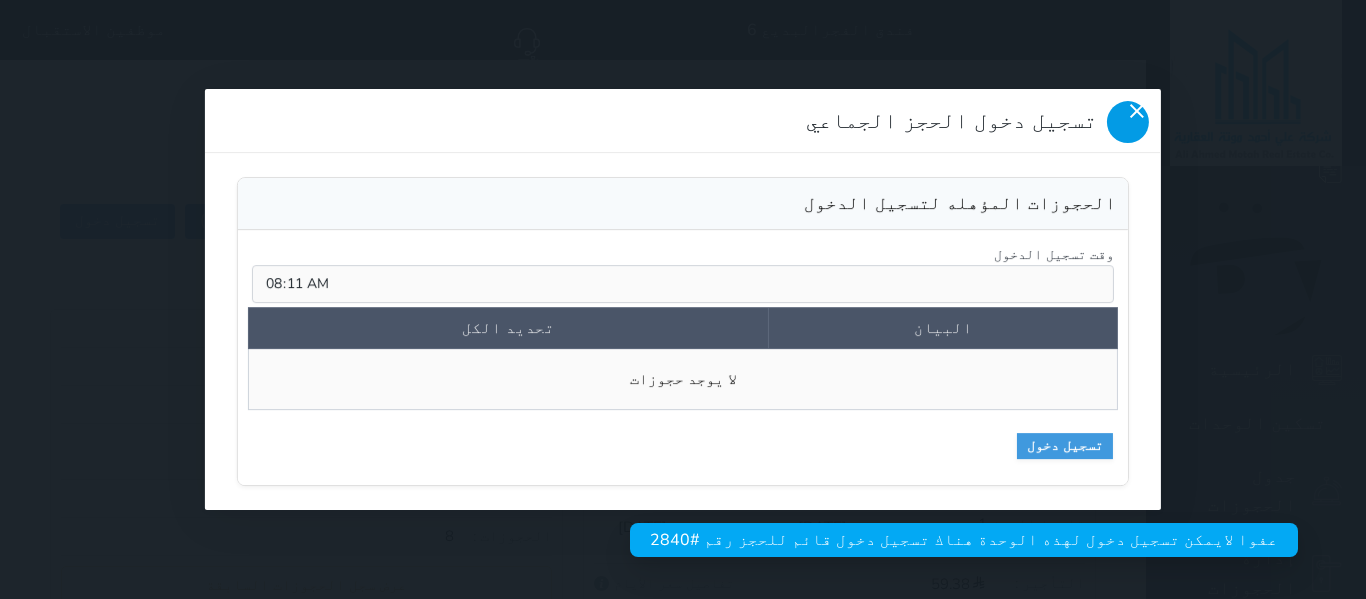 click at bounding box center [1128, 122] 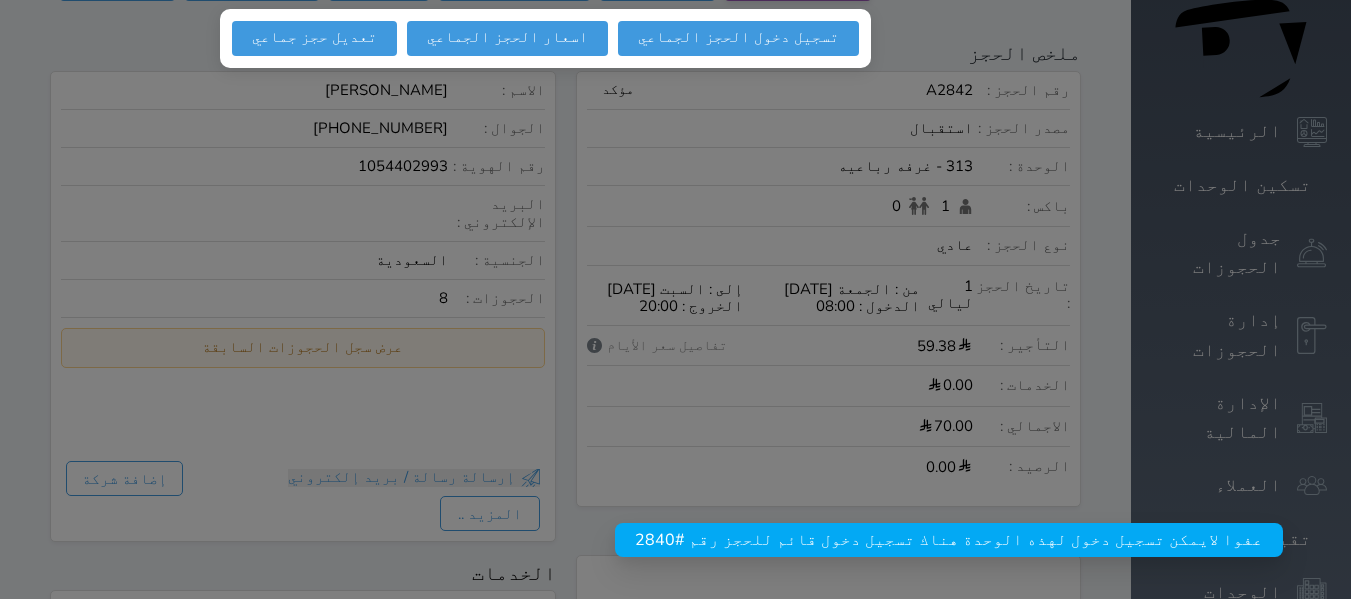 scroll, scrollTop: 267, scrollLeft: 0, axis: vertical 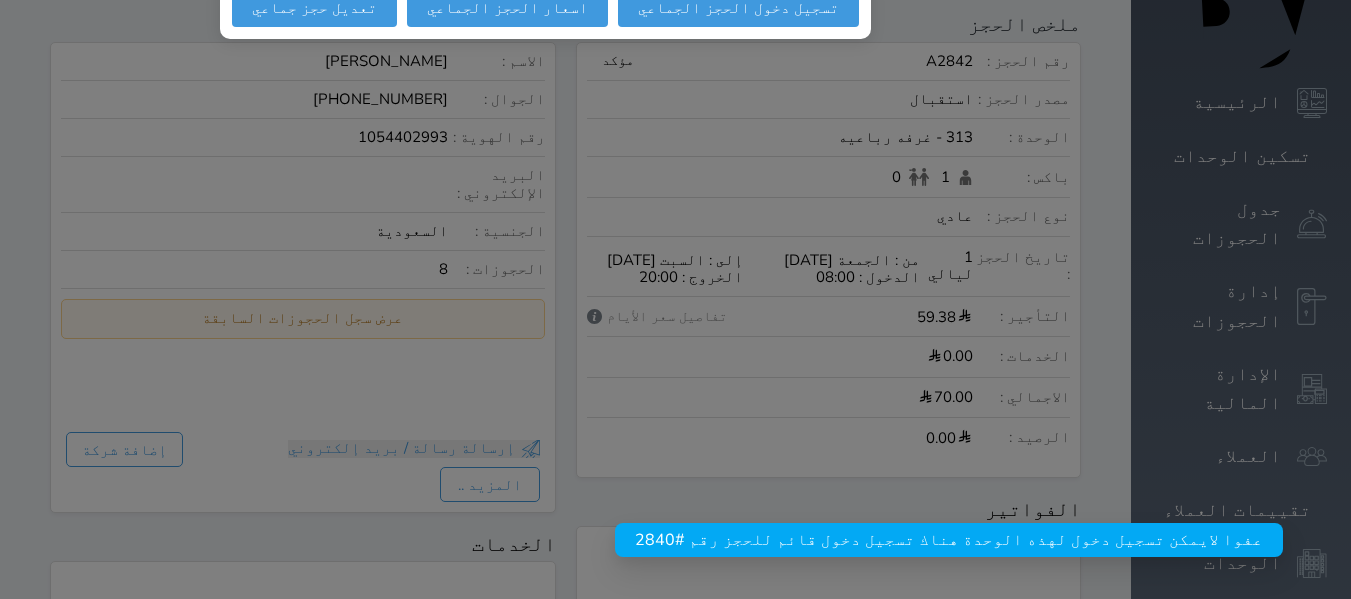 click at bounding box center (675, 299) 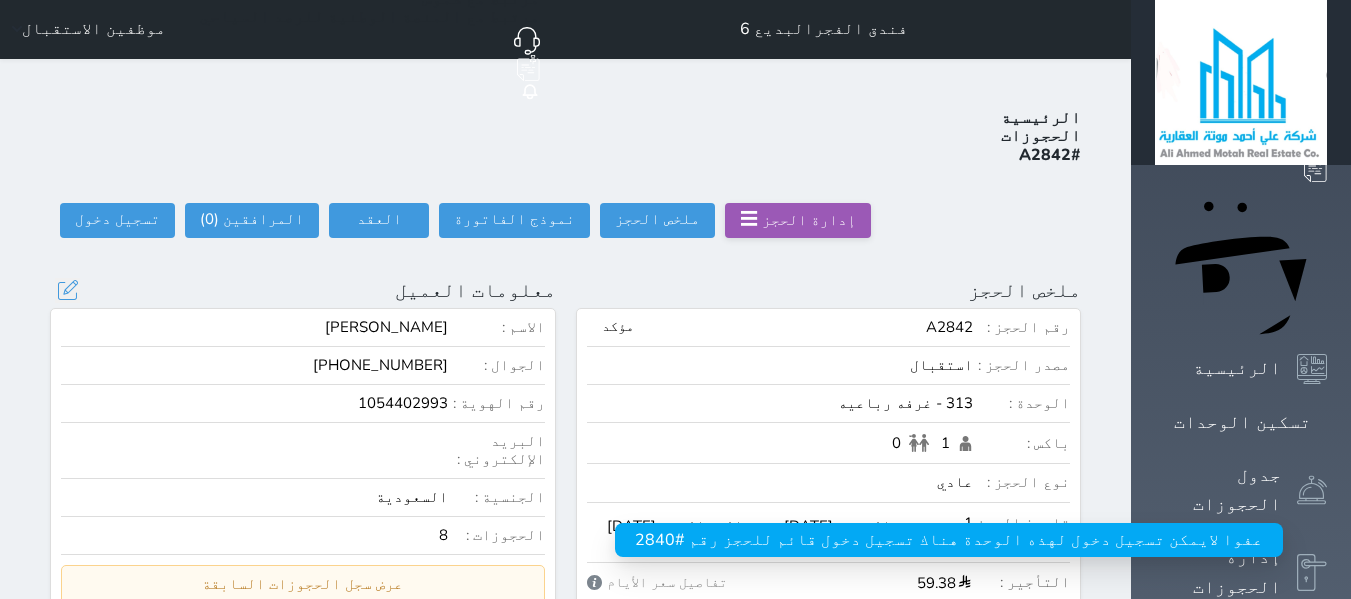 scroll, scrollTop: 0, scrollLeft: 0, axis: both 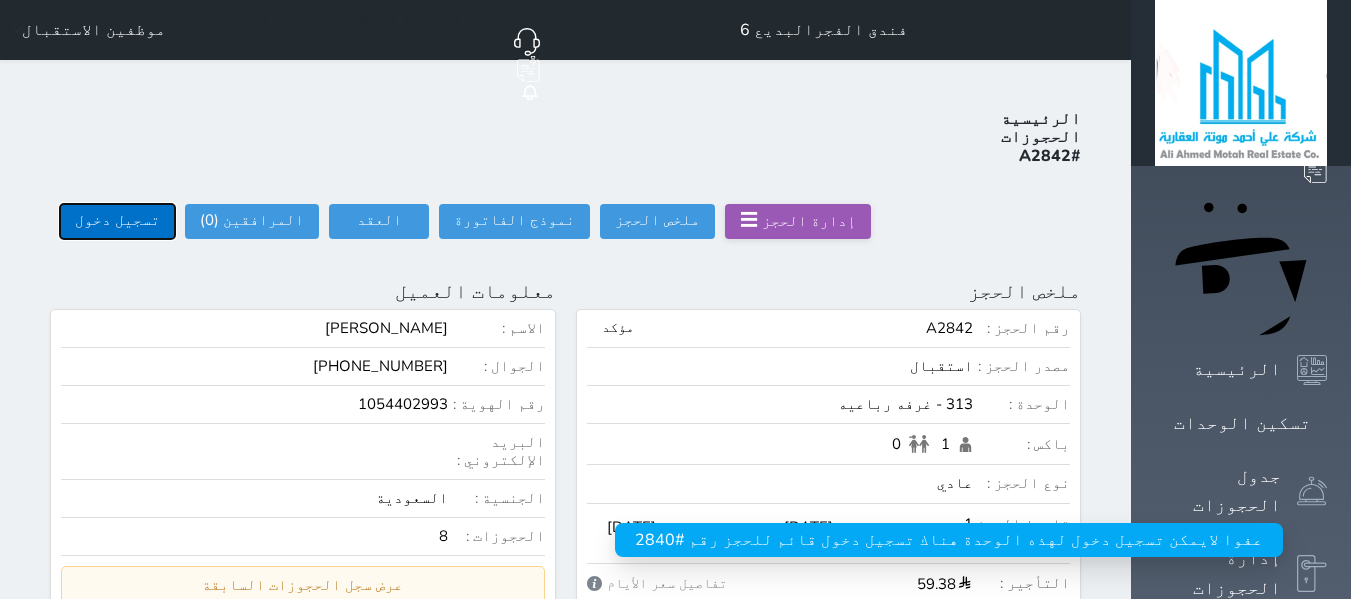 click on "تسجيل دخول" at bounding box center (117, 221) 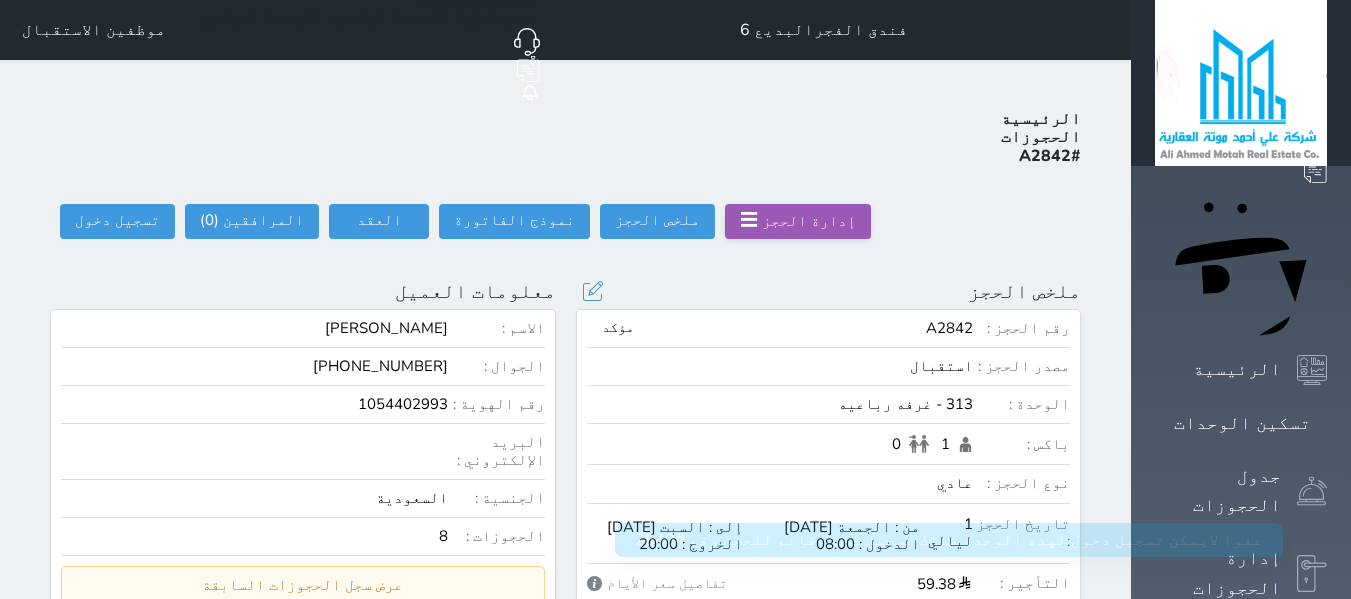 click on "ملخص الحجز           تحديث الحجز                       نوع الإيجار :     يومي     تاريخ بداية ونهاية الحجز :     الوحدة :   313 غرفه رباعيه     ( يمكنك نقل العميل لوحدة أخري بشرط توافر الوحدة بالتواريخ المحددة )   مصدر الحجز :       سعر الحجز :           الليالي :     1     ليله    الخدمات المشمولة في السعر :   الخدمات المختاره (0)  تحديد الكل  ×  فطار   عدد باكس           البالغون     1                             الاطفال     0               نوع الحجز :
عادي
إقامة مجانية
إستخدام داخلي
إستخدام يومي
تحديث الحجز       رقم الحجز :      مؤكد" at bounding box center (829, 512) 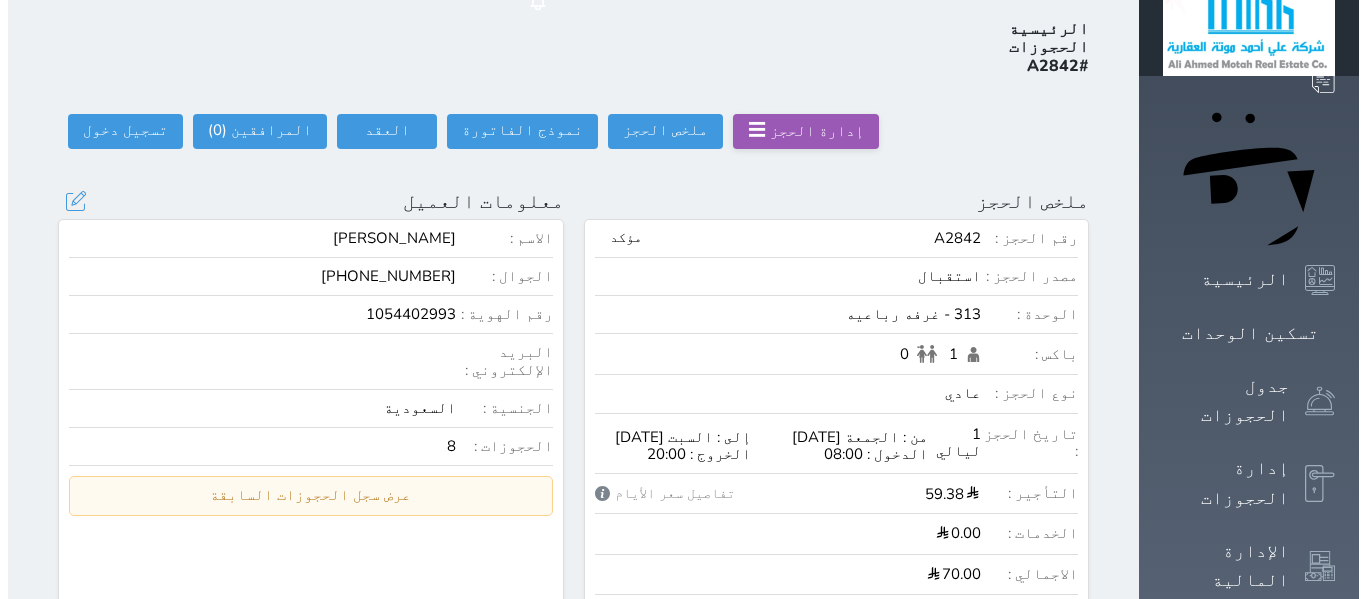 scroll, scrollTop: 133, scrollLeft: 0, axis: vertical 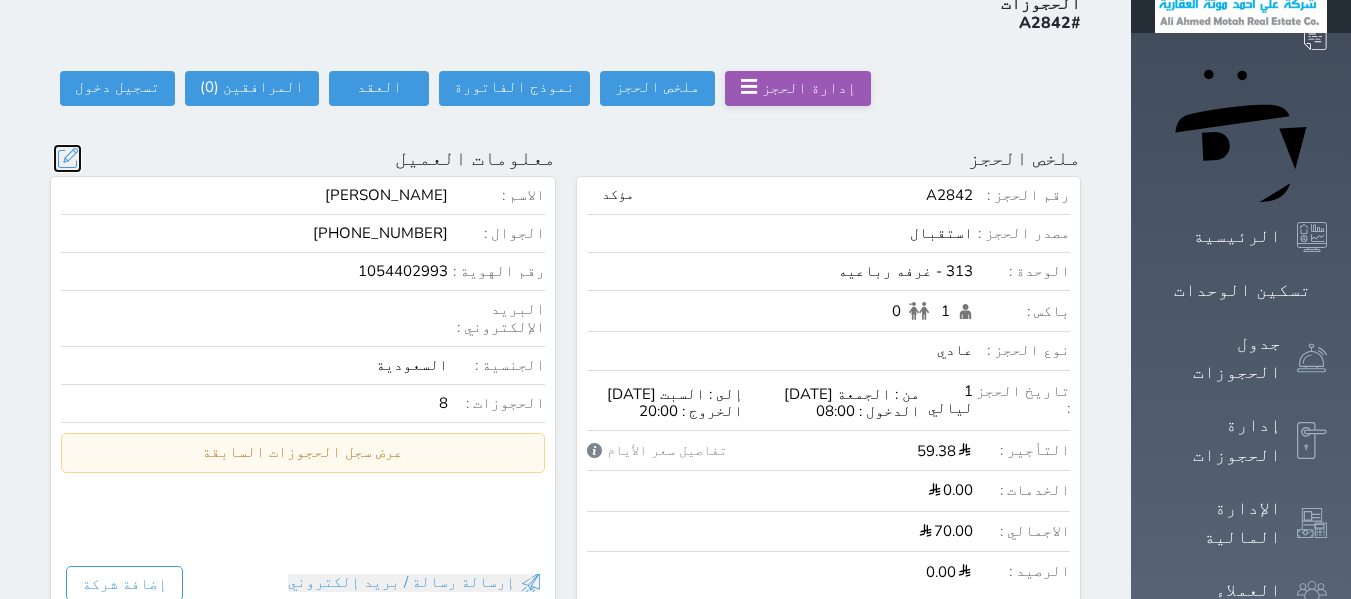 click at bounding box center [67, 158] 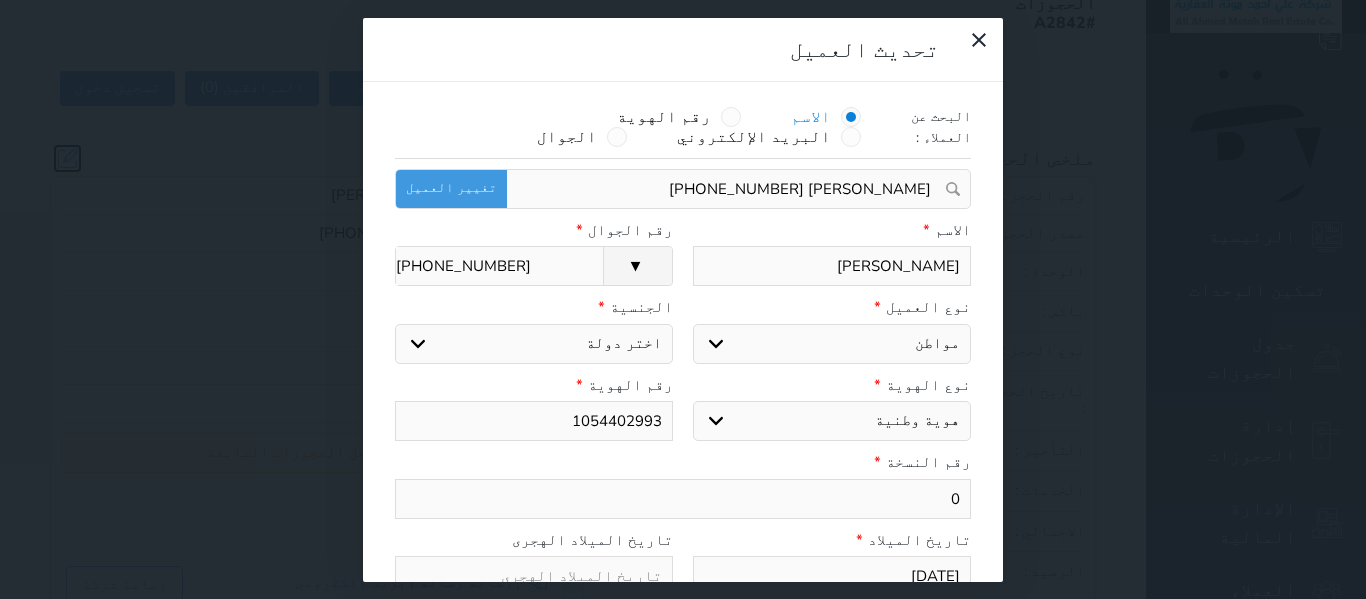 select on "113" 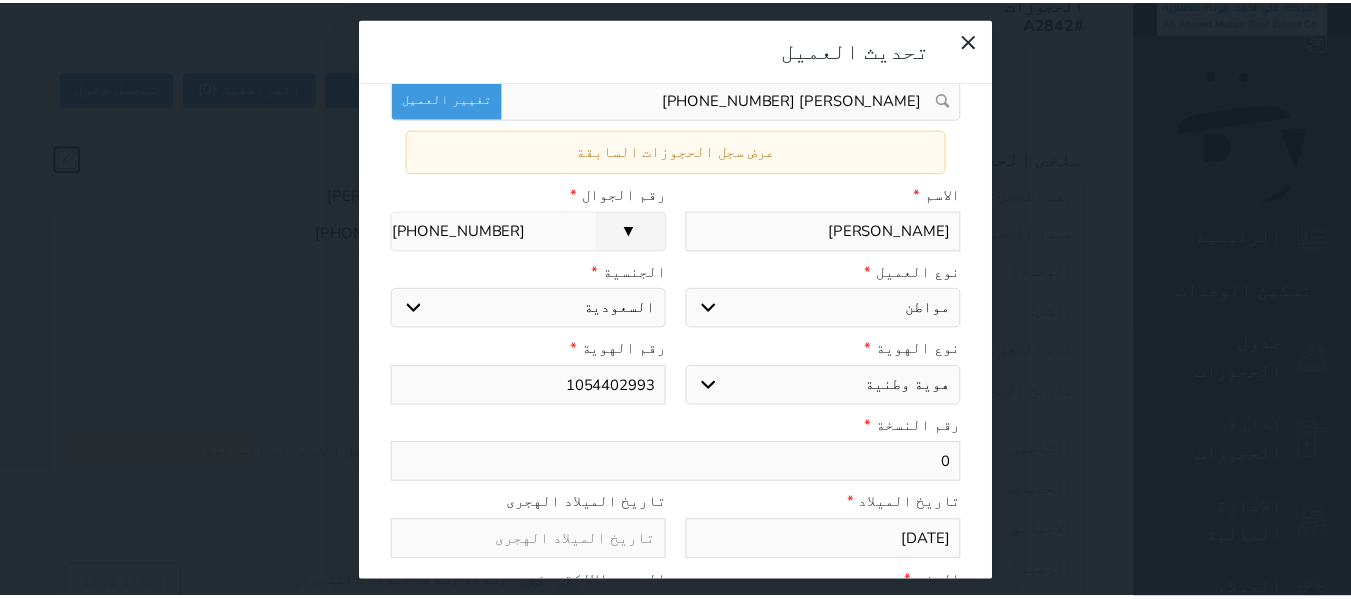 scroll, scrollTop: 133, scrollLeft: 0, axis: vertical 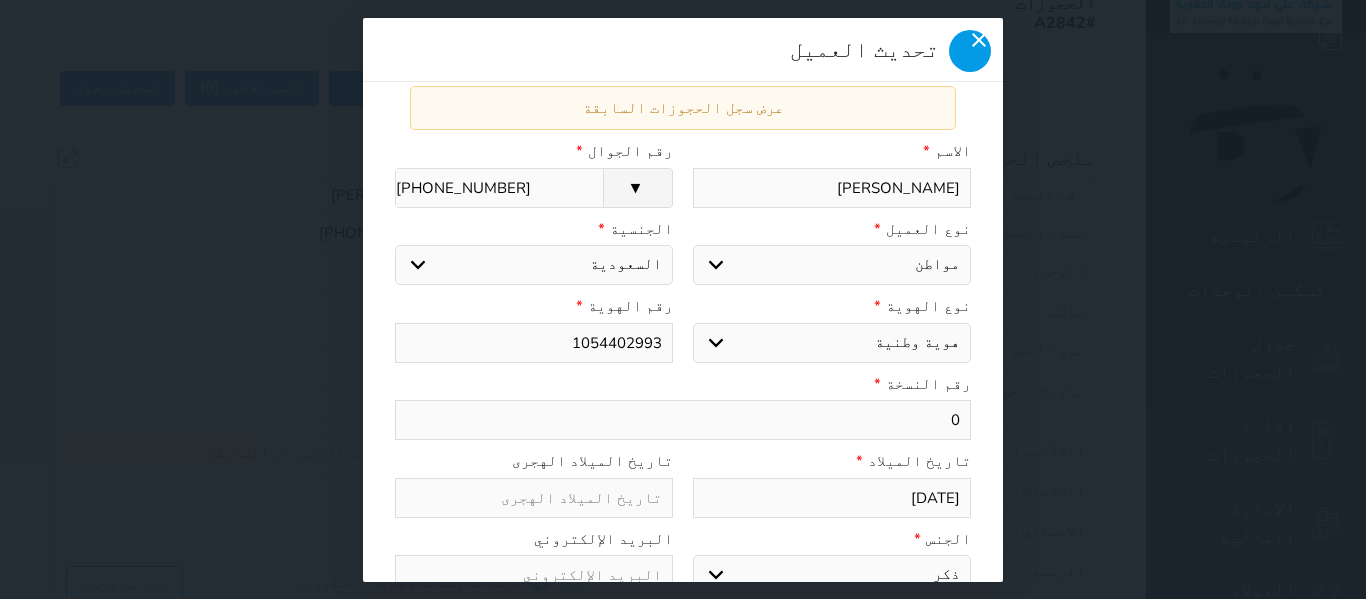 click 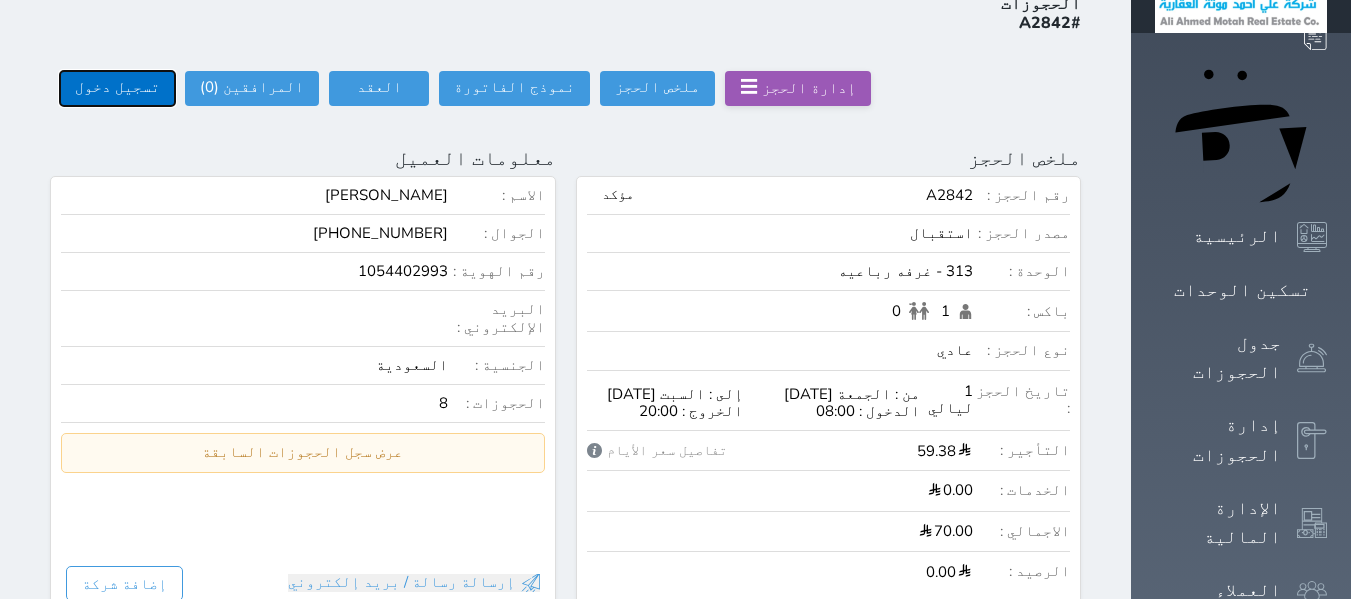 click on "تسجيل دخول" at bounding box center (117, 88) 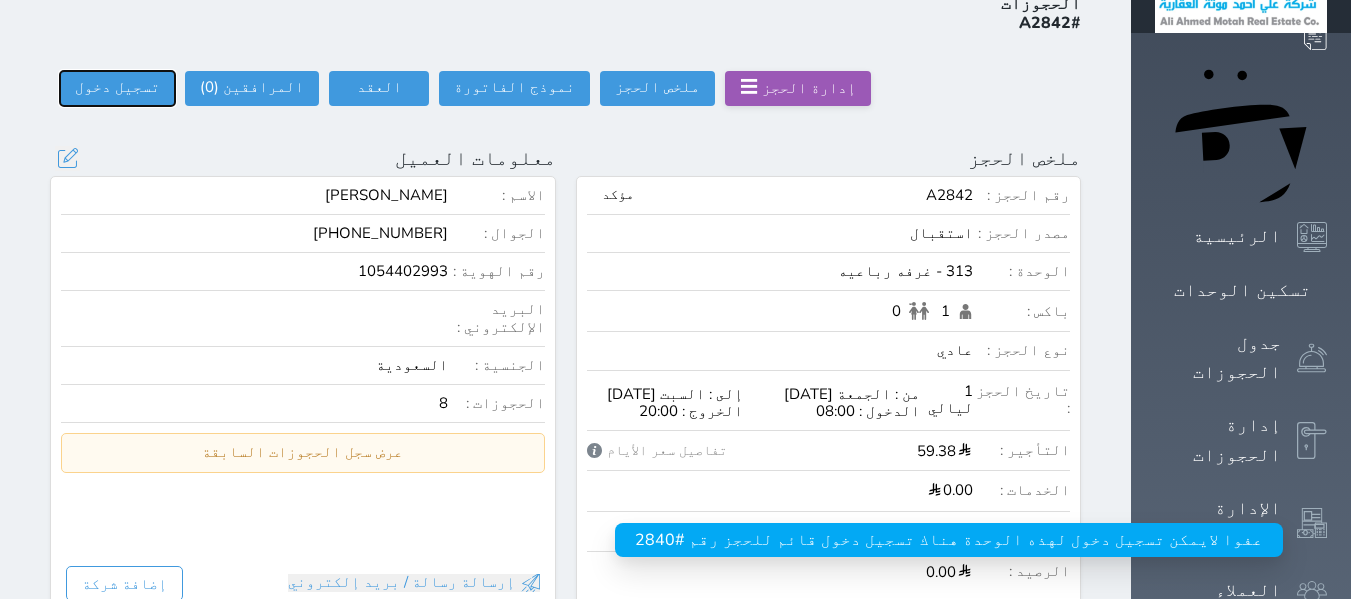 scroll, scrollTop: 0, scrollLeft: 0, axis: both 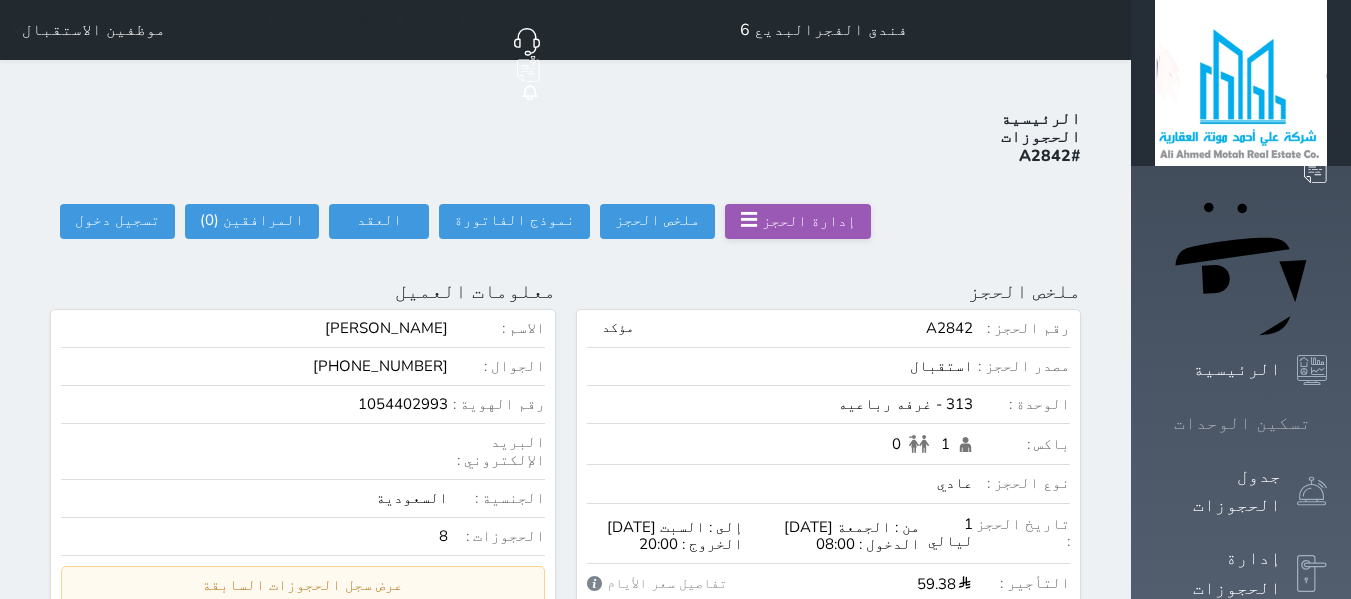 click 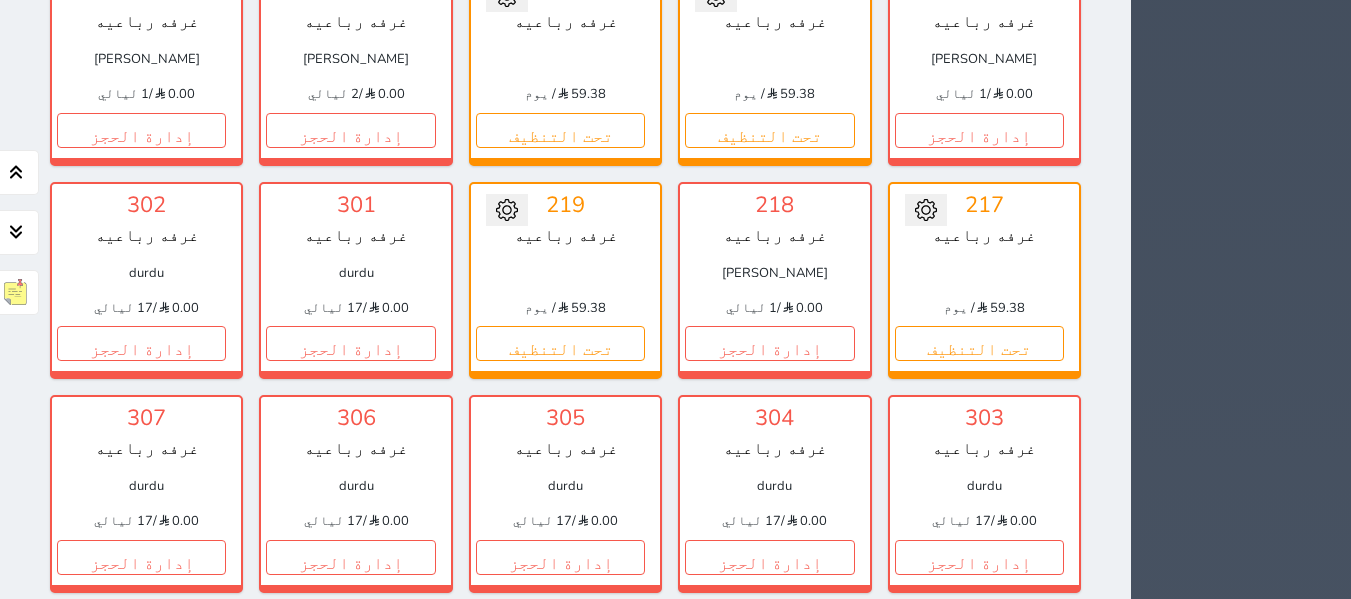 scroll, scrollTop: 1678, scrollLeft: 0, axis: vertical 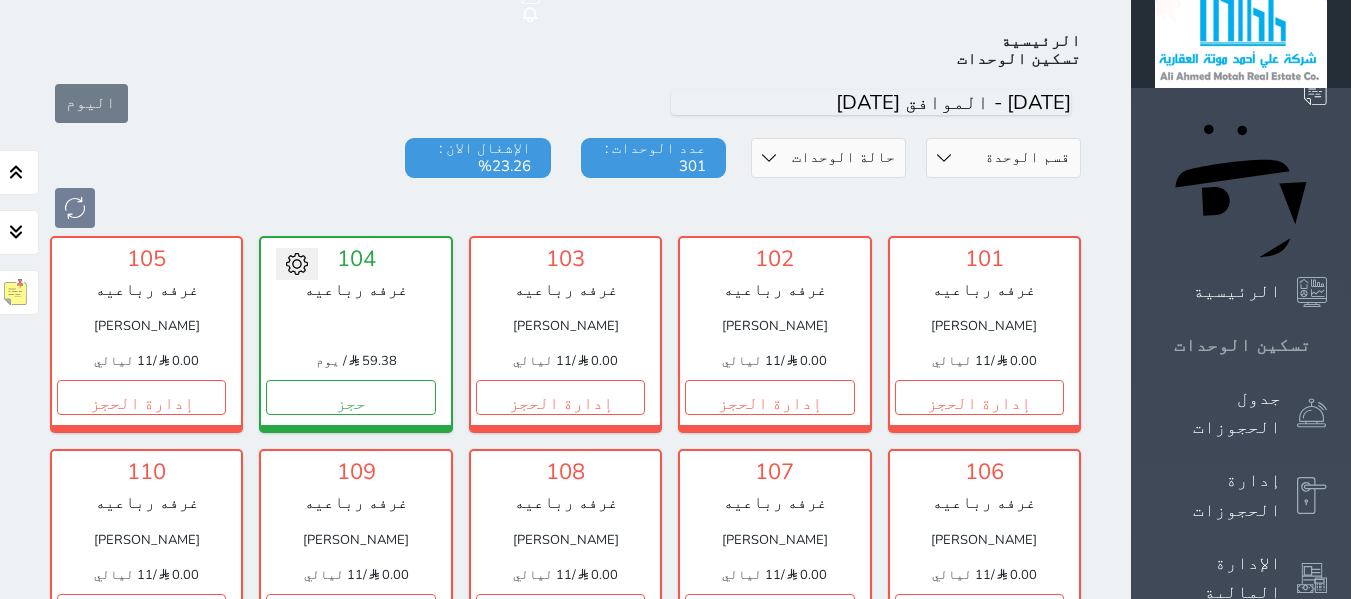 click 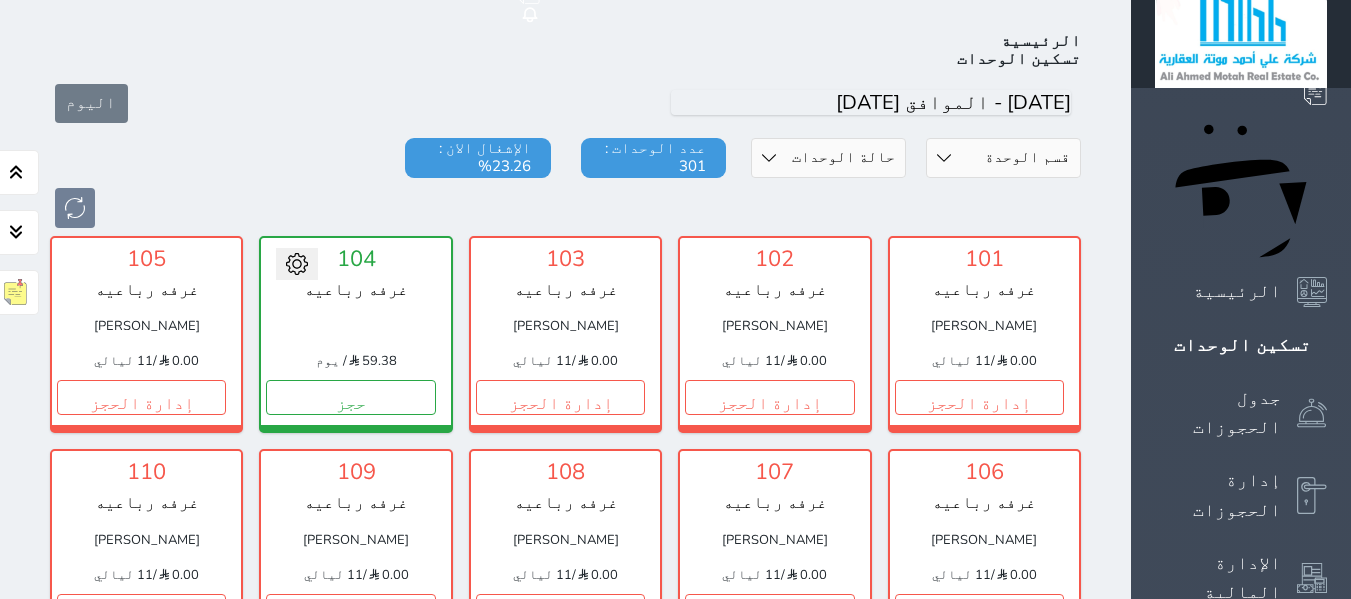 click on "عدد الوحدات : 301" at bounding box center (653, 158) 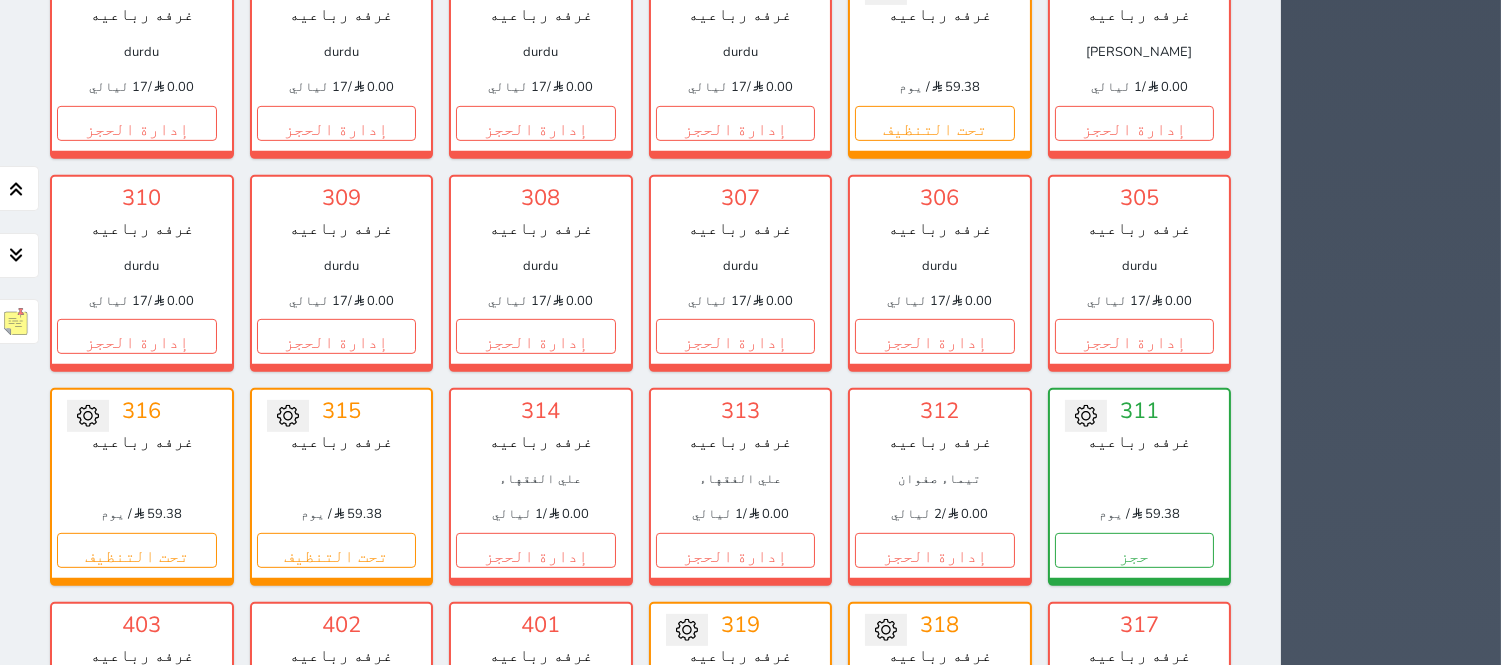 scroll, scrollTop: 1558, scrollLeft: 0, axis: vertical 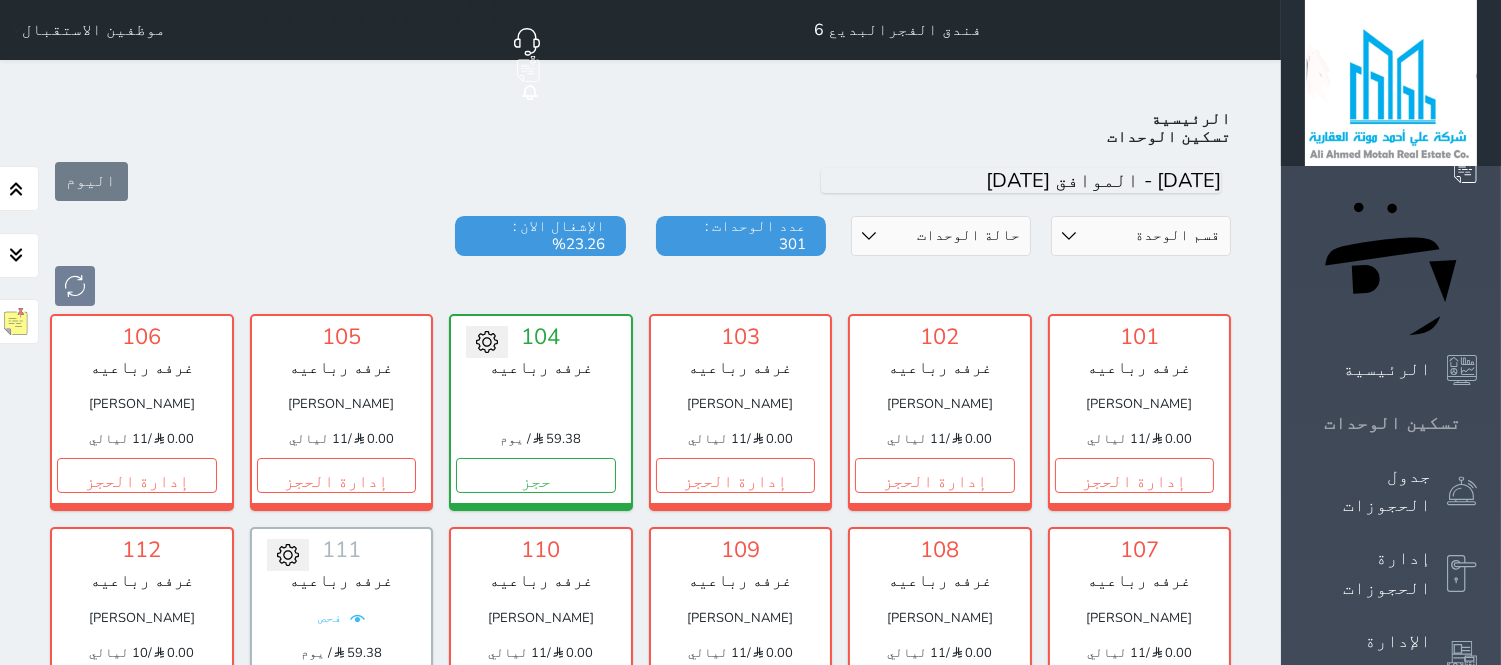 click at bounding box center [1477, 423] 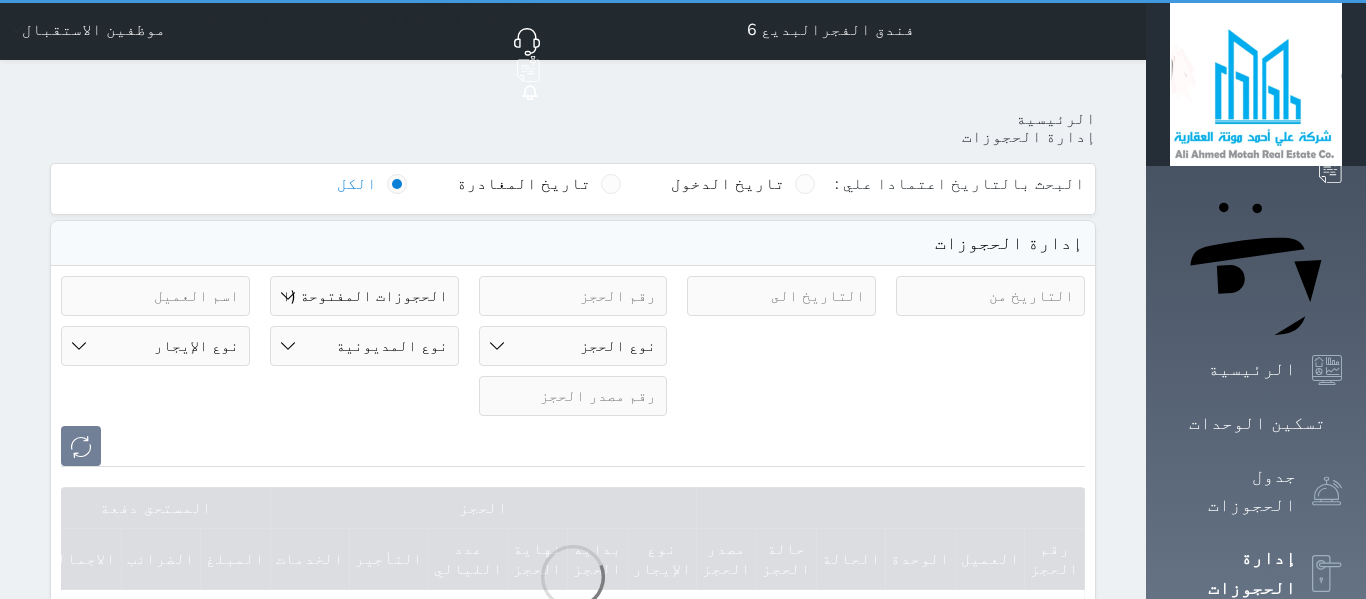 select on "open_all" 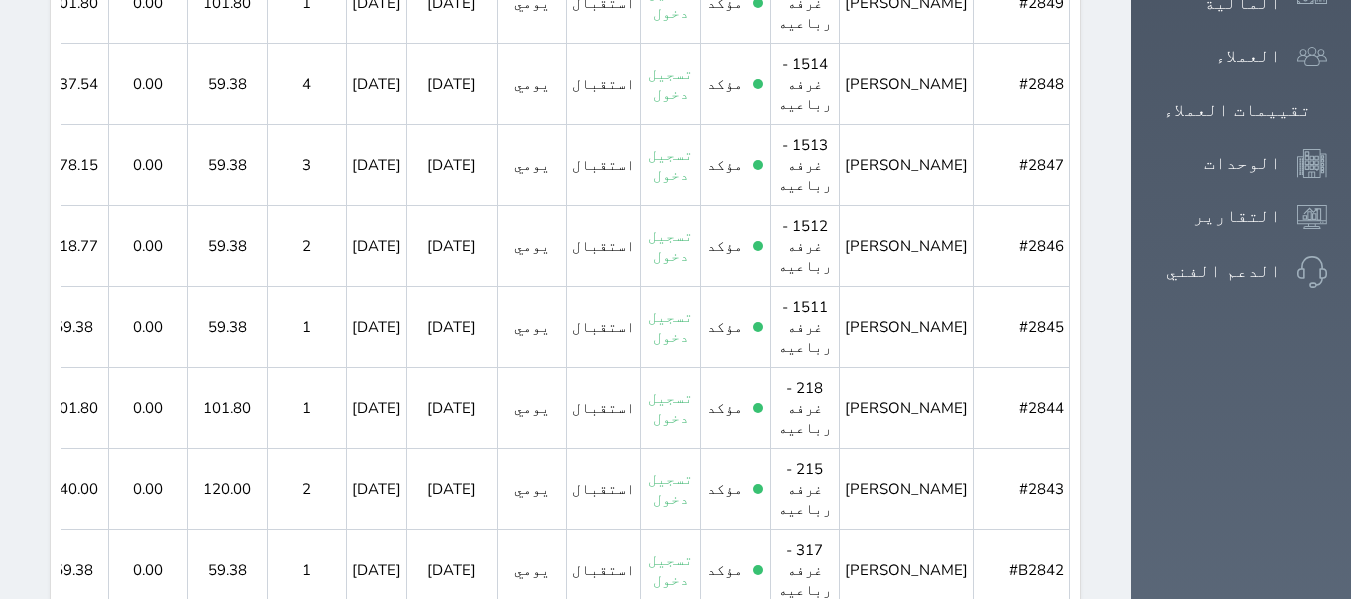 scroll, scrollTop: 533, scrollLeft: 0, axis: vertical 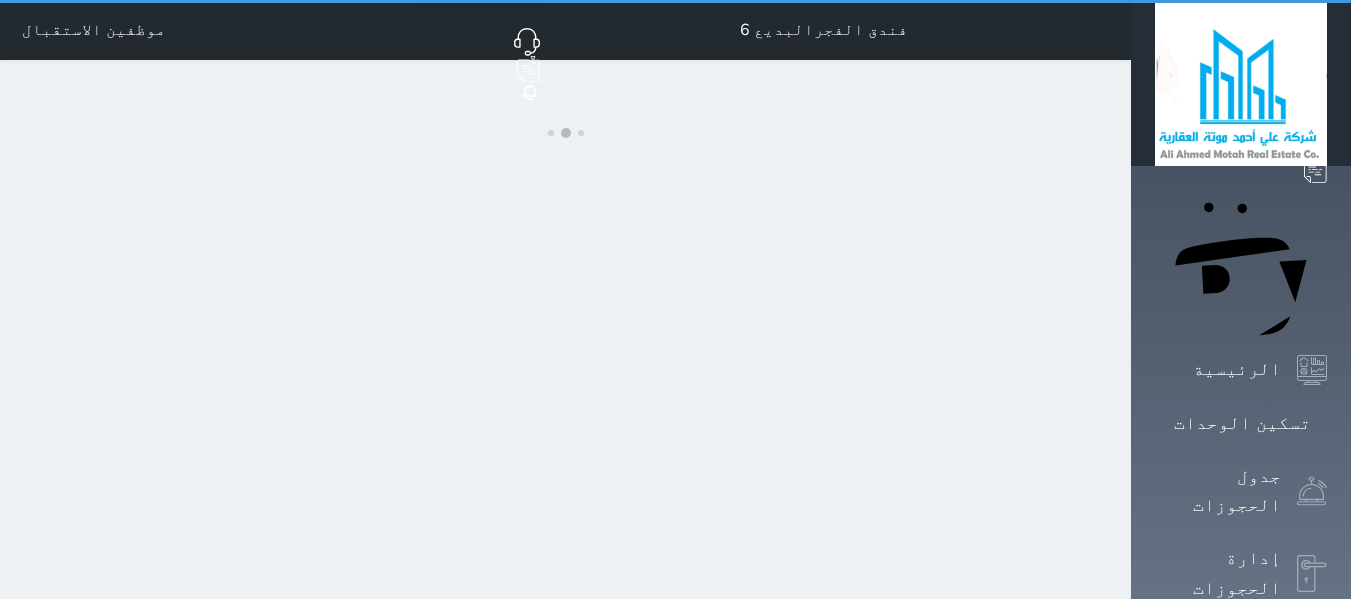 select on "1" 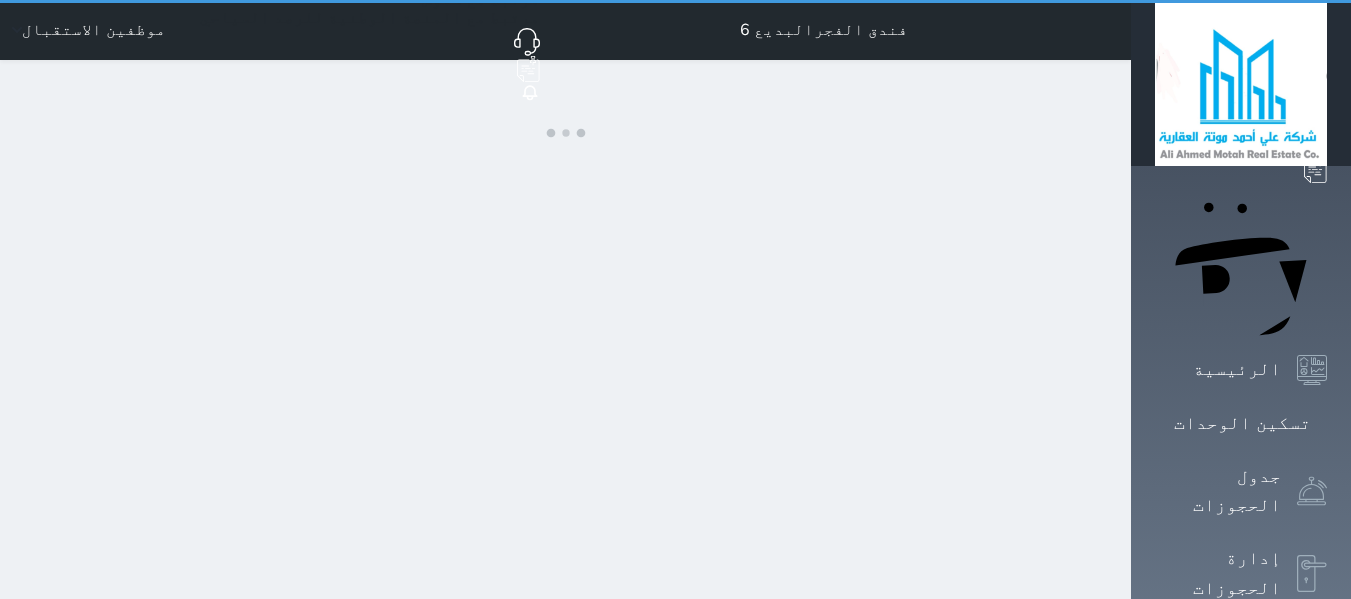select on "1" 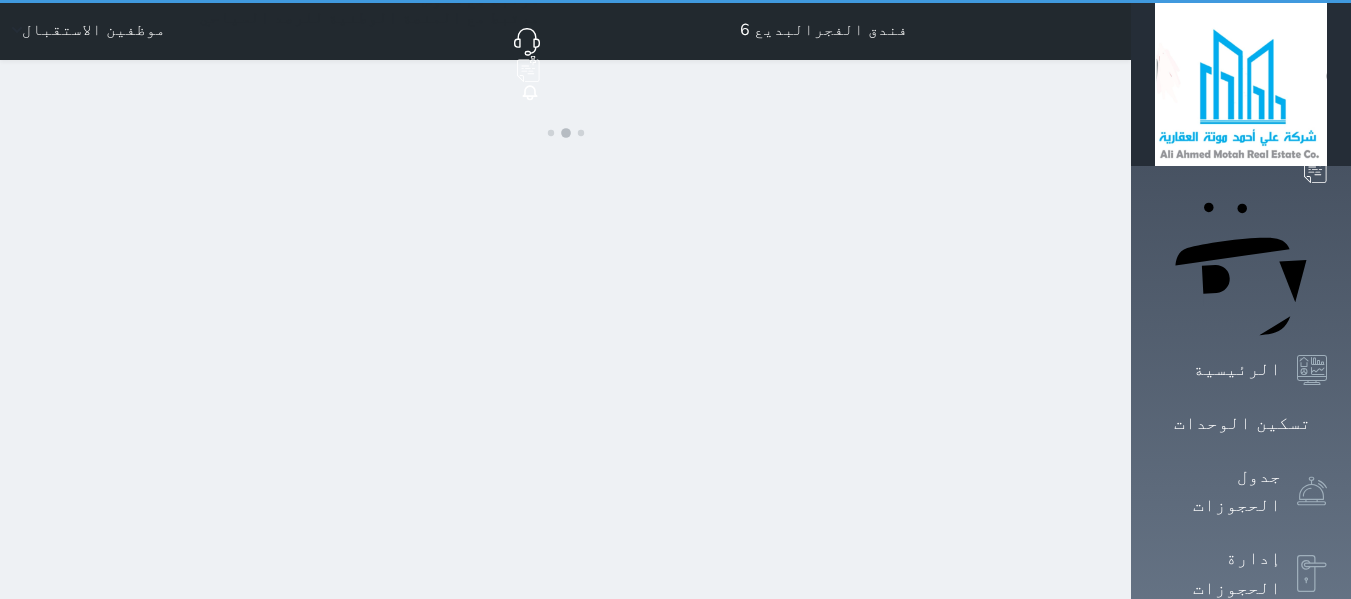 select on "9" 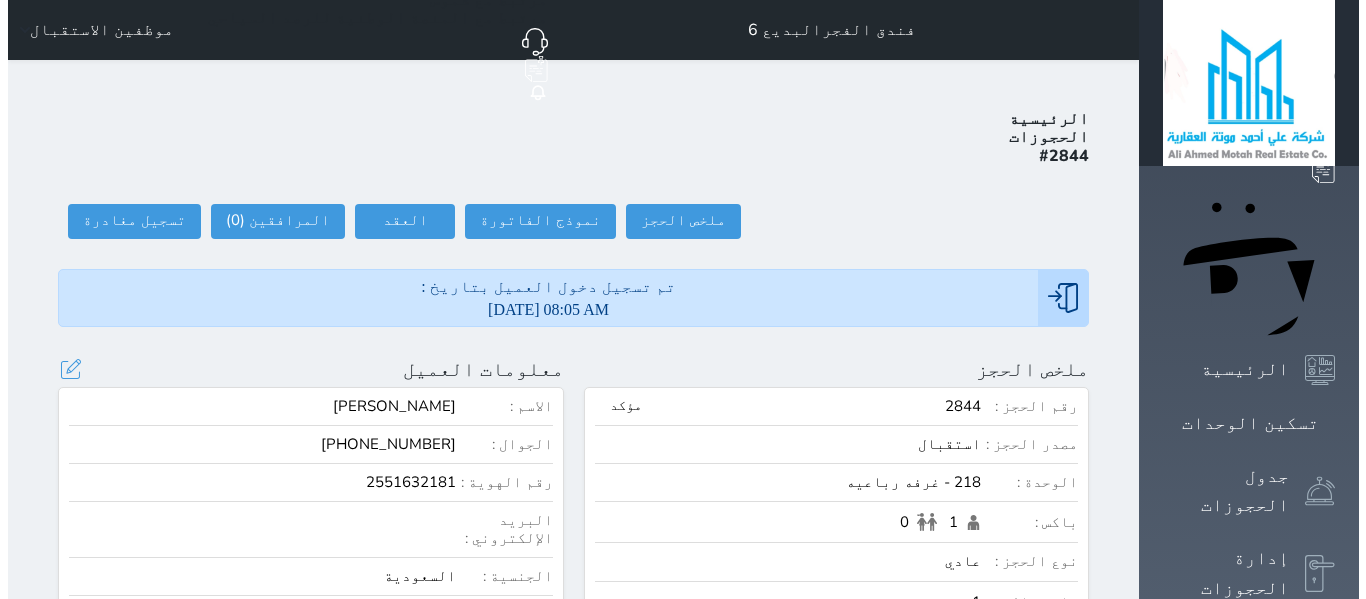 scroll, scrollTop: 133, scrollLeft: 0, axis: vertical 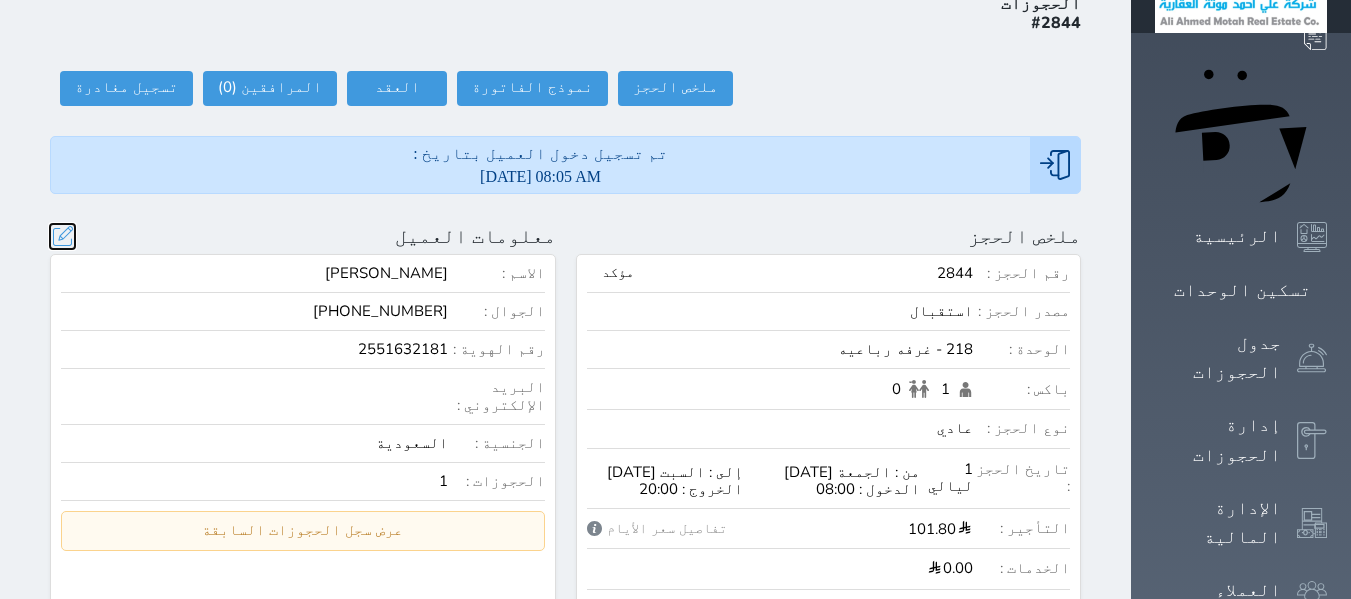 click at bounding box center [62, 236] 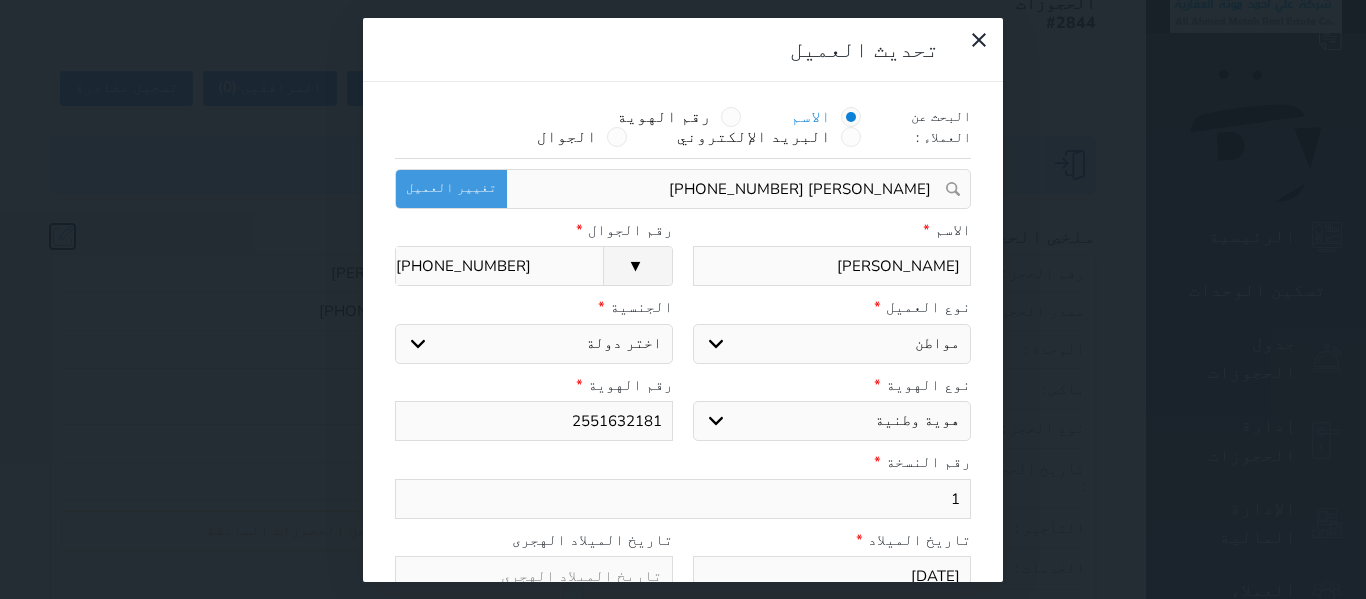 select on "113" 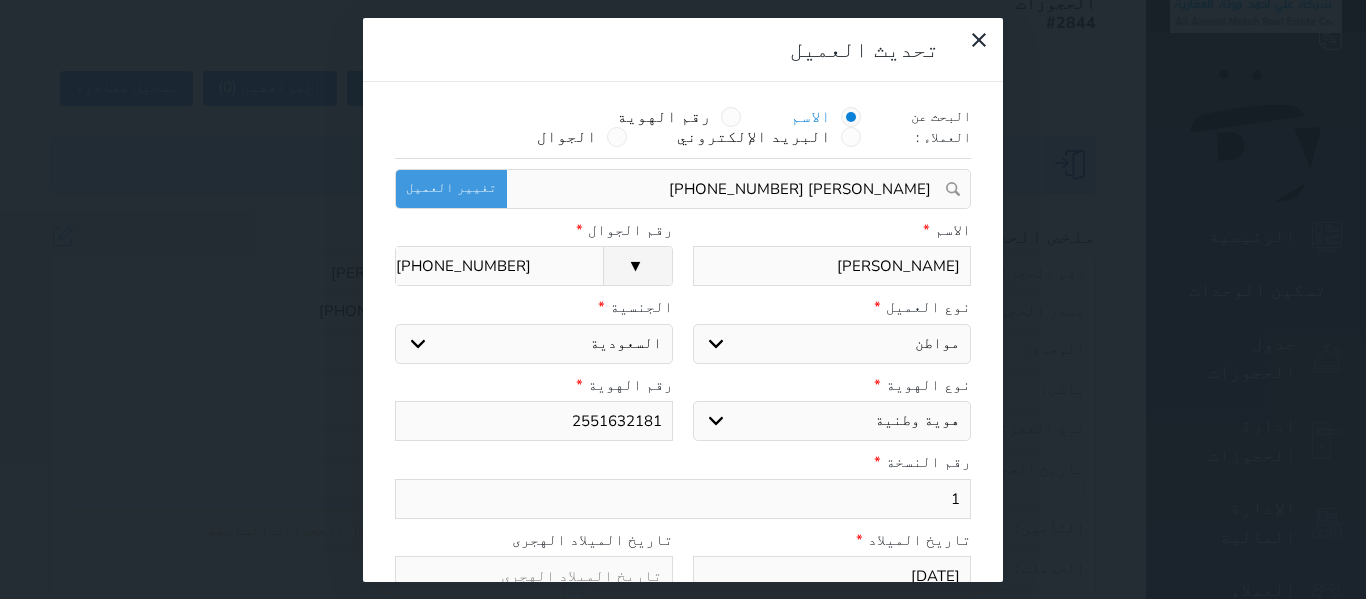 click on "اختر دولة   السعودية" at bounding box center (534, 344) 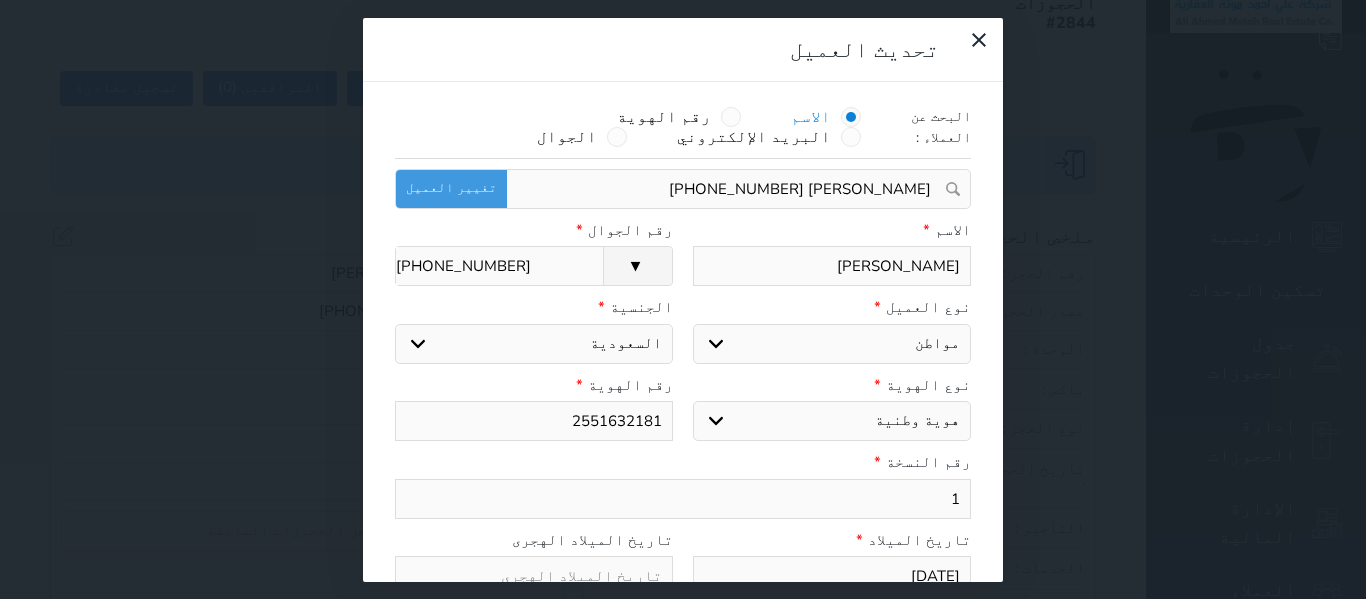 click on "اختر نوع   مواطن مواطن خليجي زائر مقيم" at bounding box center [832, 344] 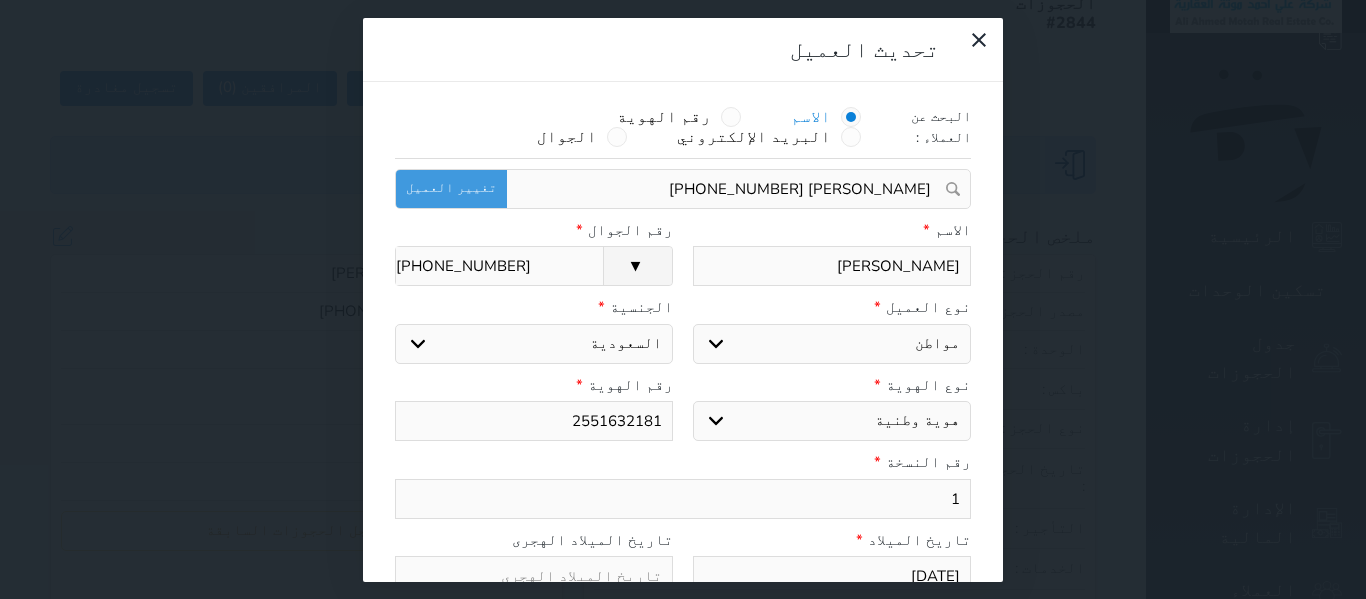 select on "4" 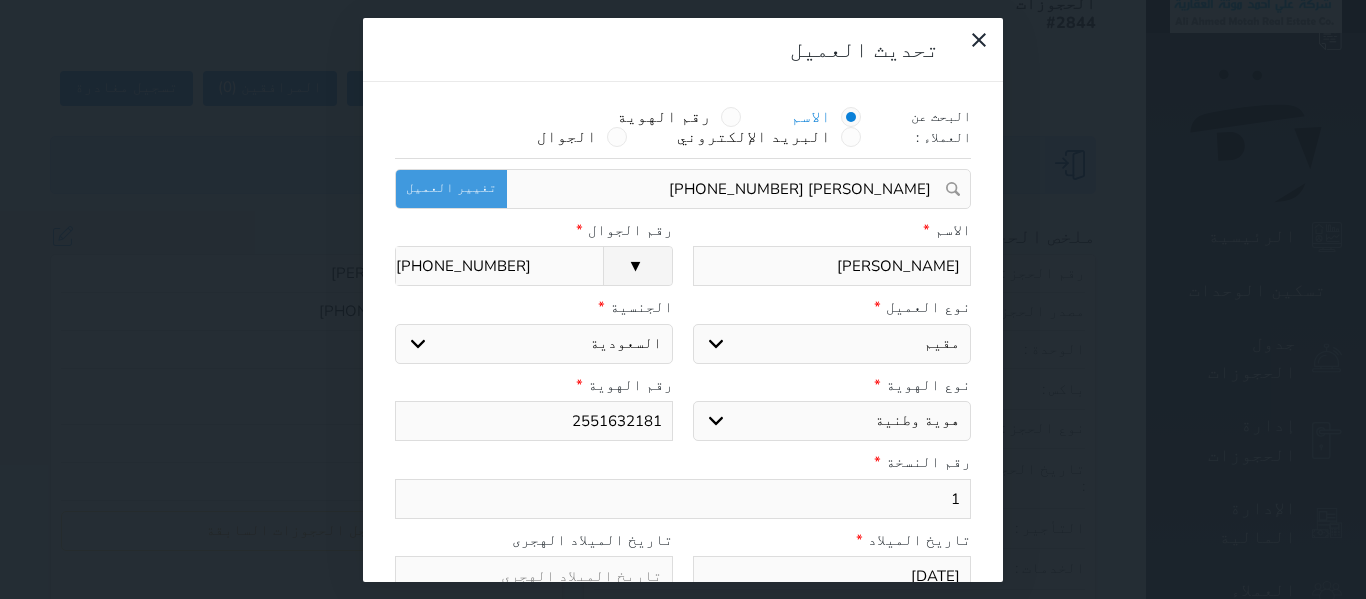 click on "اختر نوع   مواطن مواطن خليجي زائر مقيم" at bounding box center (832, 344) 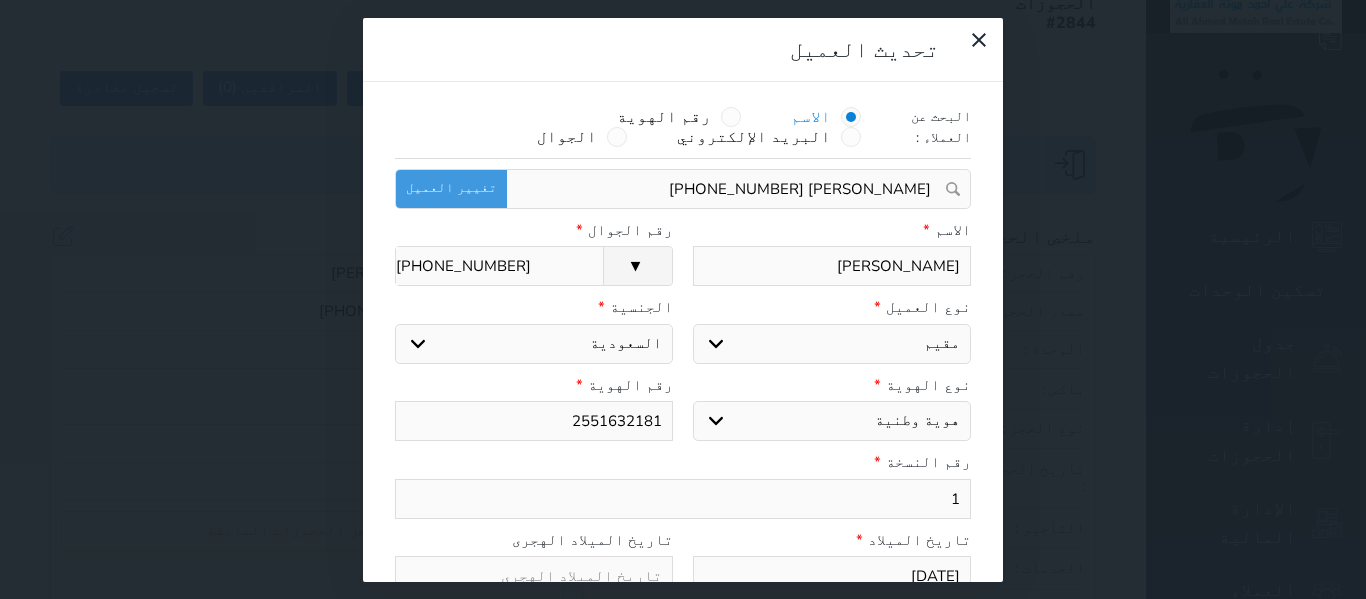 select 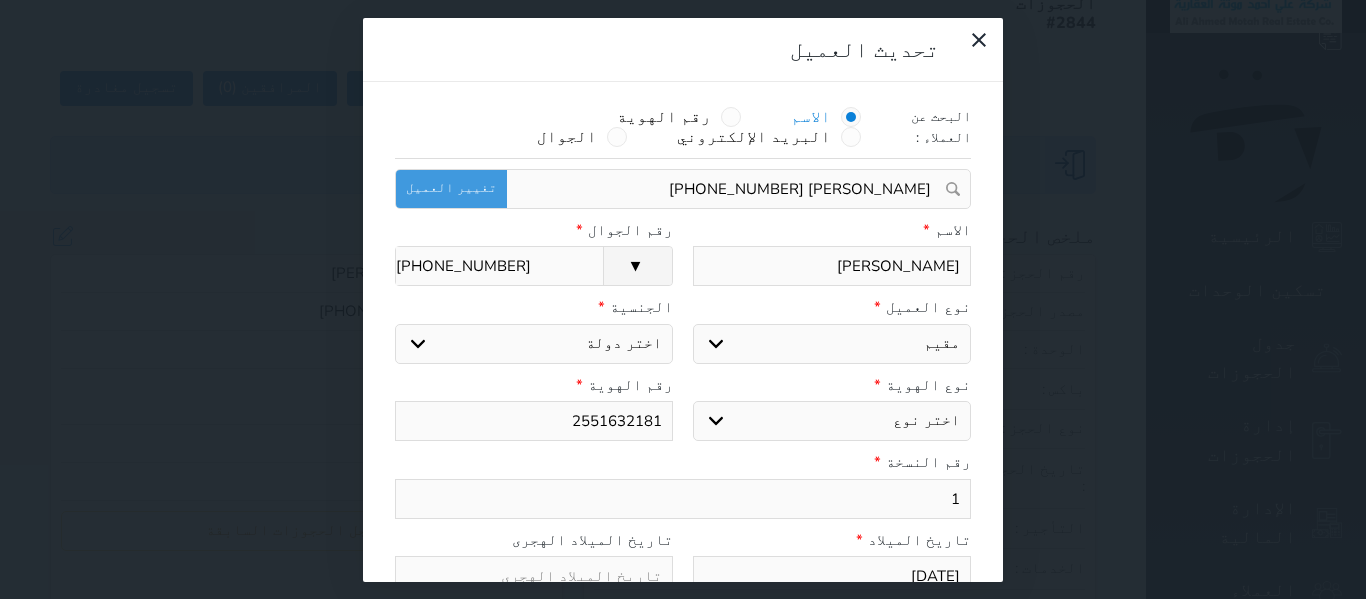 click on "اختر دولة   اثيوبيا اجنبي بجواز سعودي اخرى اذربيجان ارتيريا ارمينيا ازبكستان اسبانيا استراليا استونيا افراد القبائل افريقيا الوسطى افغانستان اكوادور الارجنتين الاردن الامارات العربية الامم المتحدة البانيا البحرين البرازيل البرتغال البريطانية في المحيط البوسنة والهرسك الجبل الأ سود الجزائر الدانمارك الراسالاخضر السلفادور السنغال السودان السويد الشاشان الصومال الصين الشعبية الصين الوطنية العراق الفلبين القبائل النازحة الكاميرون الكونغو الكويت الكويت-بدون المانيا المغرب المكسيك المملكة المتحدة المناهيل والمهرة النرويج النمسا النيجر الهند اليابان" at bounding box center [534, 344] 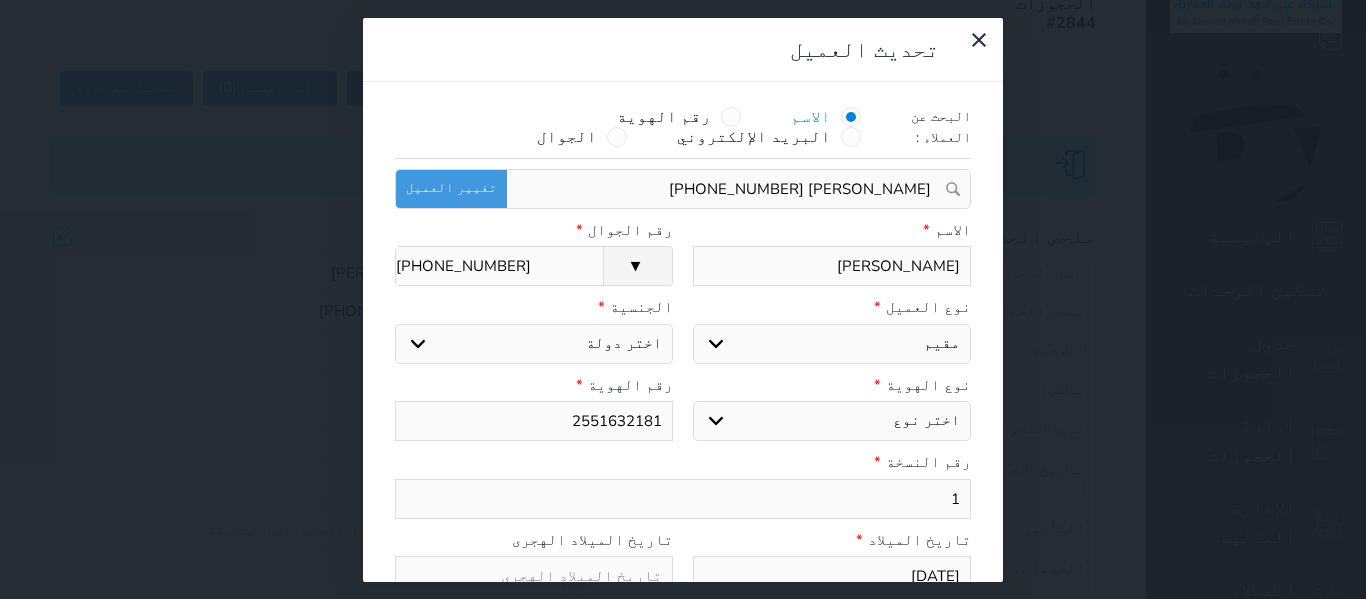 select on "104" 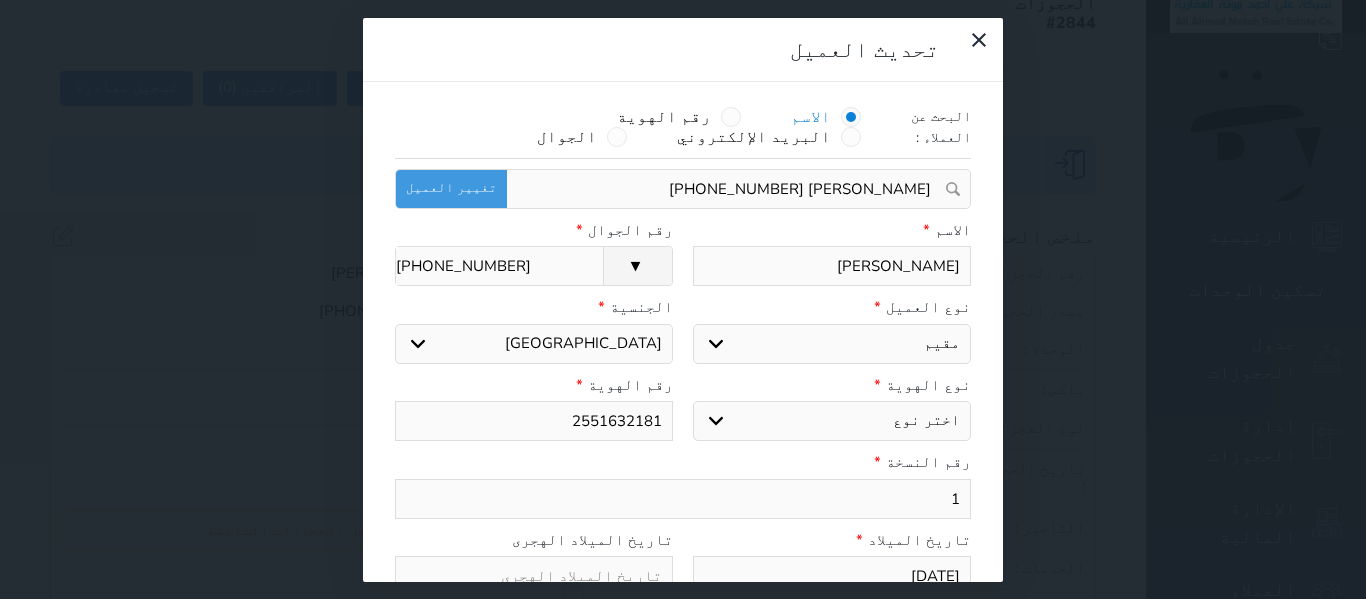 click on "اختر دولة   اثيوبيا اجنبي بجواز سعودي اخرى اذربيجان ارتيريا ارمينيا ازبكستان اسبانيا استراليا استونيا افراد القبائل افريقيا الوسطى افغانستان اكوادور الارجنتين الاردن الامارات العربية الامم المتحدة البانيا البحرين البرازيل البرتغال البريطانية في المحيط البوسنة والهرسك الجبل الأ سود الجزائر الدانمارك الراسالاخضر السلفادور السنغال السودان السويد الشاشان الصومال الصين الشعبية الصين الوطنية العراق الفلبين القبائل النازحة الكاميرون الكونغو الكويت الكويت-بدون المانيا المغرب المكسيك المملكة المتحدة المناهيل والمهرة النرويج النمسا النيجر الهند اليابان" at bounding box center [534, 344] 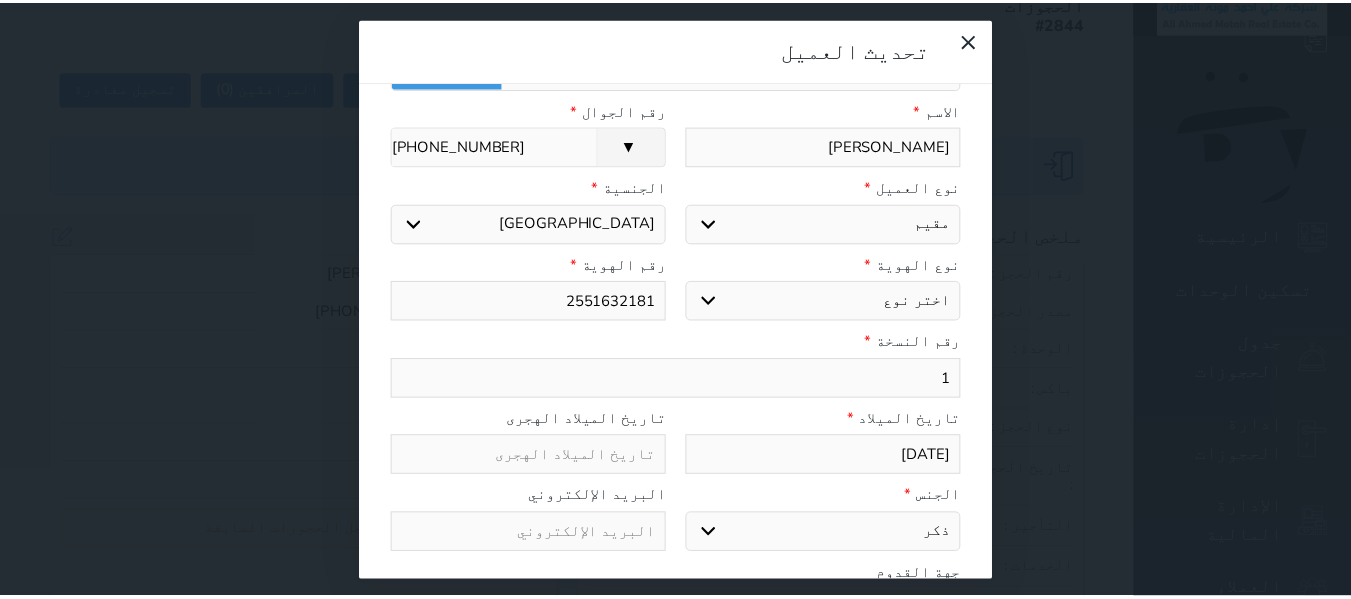 scroll, scrollTop: 200, scrollLeft: 0, axis: vertical 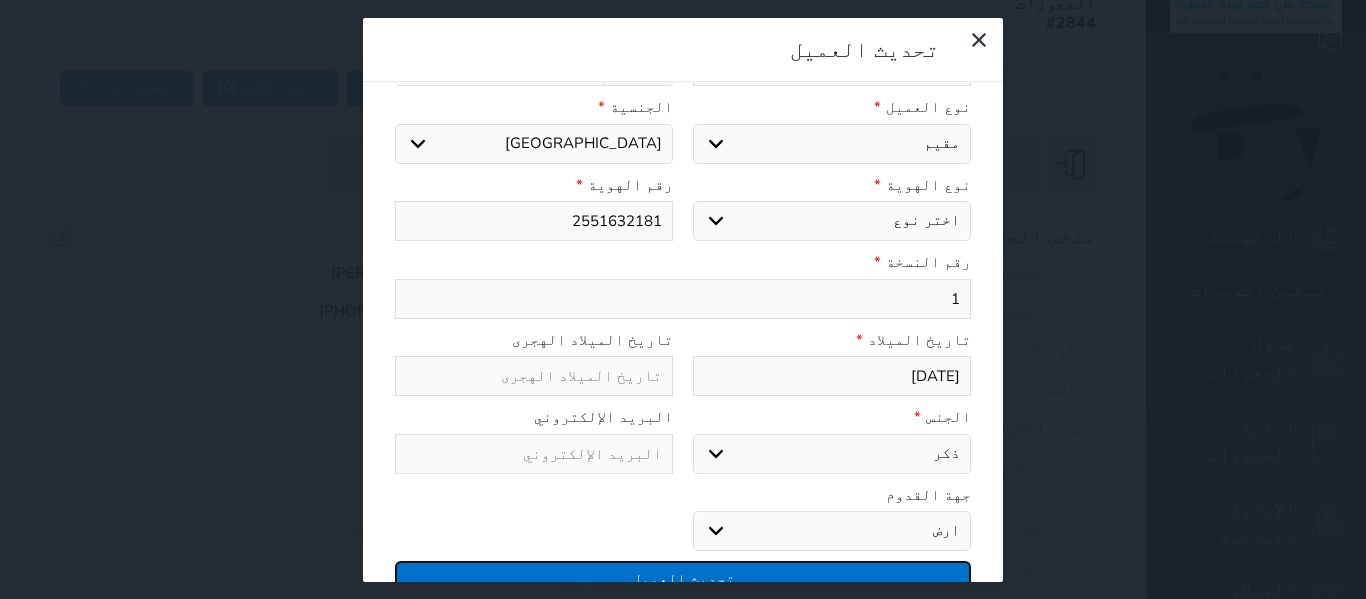 click on "تحديث العميل" at bounding box center (683, 578) 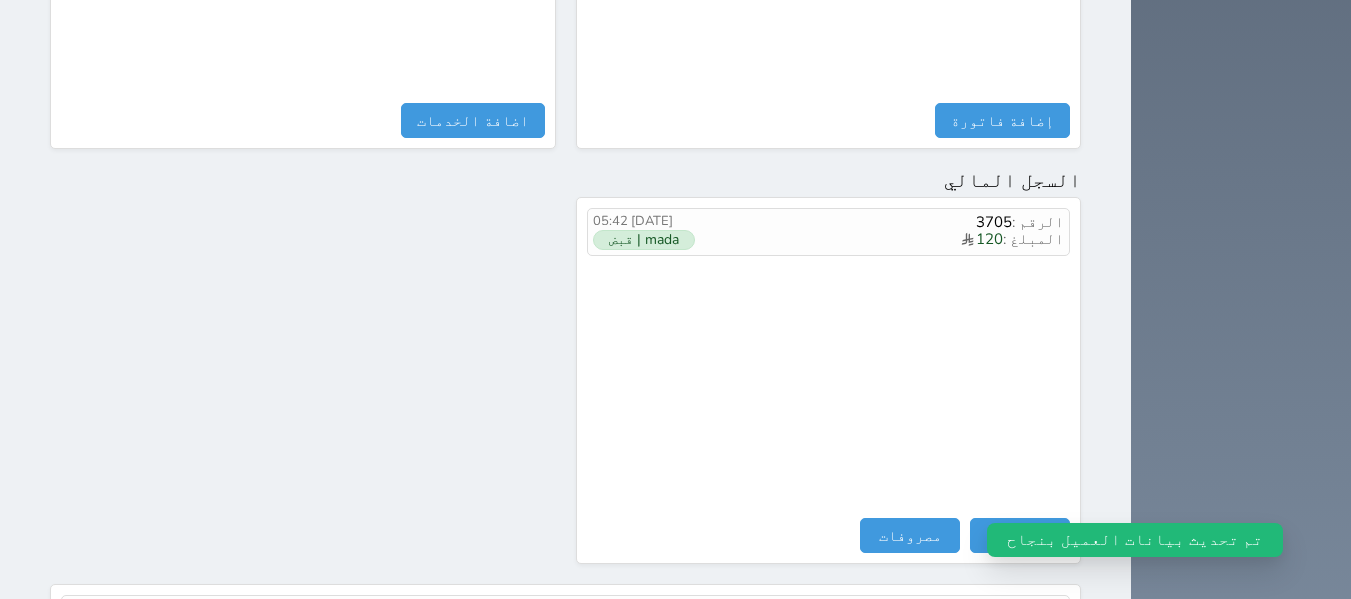 scroll, scrollTop: 1181, scrollLeft: 0, axis: vertical 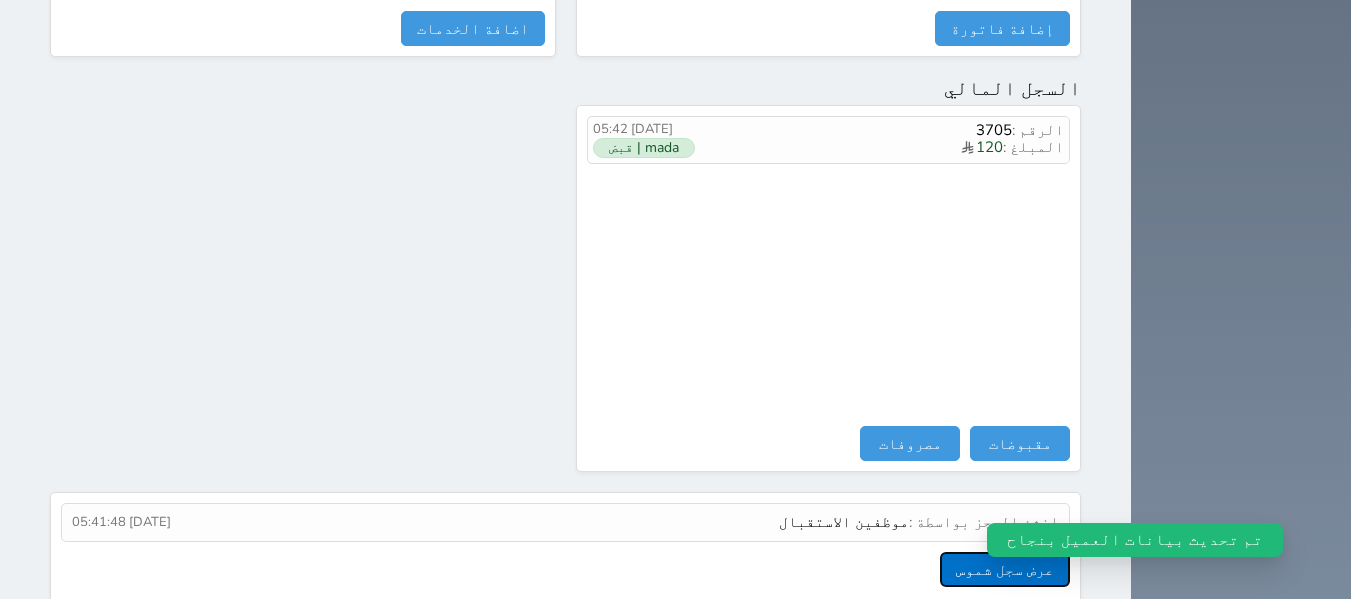 click on "عرض سجل شموس" at bounding box center (1005, 569) 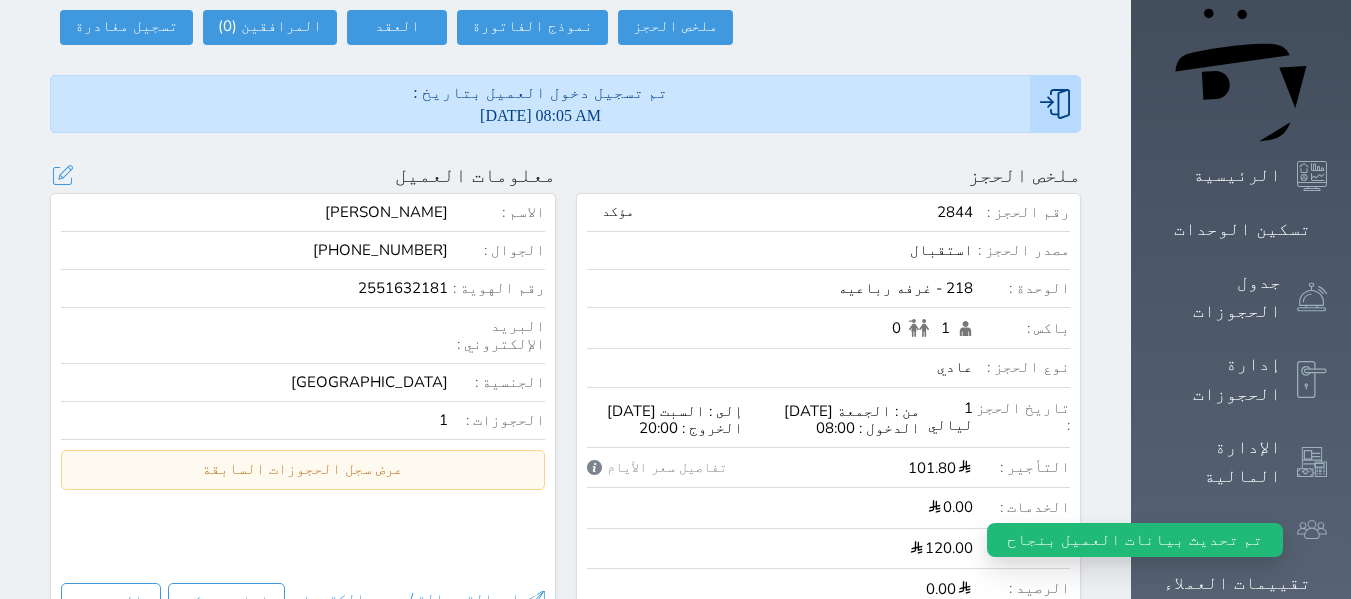 scroll, scrollTop: 0, scrollLeft: 0, axis: both 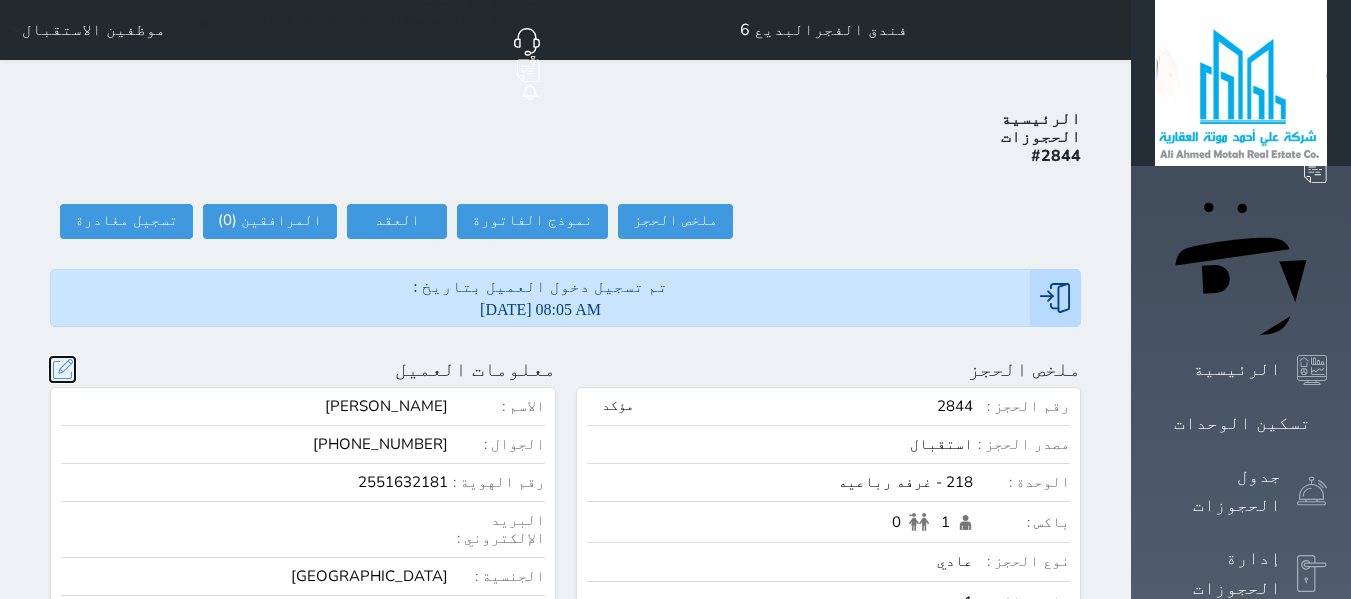 click at bounding box center [62, 369] 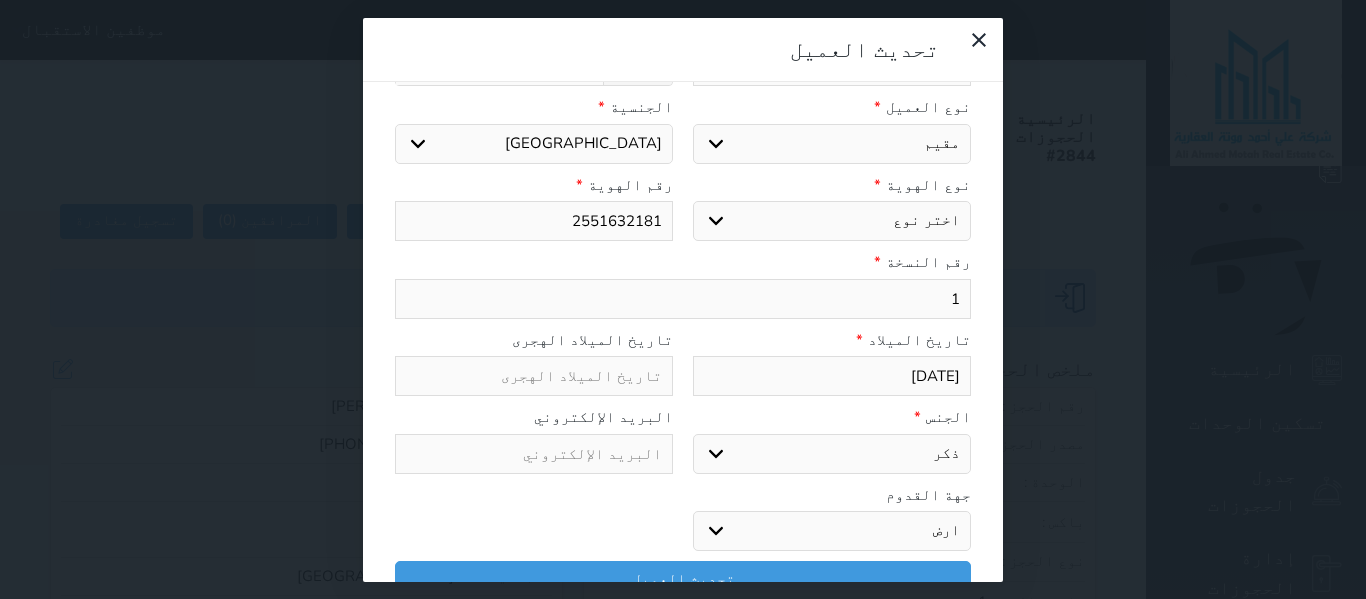 click on "اختر نوع   مقيم جواز السفر" at bounding box center [832, 221] 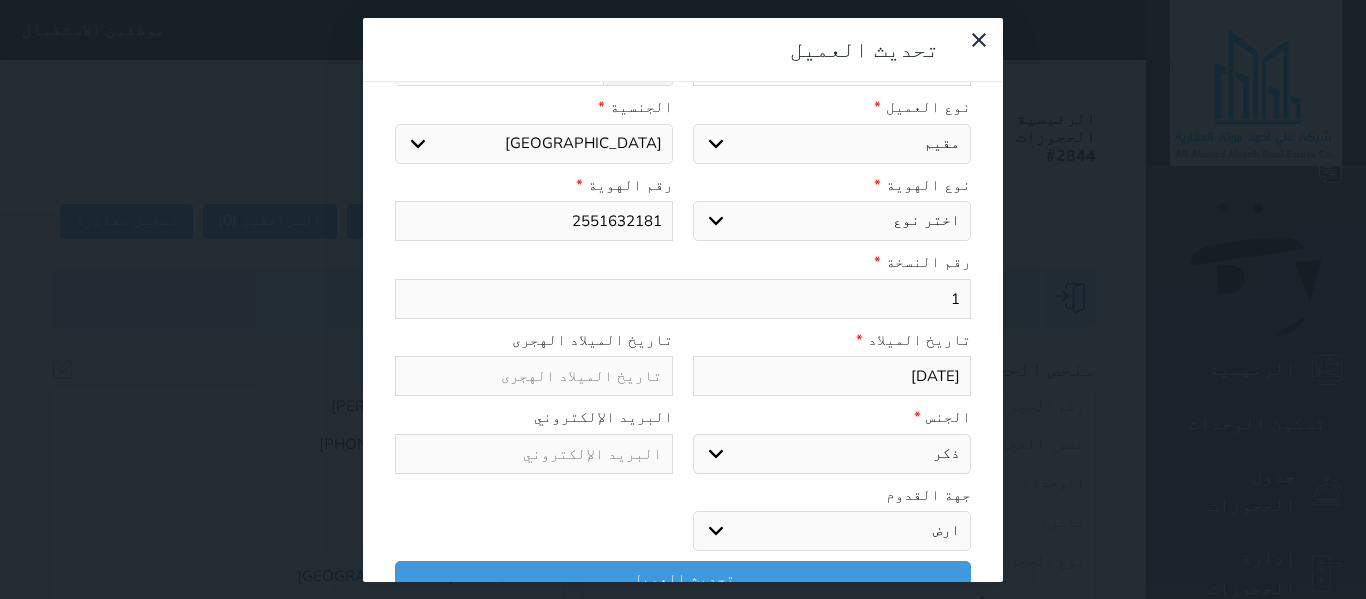 select on "4" 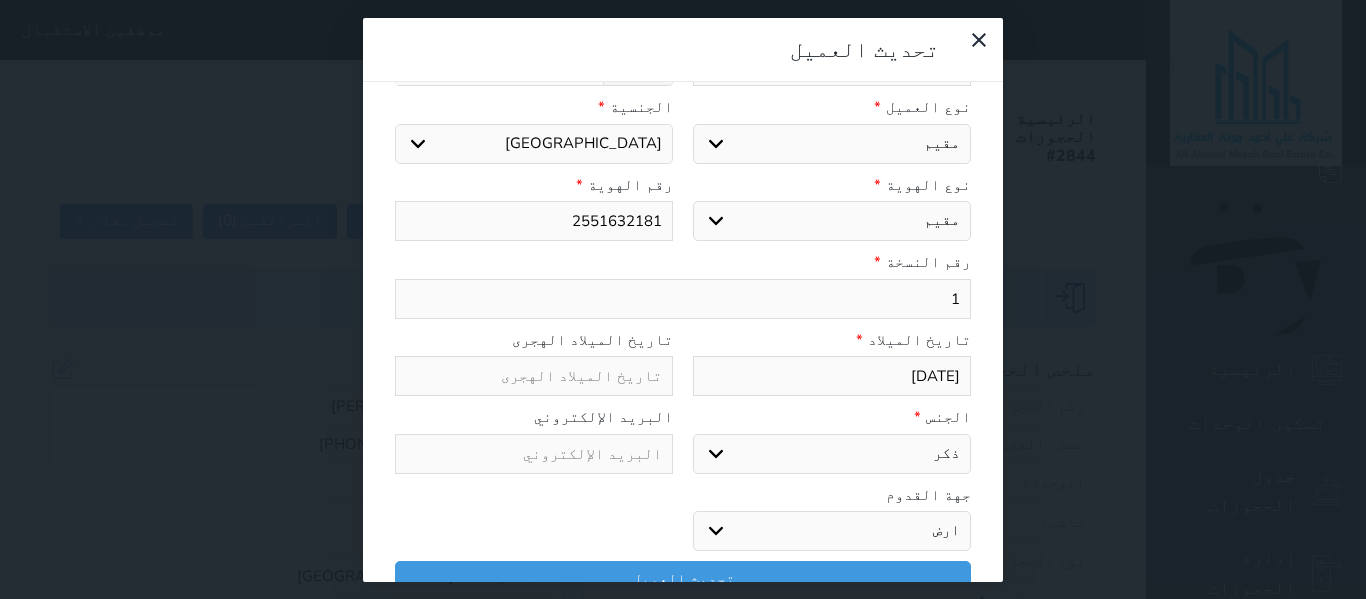 click on "اختر نوع   مقيم جواز السفر" at bounding box center (832, 221) 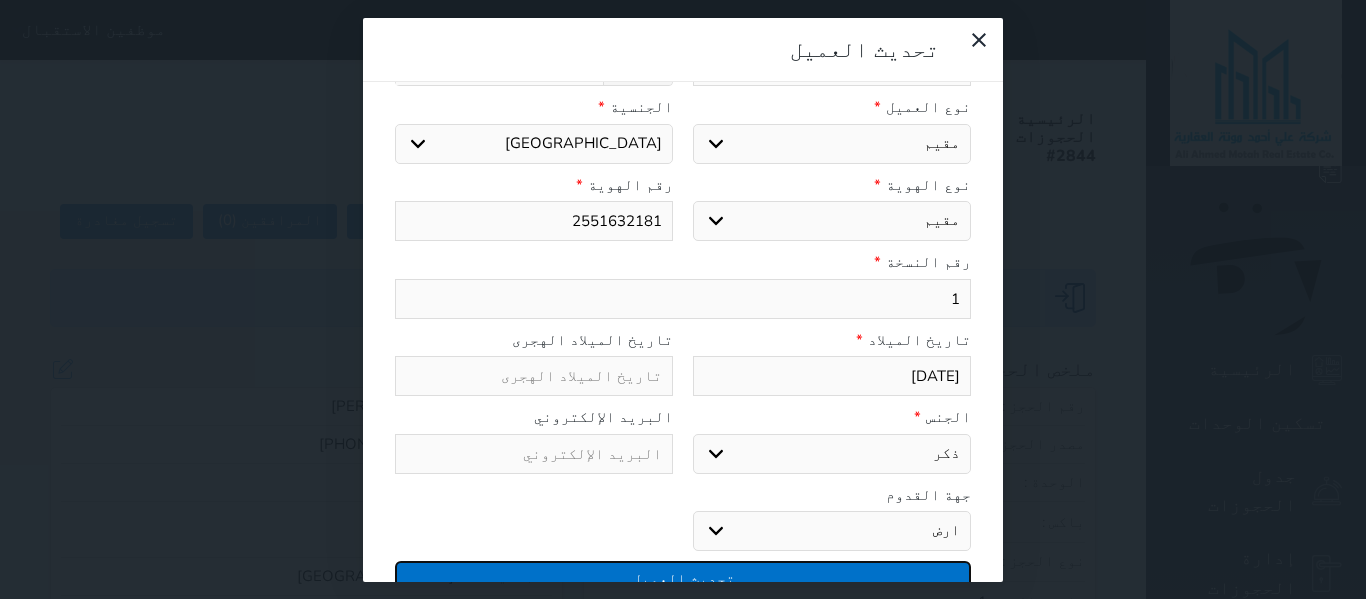 click on "تحديث العميل" at bounding box center [683, 578] 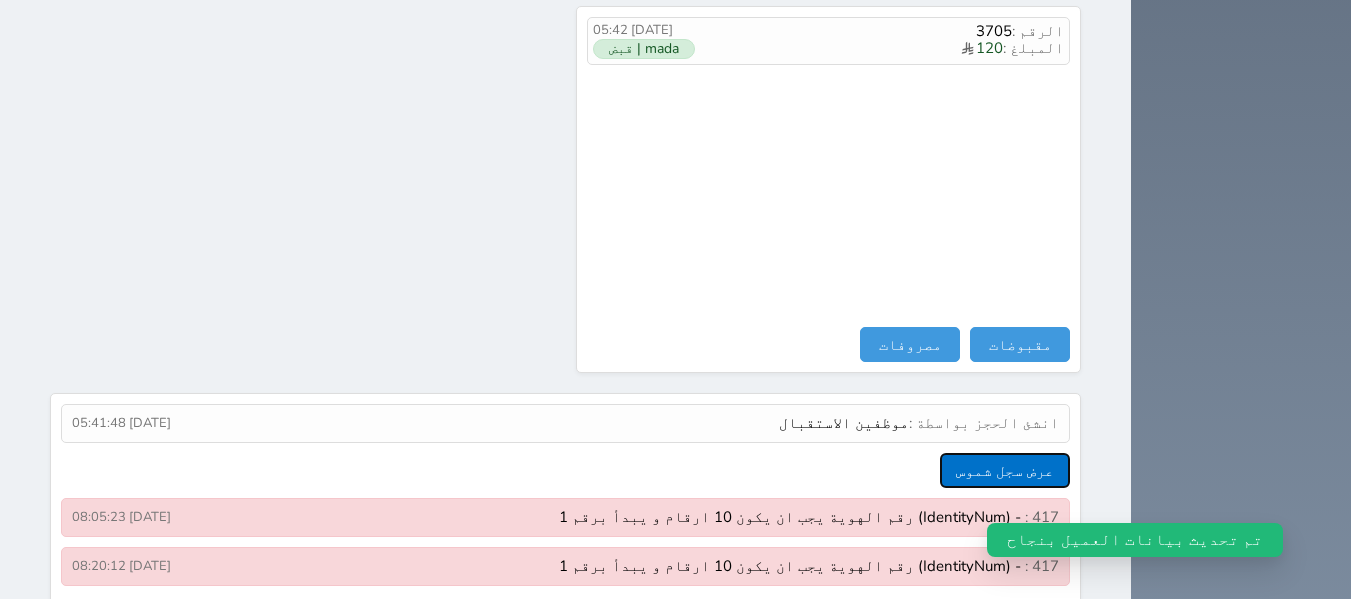 click on "عرض سجل شموس" at bounding box center [1005, 470] 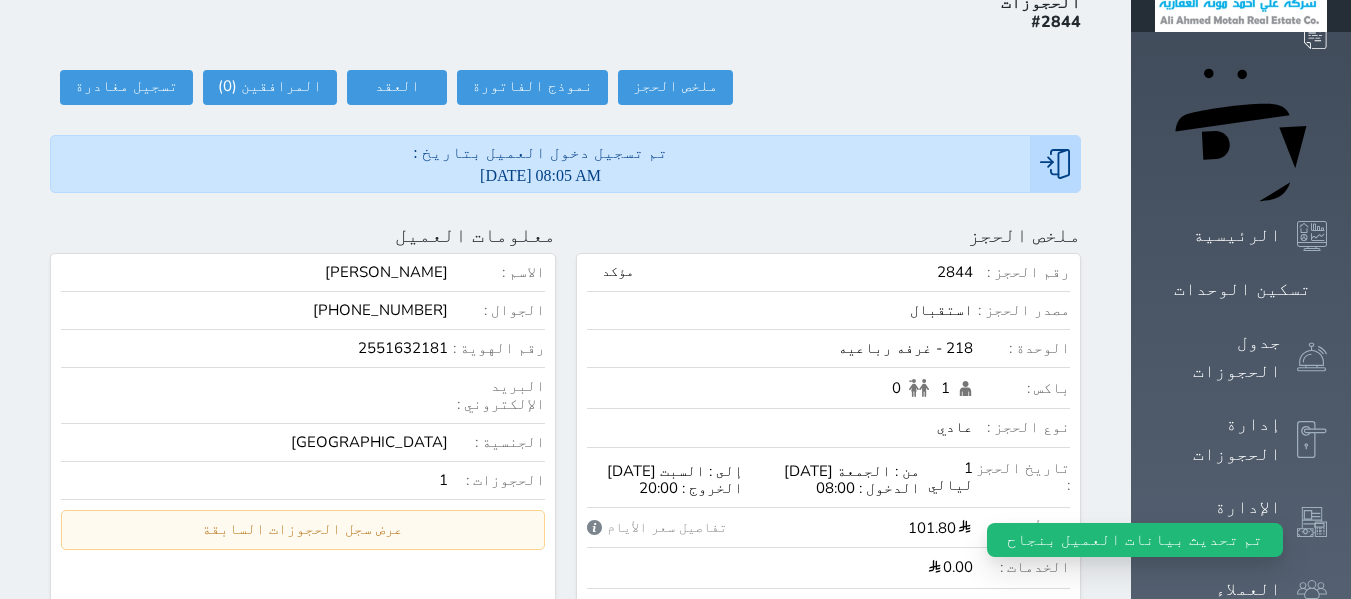 scroll, scrollTop: 0, scrollLeft: 0, axis: both 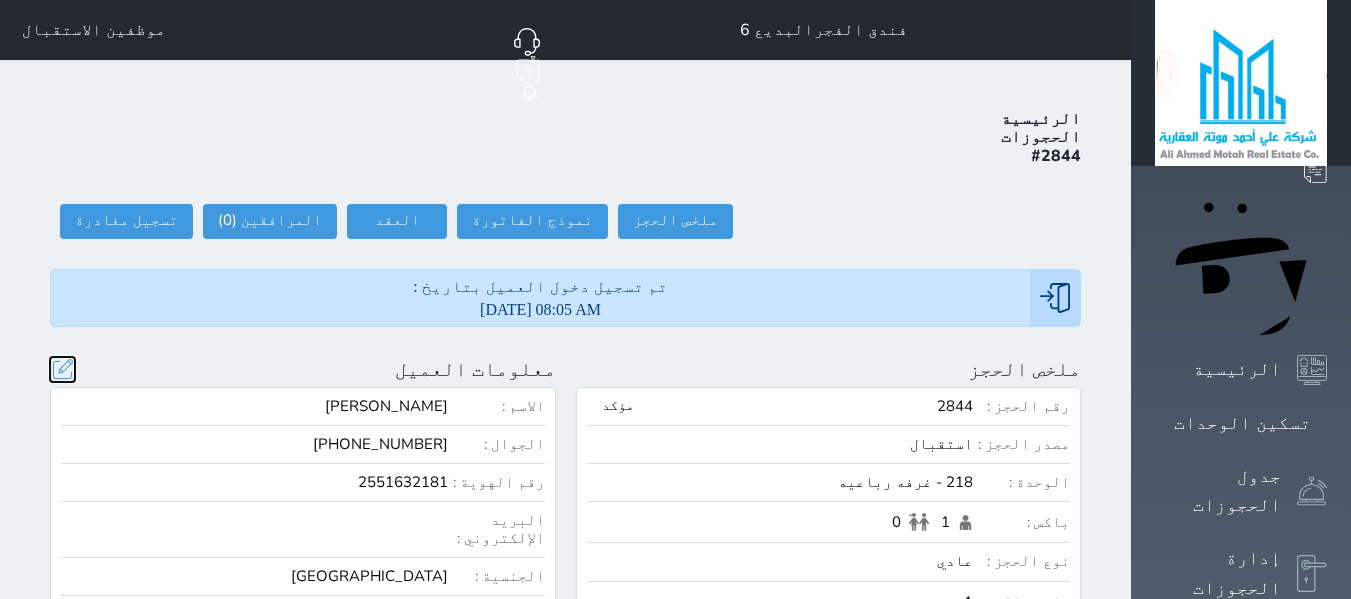 click at bounding box center (62, 369) 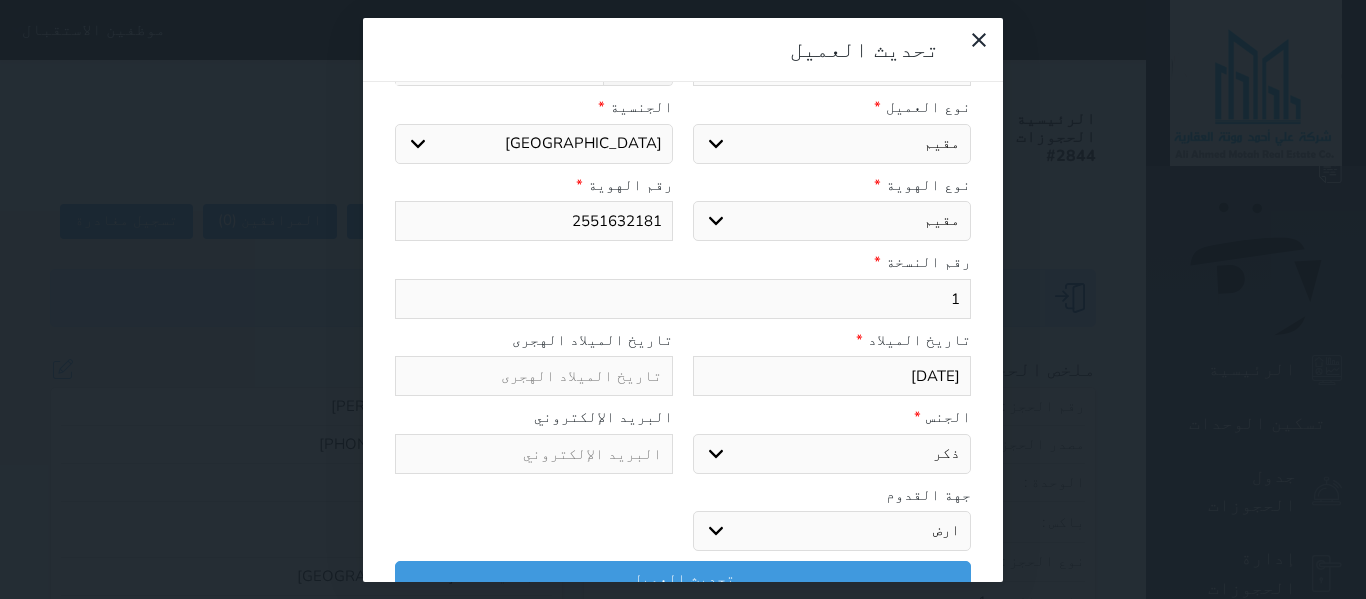 click on "اختر دولة   اثيوبيا اجنبي بجواز سعودي اخرى اذربيجان ارتيريا ارمينيا ازبكستان اسبانيا استراليا استونيا افراد القبائل افريقيا الوسطى افغانستان اكوادور الارجنتين الاردن الامارات العربية الامم المتحدة البانيا البحرين البرازيل البرتغال البريطانية في المحيط البوسنة والهرسك الجبل الأ سود الجزائر الدانمارك الراسالاخضر السلفادور السنغال السودان السويد الشاشان الصومال الصين الشعبية الصين الوطنية العراق الفلبين القبائل النازحة الكاميرون الكونغو الكويت الكويت-بدون المانيا المغرب المكسيك المملكة المتحدة المناهيل والمهرة النرويج النمسا النيجر الهند اليابان" at bounding box center (534, 144) 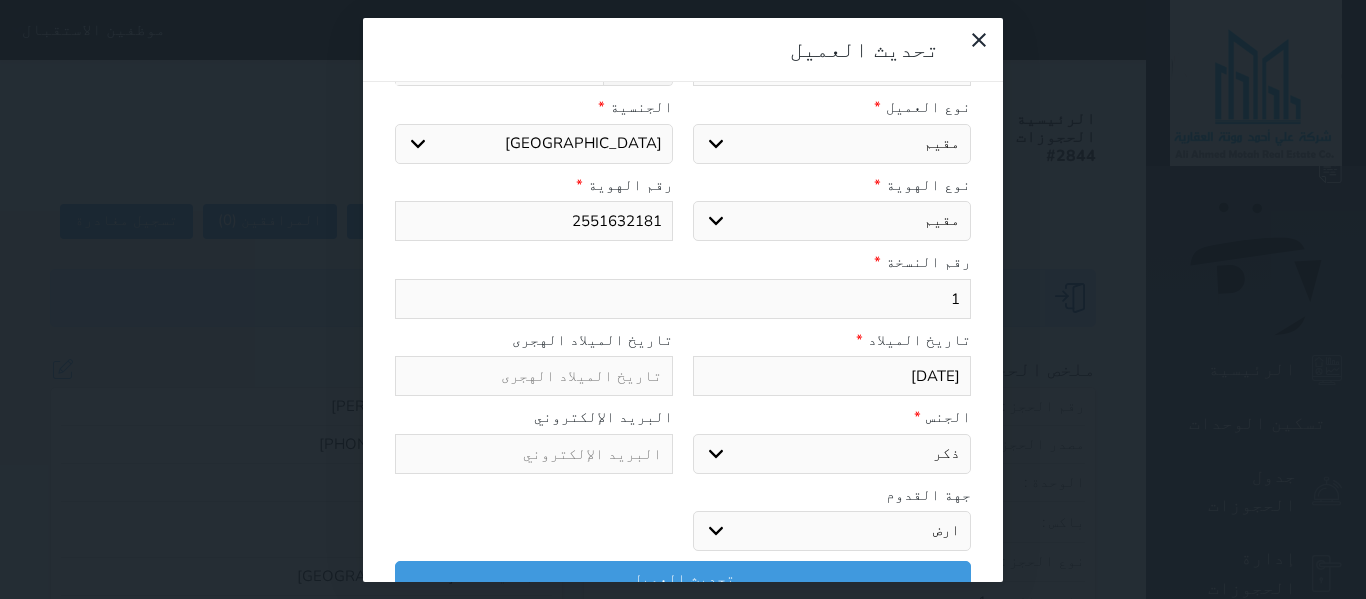 select on "102" 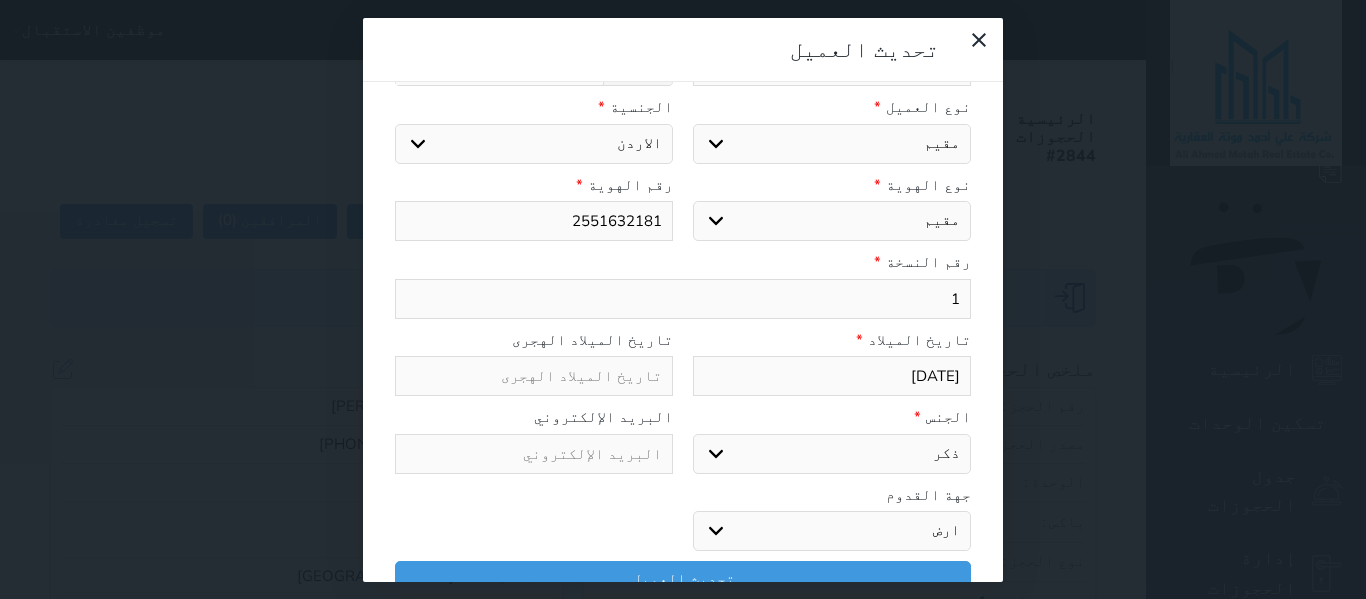click on "اختر دولة   اثيوبيا اجنبي بجواز سعودي اخرى اذربيجان ارتيريا ارمينيا ازبكستان اسبانيا استراليا استونيا افراد القبائل افريقيا الوسطى افغانستان اكوادور الارجنتين الاردن الامارات العربية الامم المتحدة البانيا البحرين البرازيل البرتغال البريطانية في المحيط البوسنة والهرسك الجبل الأ سود الجزائر الدانمارك الراسالاخضر السلفادور السنغال السودان السويد الشاشان الصومال الصين الشعبية الصين الوطنية العراق الفلبين القبائل النازحة الكاميرون الكونغو الكويت الكويت-بدون المانيا المغرب المكسيك المملكة المتحدة المناهيل والمهرة النرويج النمسا النيجر الهند اليابان" at bounding box center (534, 144) 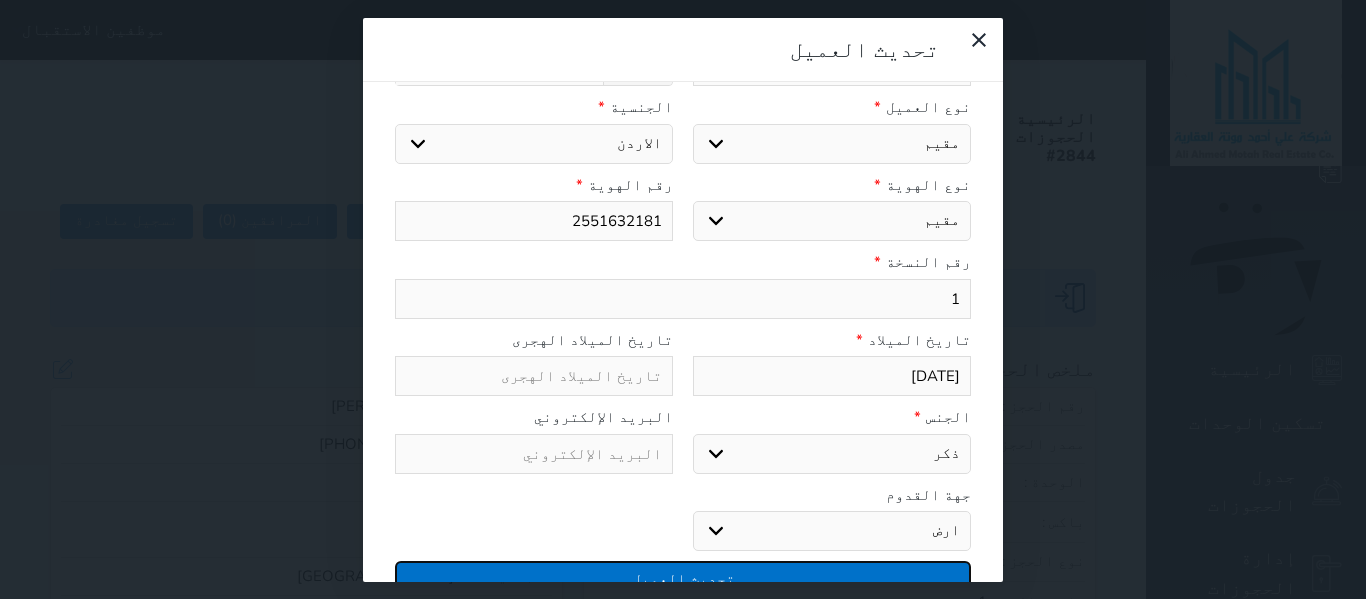 click on "تحديث العميل" at bounding box center [683, 578] 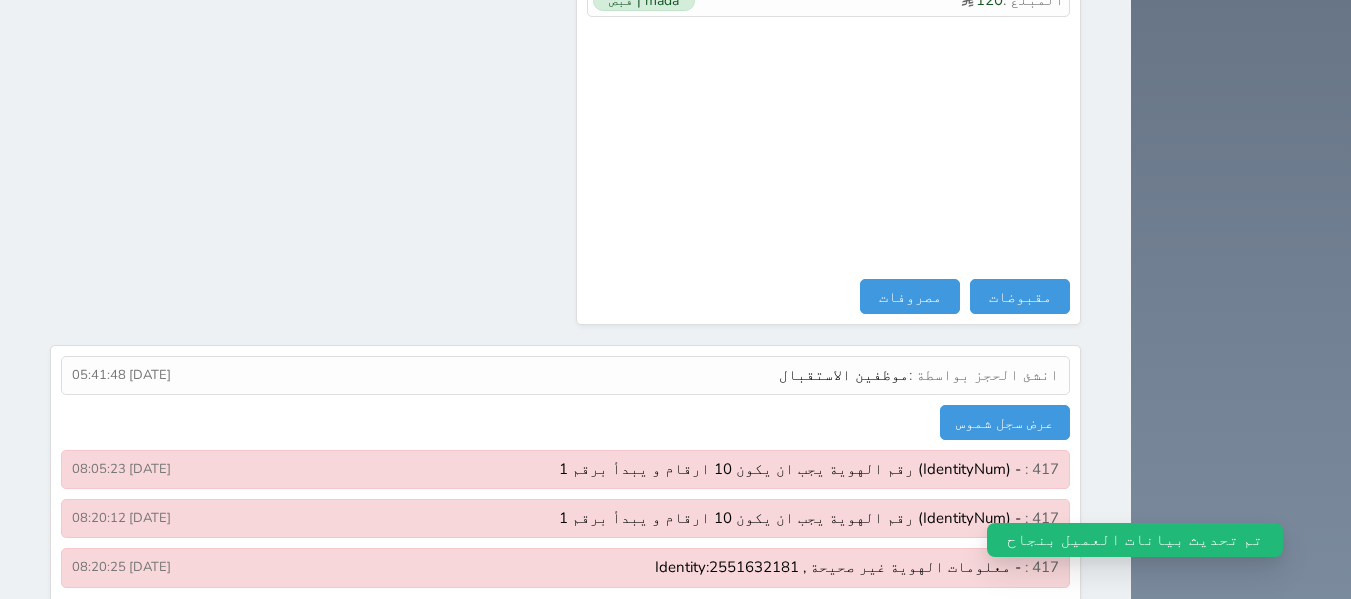 scroll, scrollTop: 1329, scrollLeft: 0, axis: vertical 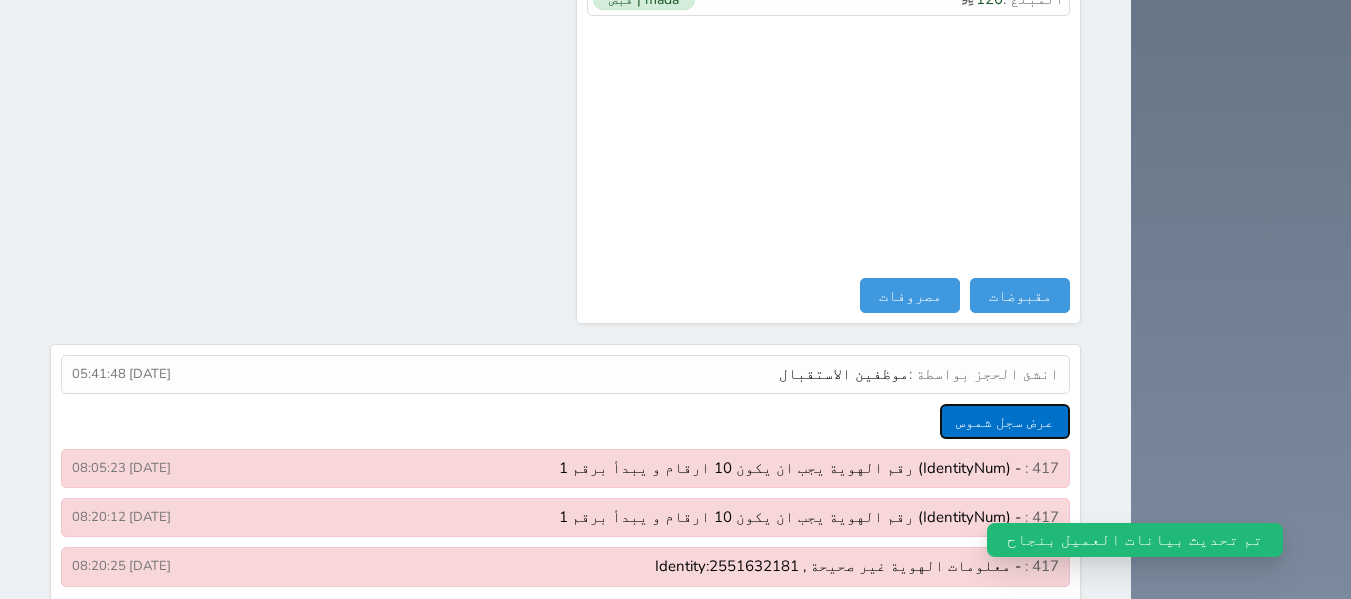 click on "عرض سجل شموس" at bounding box center (1005, 421) 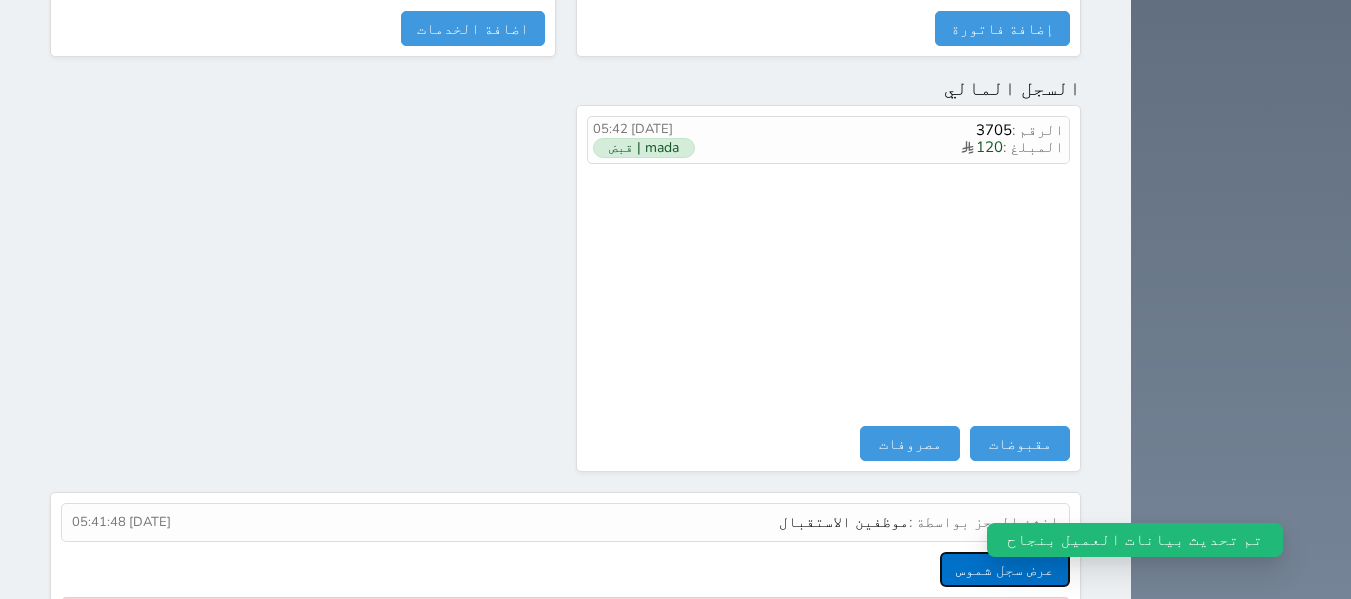 scroll, scrollTop: 1329, scrollLeft: 0, axis: vertical 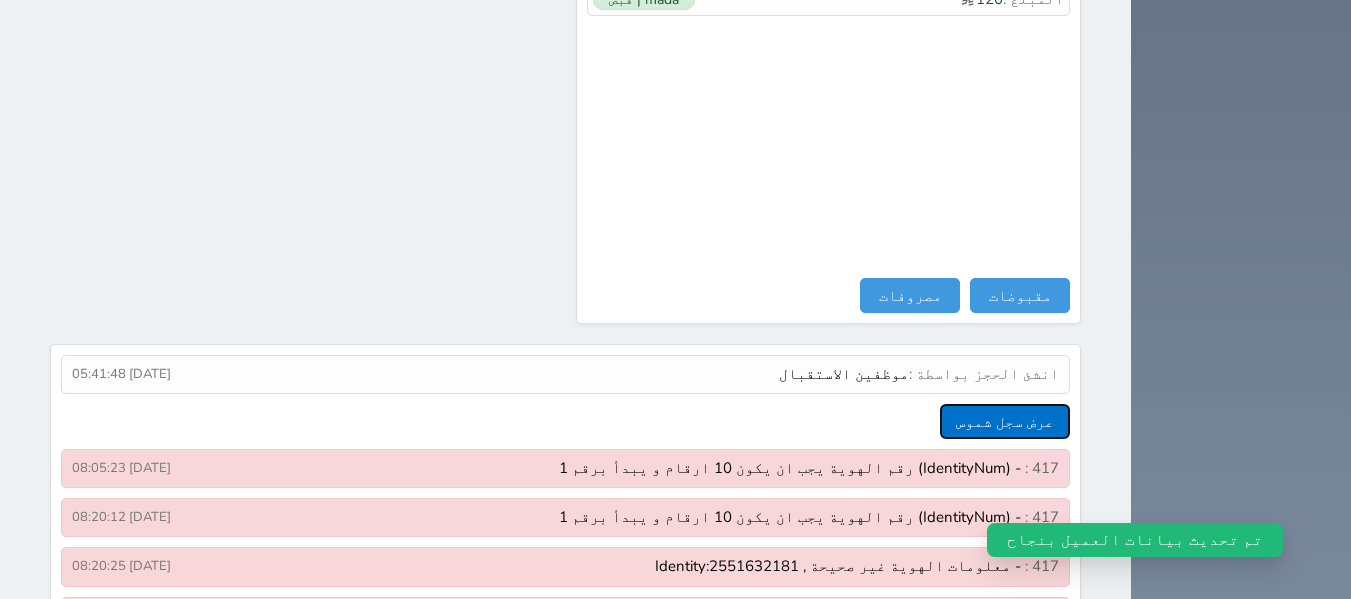 click on "عرض سجل شموس" at bounding box center [1005, 421] 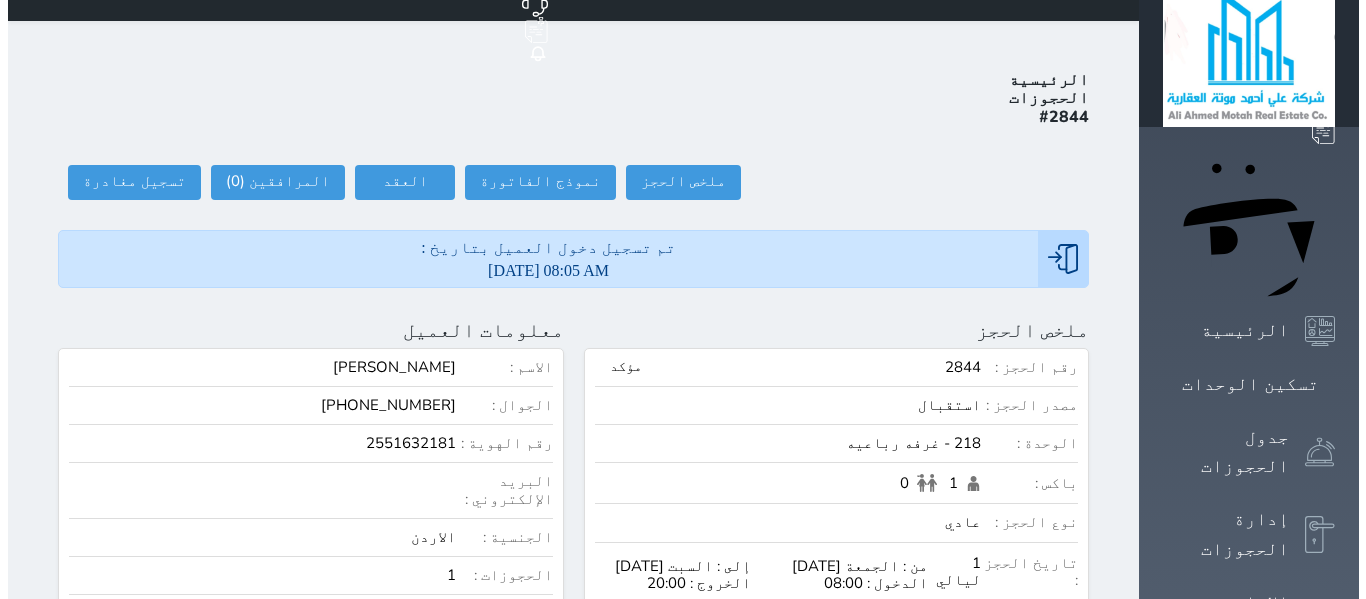 scroll, scrollTop: 0, scrollLeft: 0, axis: both 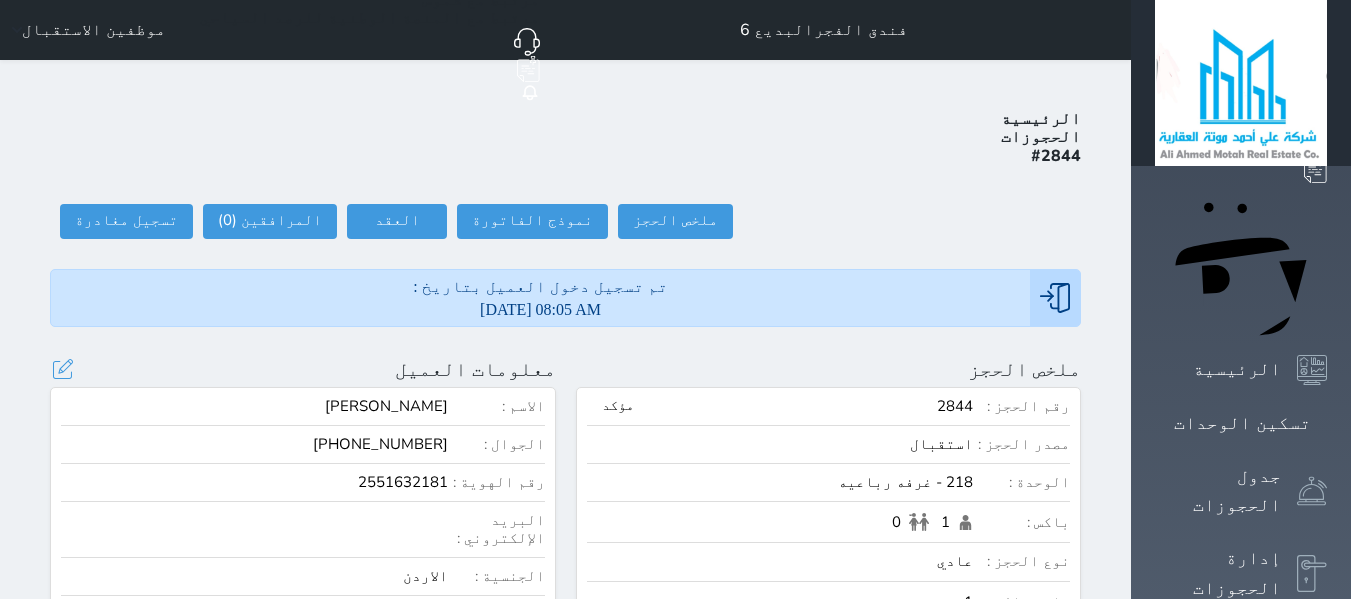click on "معلومات العميل           تحديث العميل                 البحث عن العملاء :        الاسم       رقم الهوية       البريد الإلكتروني       الجوال       محمد ابوارقيق +966541929638     تغيير العميل                الاسم *   محمد ابوارقيق   رقم الجوال *       ▼     Afghanistan (‫افغانستان‬‎)   +93   Albania (Shqipëri)   +355   Algeria (‫الجزائر‬‎)   +213   American Samoa   +1684   Andorra   +376   Angola   +244   Anguilla   +1264   Antigua and Barbuda   +1268   Argentina   +54   Armenia (Հայաստան)   +374   Aruba   +297   Australia   +61   Austria (Österreich)   +43   Azerbaijan (Azərbaycan)   +994   Bahamas   +1242   Bahrain (‫البحرين‬‎)   +973   Bangladesh (বাংলাদেশ)   +880   Barbados   +1246   Belarus (Беларусь)   +375   Belgium (België)   +32   Belize   +501   Benin (Bénin)   +229   Bermuda   +1441     +975     +591" at bounding box center [303, 369] 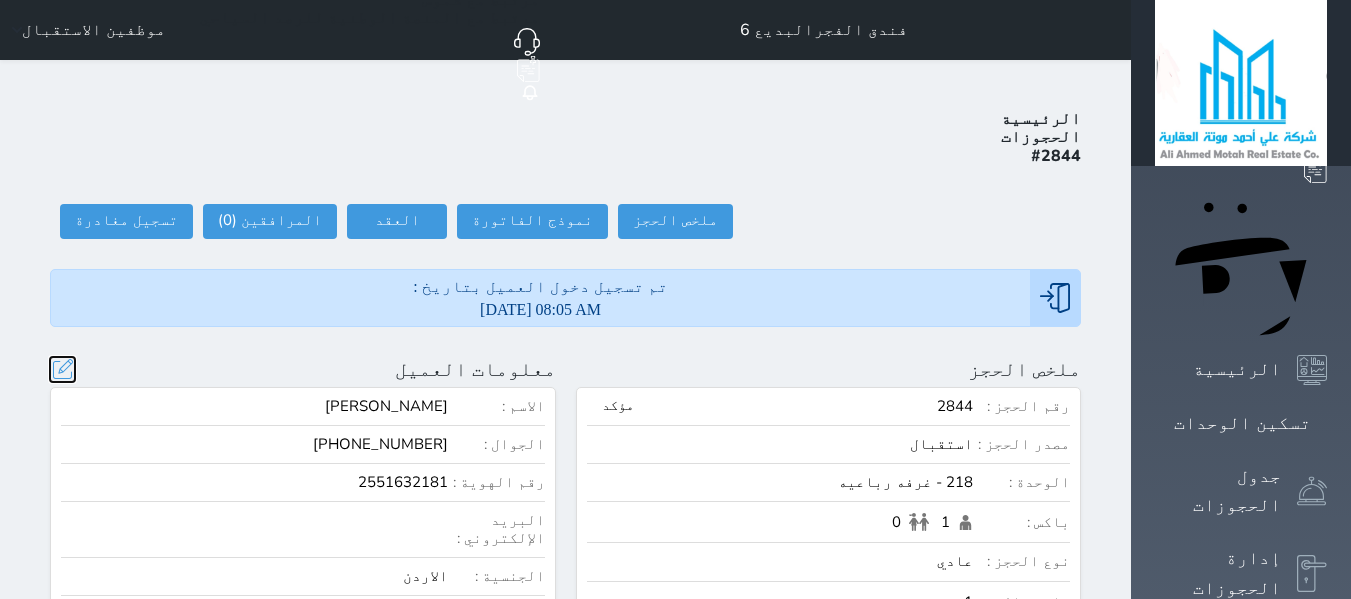 click at bounding box center [62, 369] 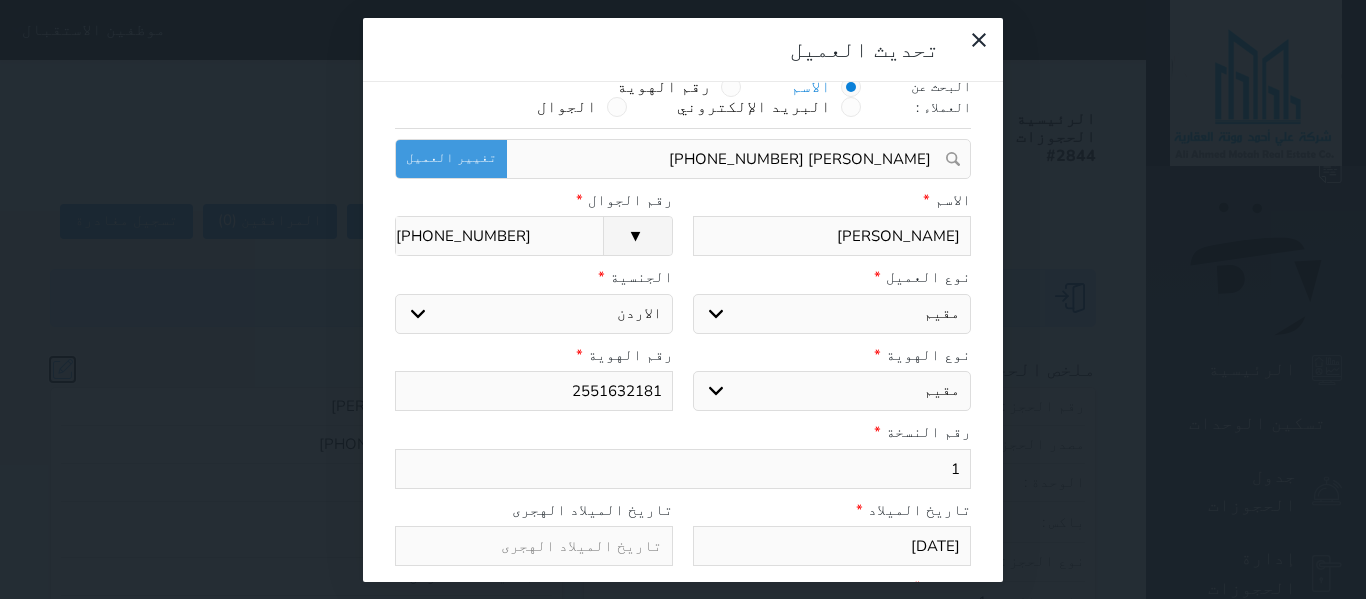 scroll, scrollTop: 0, scrollLeft: 0, axis: both 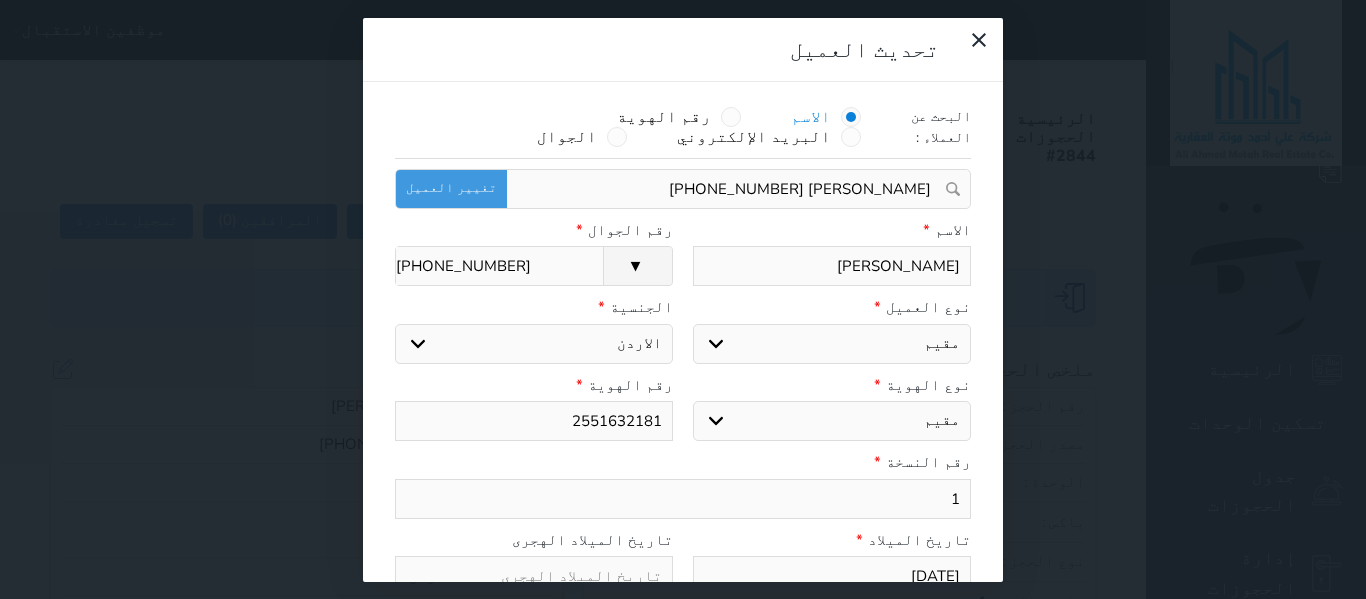 click on "محمد ابوارقيق" at bounding box center (832, 266) 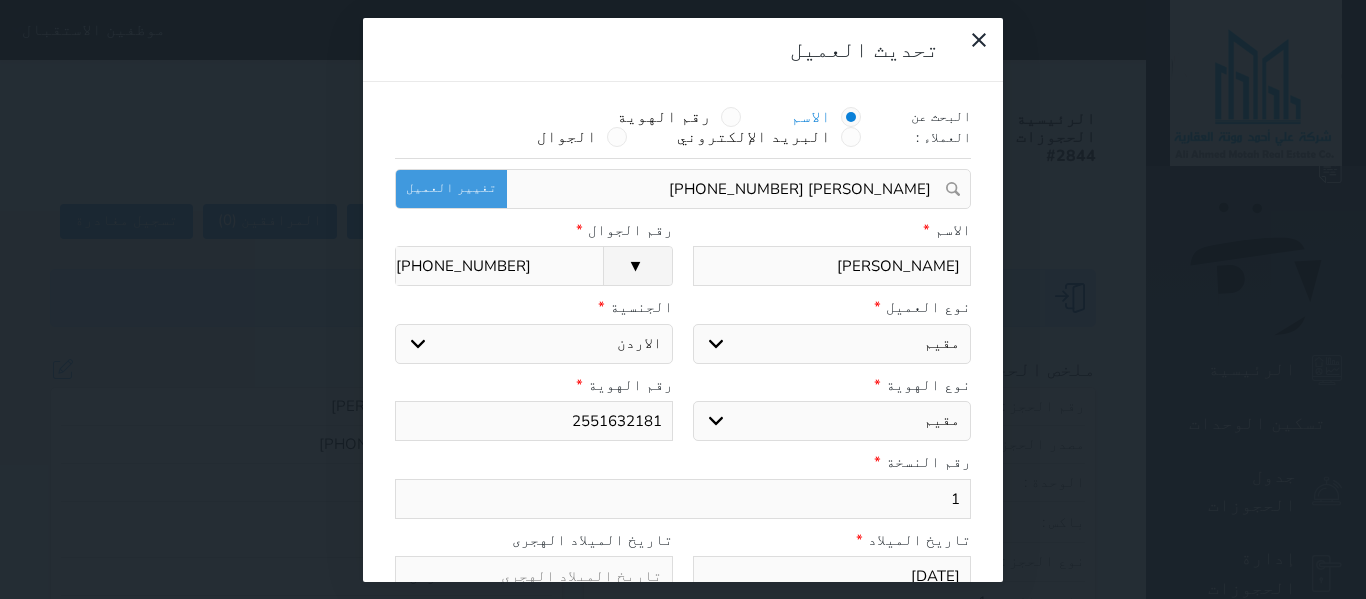 click on "محمد ابوارقيق" at bounding box center (832, 266) 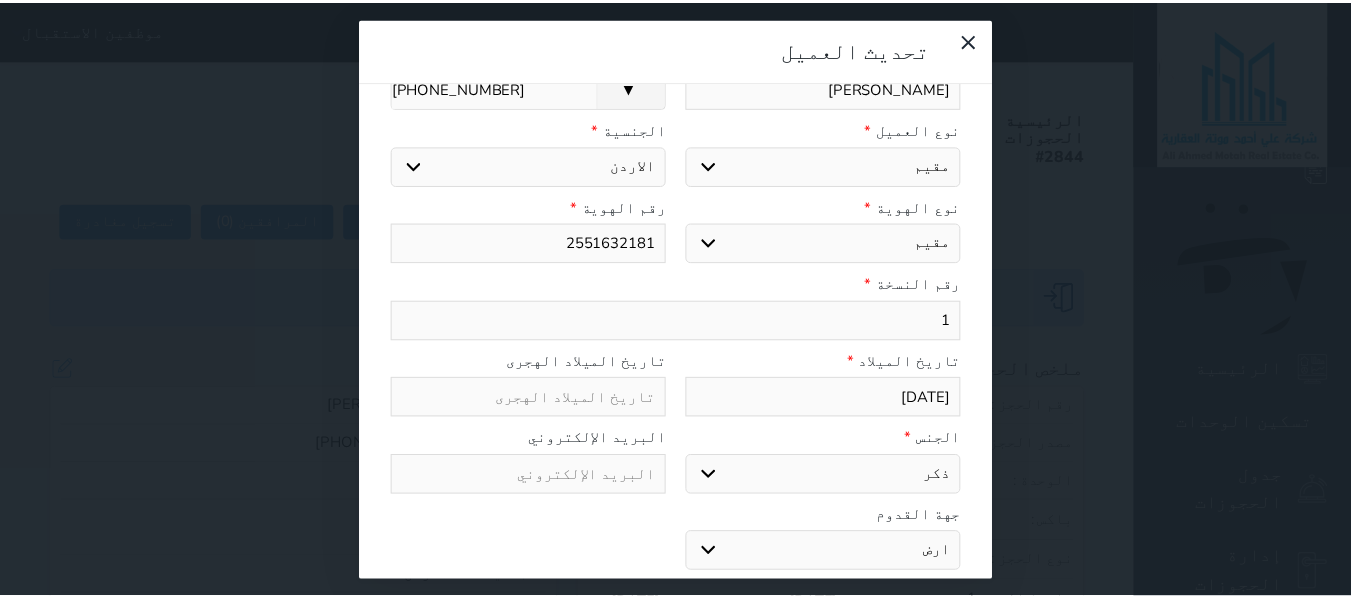 scroll, scrollTop: 200, scrollLeft: 0, axis: vertical 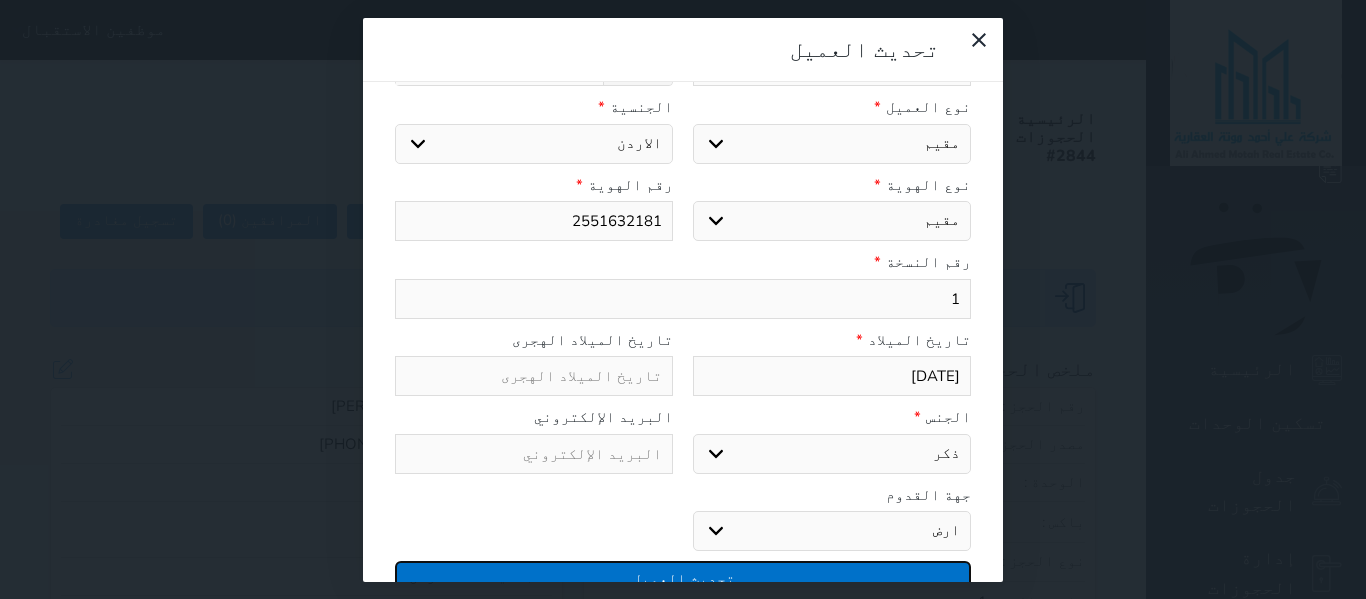 click on "تحديث العميل" at bounding box center (683, 578) 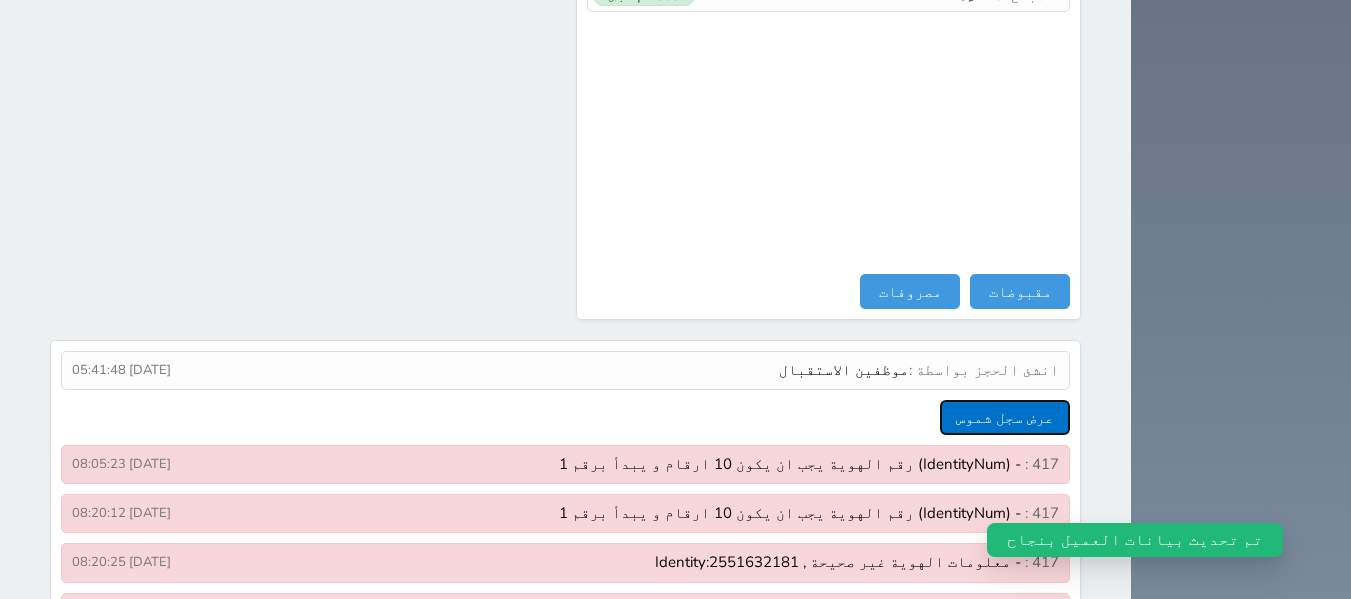 click on "عرض سجل شموس" at bounding box center (1005, 417) 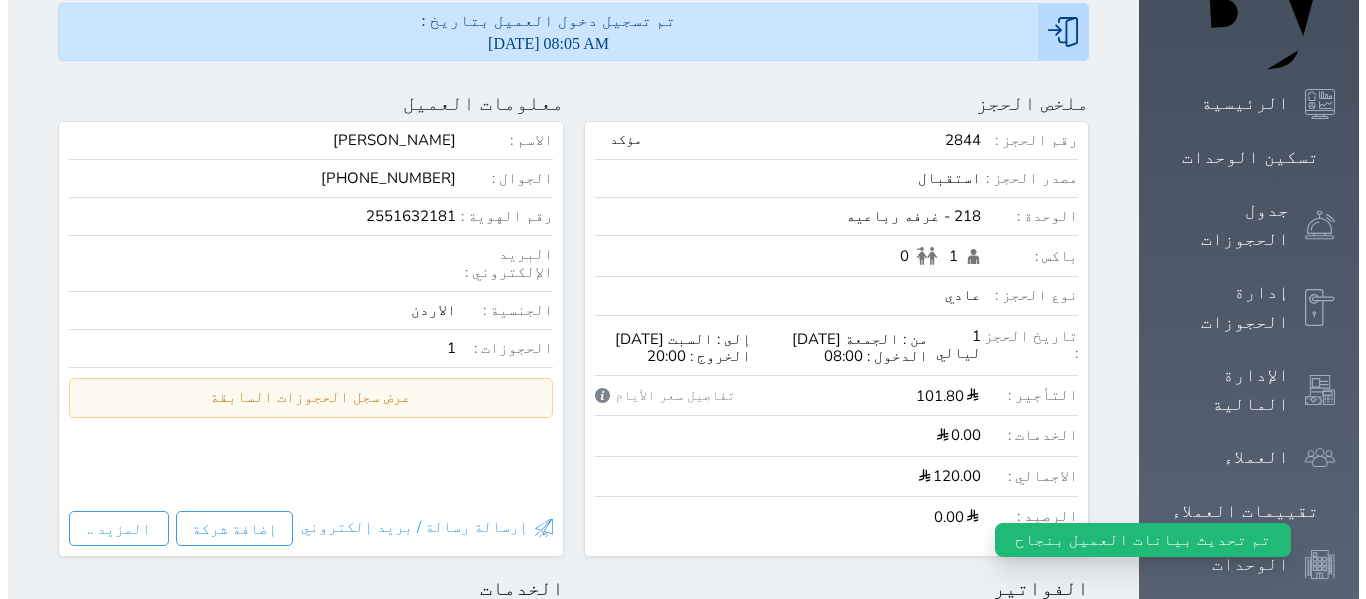 scroll, scrollTop: 0, scrollLeft: 0, axis: both 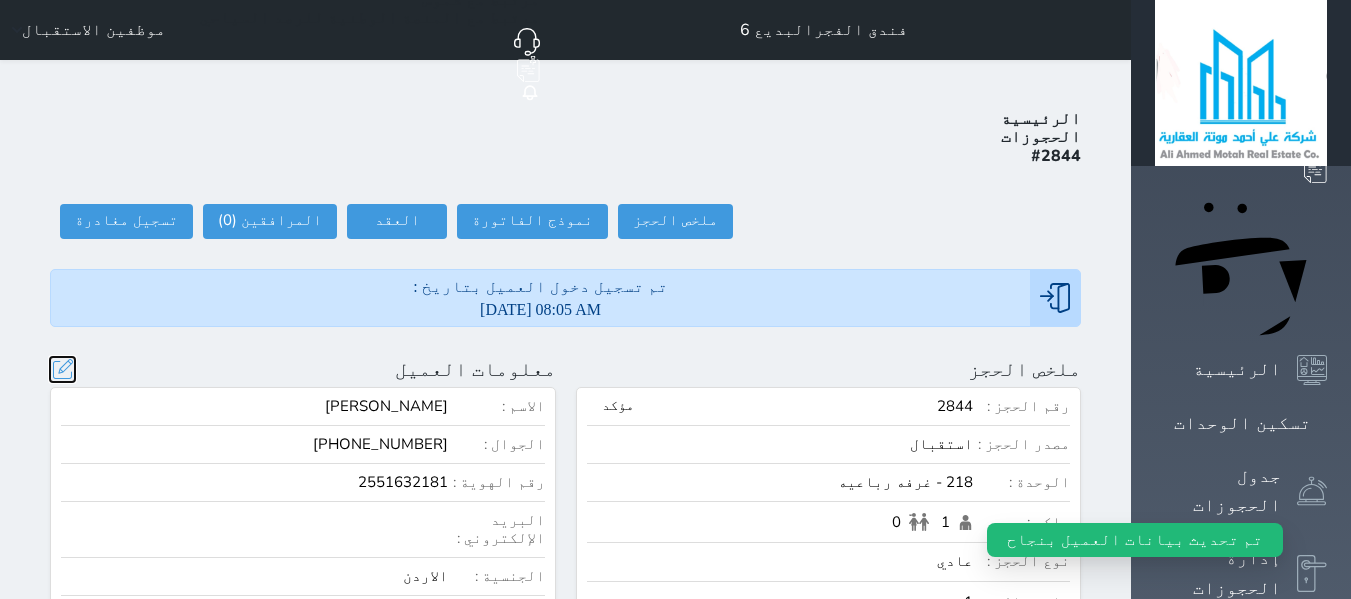 click at bounding box center (62, 369) 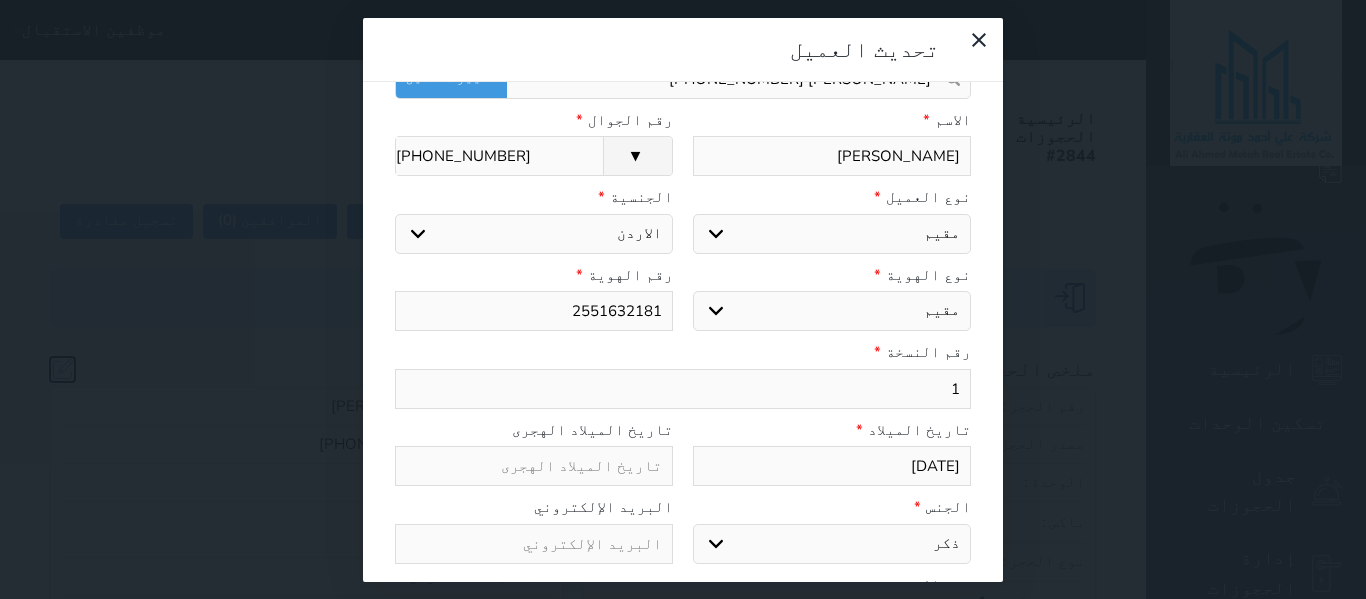 scroll, scrollTop: 67, scrollLeft: 0, axis: vertical 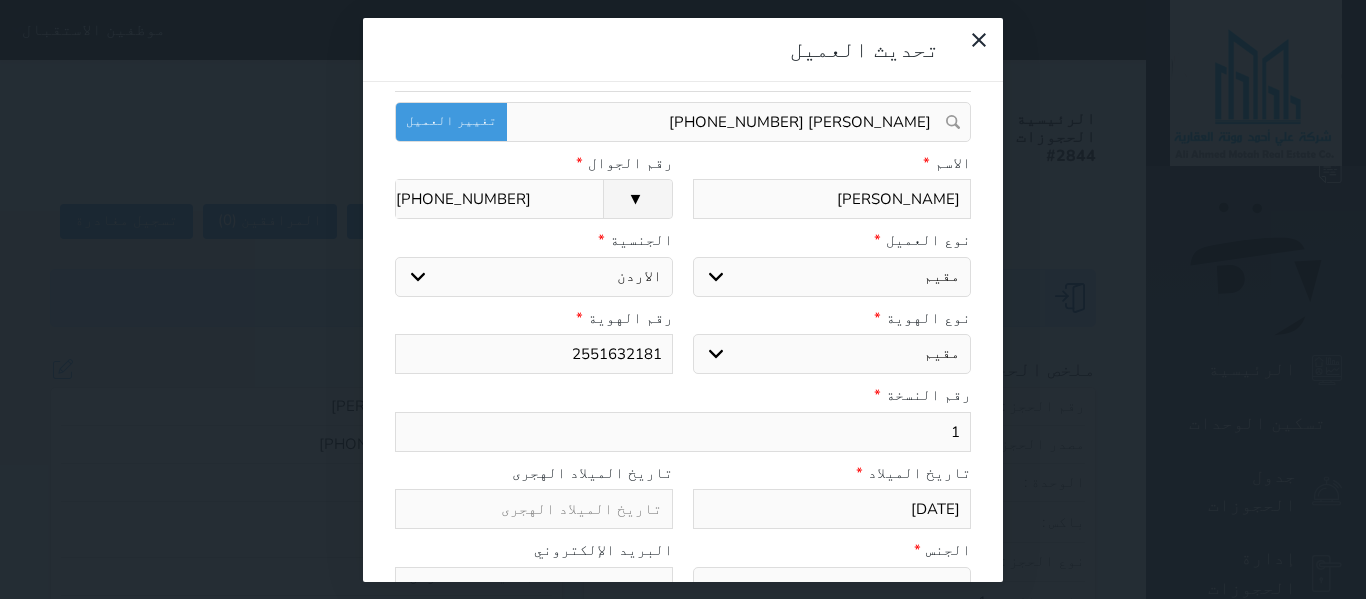 click on "اختر دولة   اثيوبيا اجنبي بجواز سعودي اخرى اذربيجان ارتيريا ارمينيا ازبكستان اسبانيا استراليا استونيا افراد القبائل افريقيا الوسطى افغانستان اكوادور الارجنتين الاردن الامارات العربية الامم المتحدة البانيا البحرين البرازيل البرتغال البريطانية في المحيط البوسنة والهرسك الجبل الأ سود الجزائر الدانمارك الراسالاخضر السلفادور السنغال السودان السويد الشاشان الصومال الصين الشعبية الصين الوطنية العراق الفلبين القبائل النازحة الكاميرون الكونغو الكويت الكويت-بدون المانيا المغرب المكسيك المملكة المتحدة المناهيل والمهرة النرويج النمسا النيجر الهند اليابان" at bounding box center [534, 277] 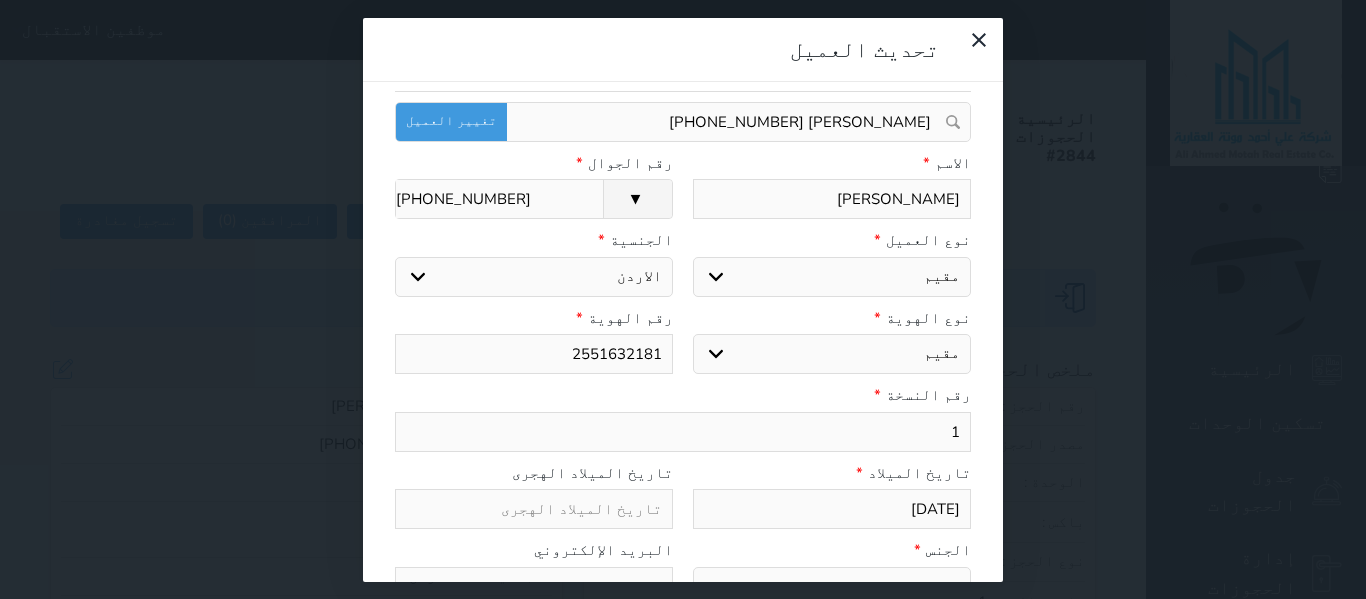 select on "104" 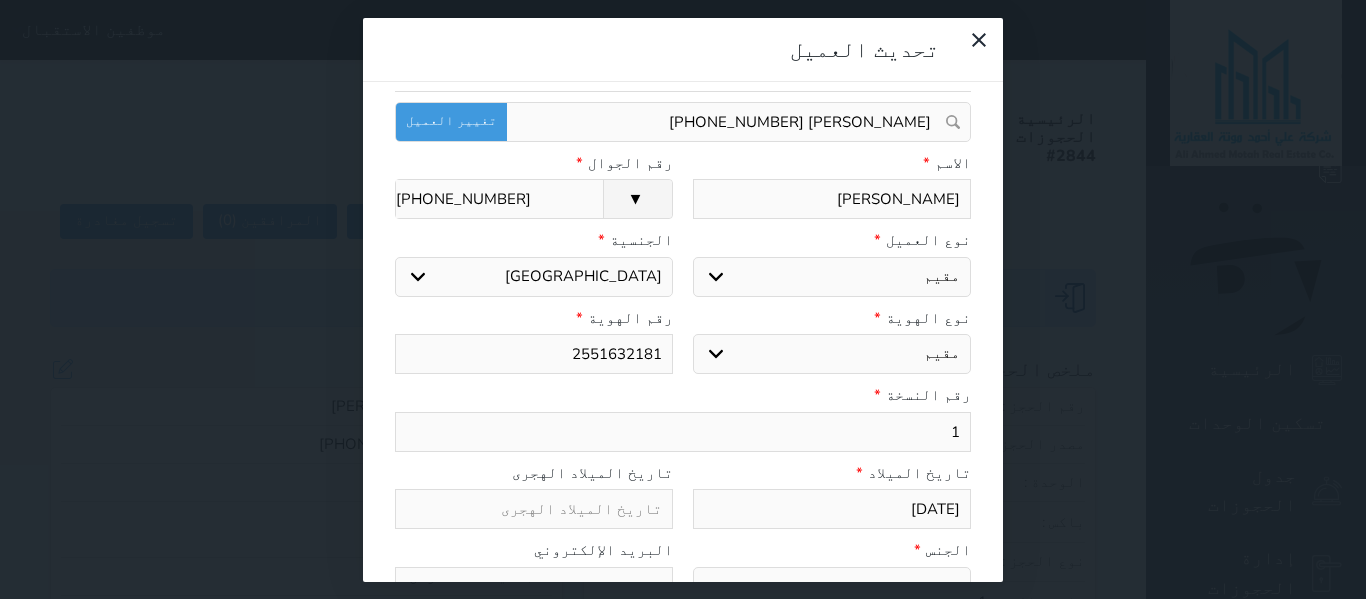 click on "اختر دولة   اثيوبيا اجنبي بجواز سعودي اخرى اذربيجان ارتيريا ارمينيا ازبكستان اسبانيا استراليا استونيا افراد القبائل افريقيا الوسطى افغانستان اكوادور الارجنتين الاردن الامارات العربية الامم المتحدة البانيا البحرين البرازيل البرتغال البريطانية في المحيط البوسنة والهرسك الجبل الأ سود الجزائر الدانمارك الراسالاخضر السلفادور السنغال السودان السويد الشاشان الصومال الصين الشعبية الصين الوطنية العراق الفلبين القبائل النازحة الكاميرون الكونغو الكويت الكويت-بدون المانيا المغرب المكسيك المملكة المتحدة المناهيل والمهرة النرويج النمسا النيجر الهند اليابان" at bounding box center [534, 277] 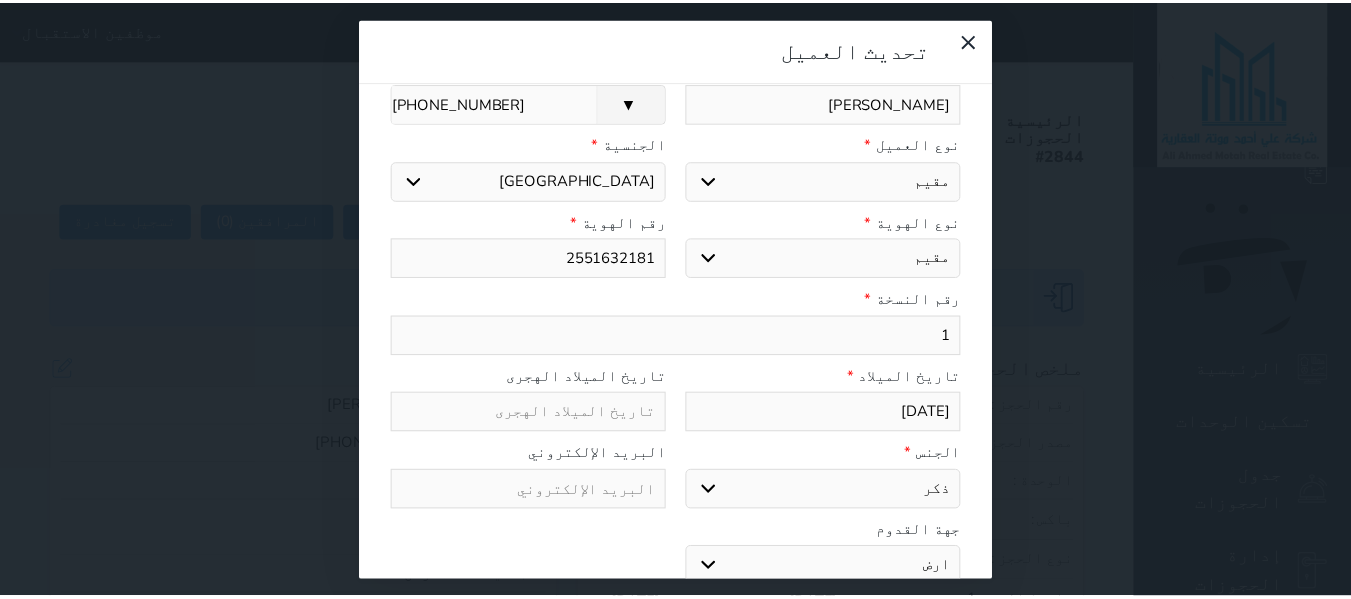 scroll, scrollTop: 200, scrollLeft: 0, axis: vertical 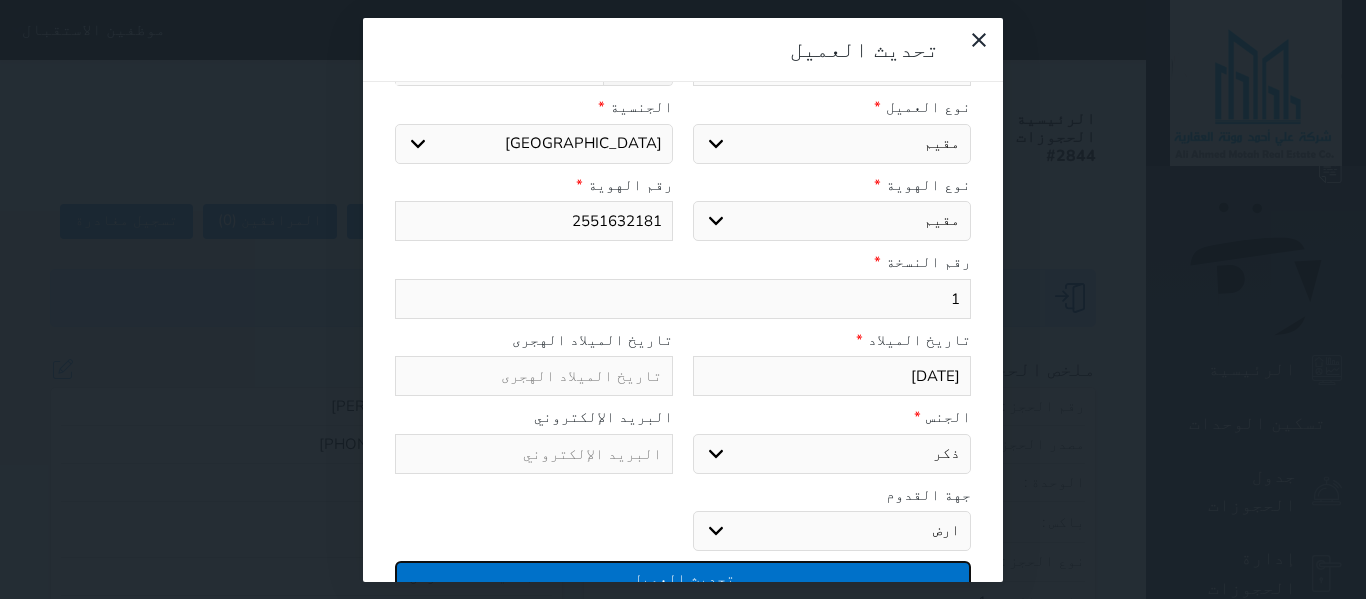 click on "تحديث العميل" at bounding box center (683, 578) 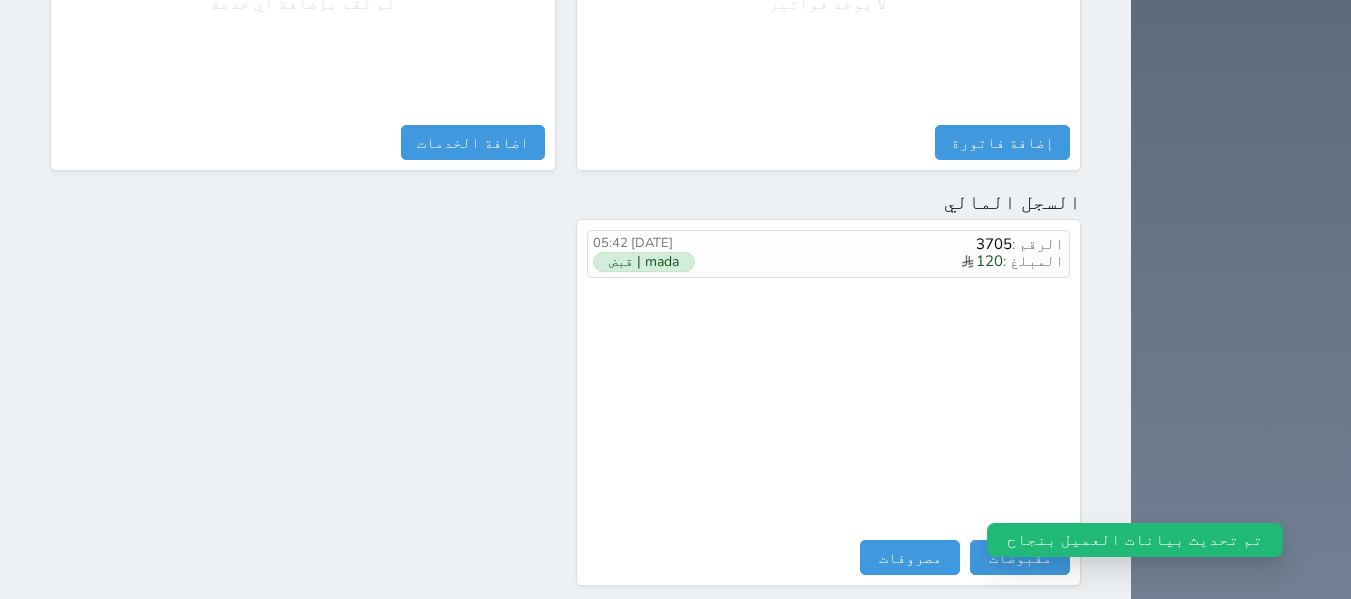 scroll, scrollTop: 1378, scrollLeft: 0, axis: vertical 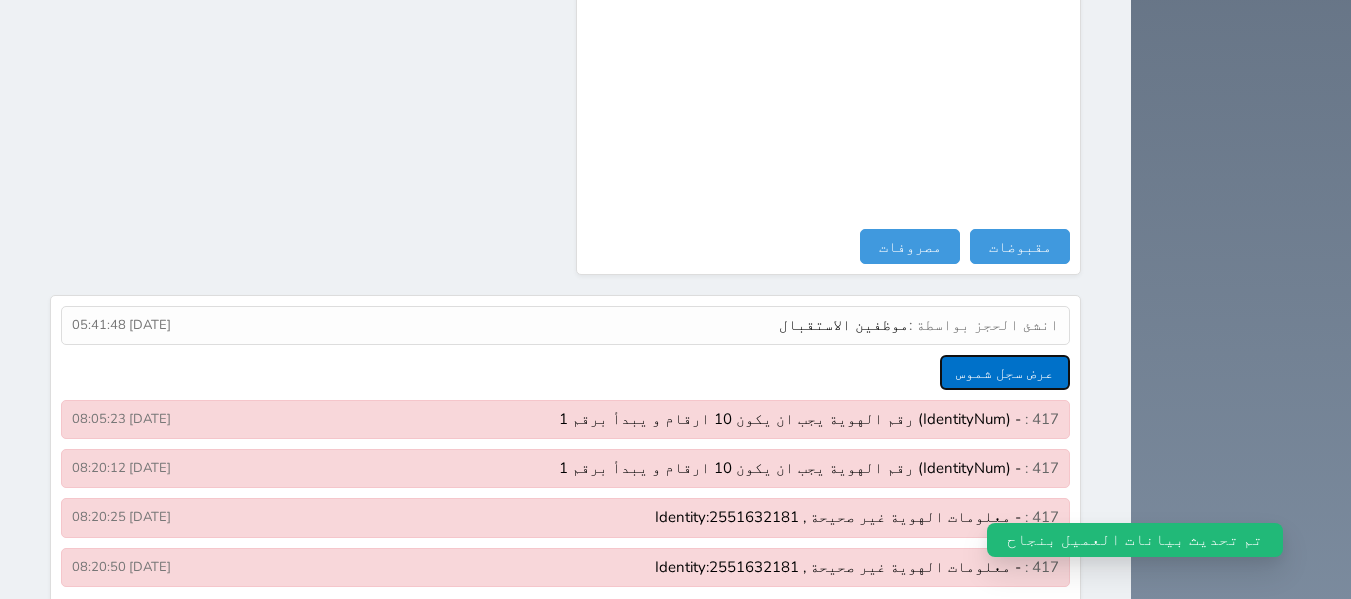 click on "عرض سجل شموس" at bounding box center (1005, 372) 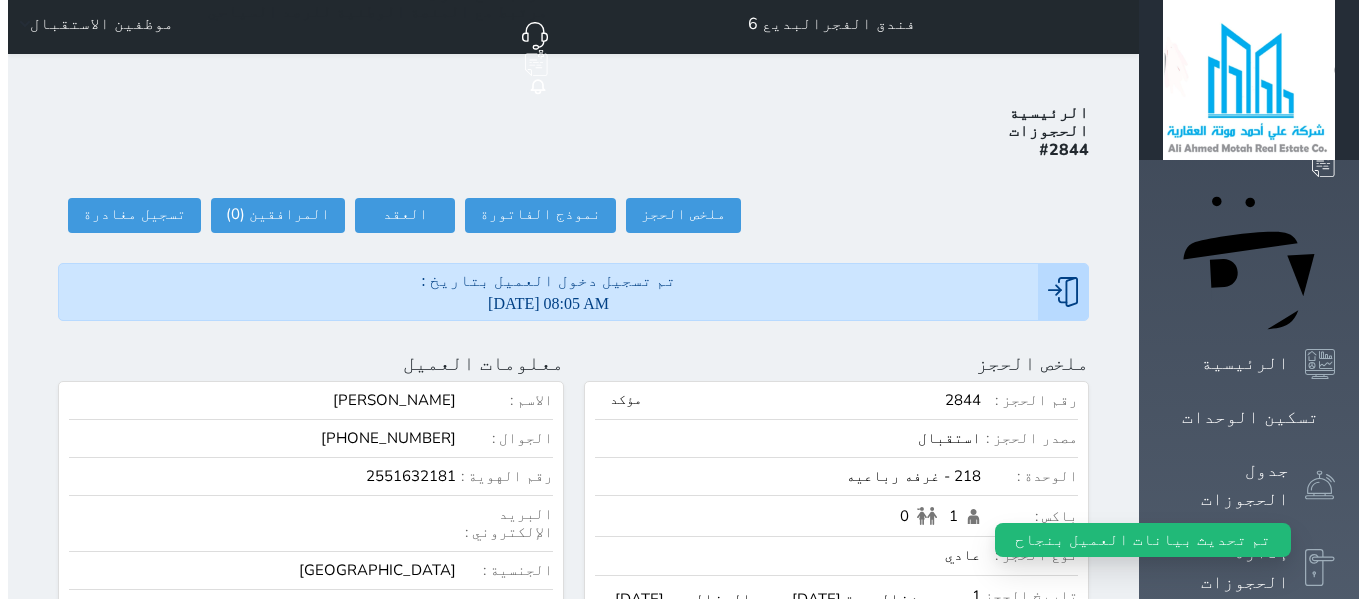 scroll, scrollTop: 0, scrollLeft: 0, axis: both 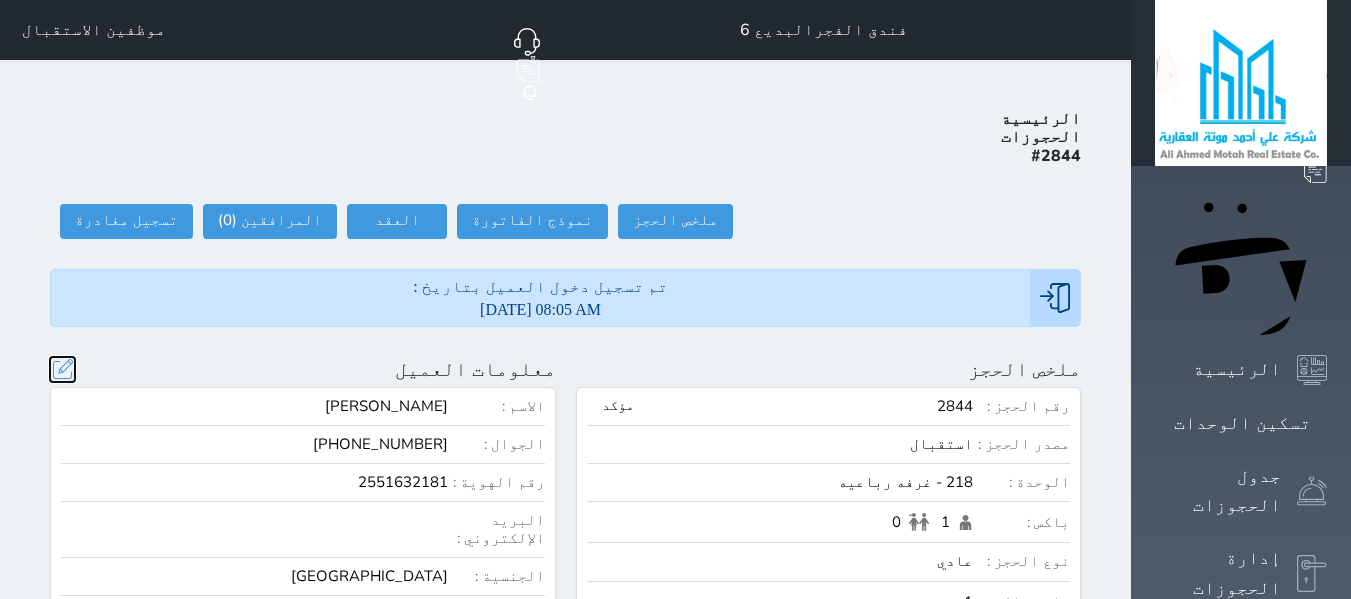click at bounding box center (62, 369) 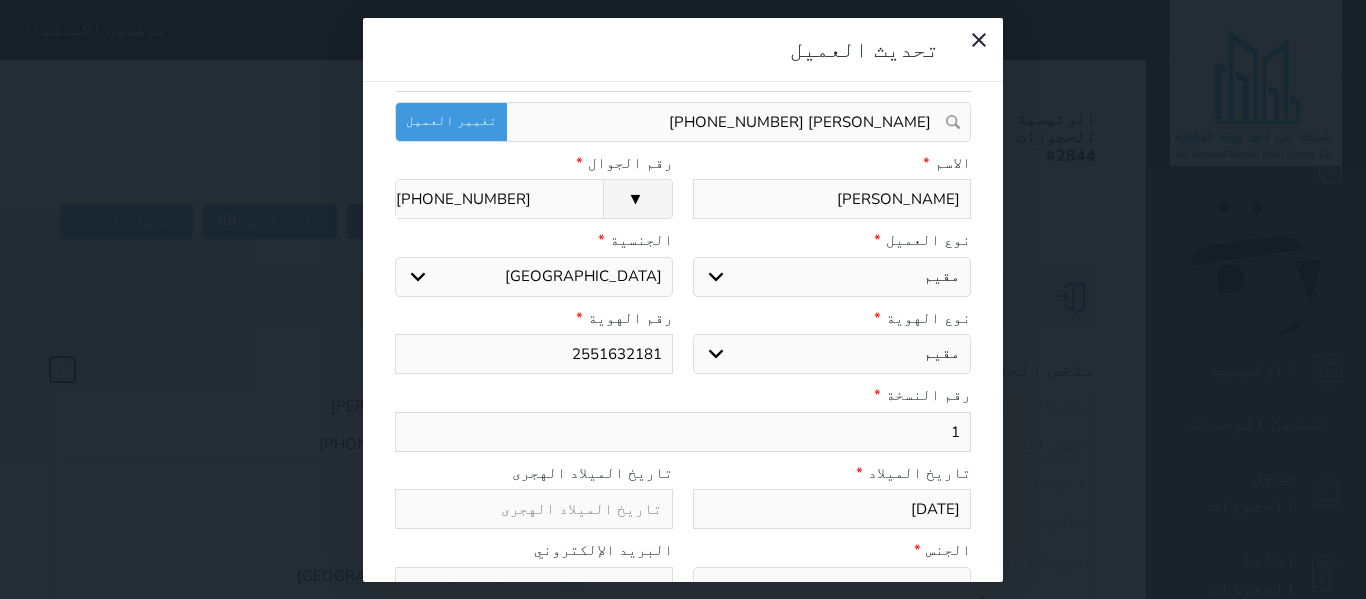 scroll, scrollTop: 0, scrollLeft: 0, axis: both 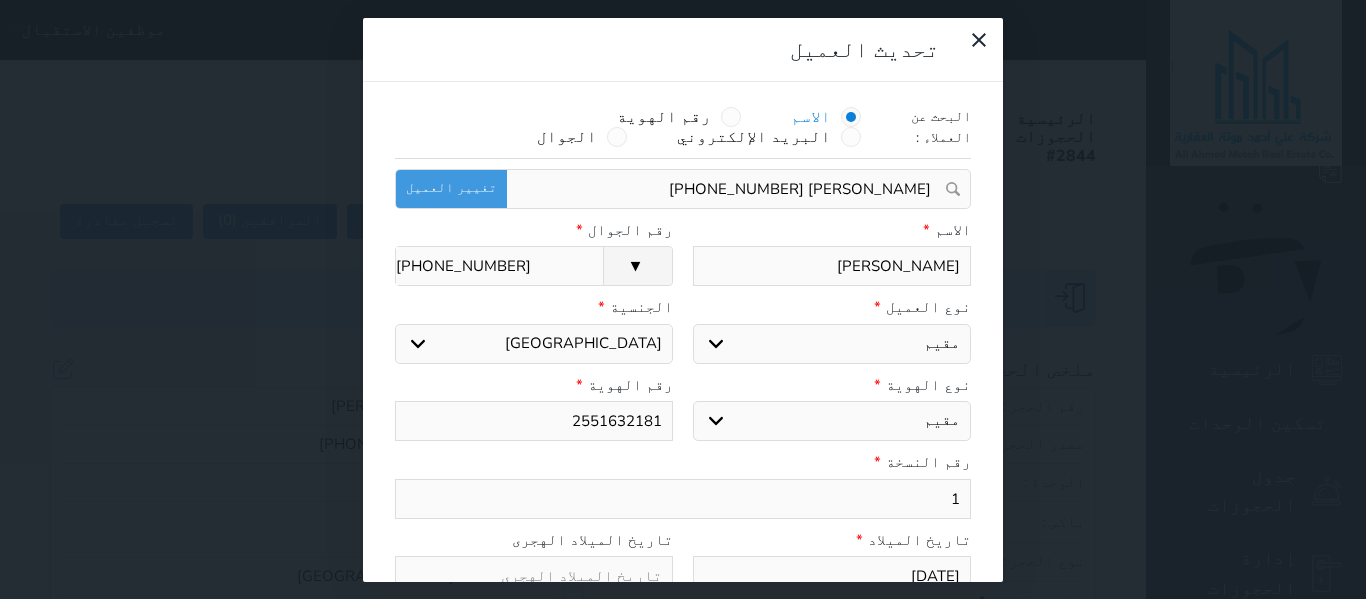 click on "اختر دولة   اثيوبيا اجنبي بجواز سعودي اخرى اذربيجان ارتيريا ارمينيا ازبكستان اسبانيا استراليا استونيا افراد القبائل افريقيا الوسطى افغانستان اكوادور الارجنتين الاردن الامارات العربية الامم المتحدة البانيا البحرين البرازيل البرتغال البريطانية في المحيط البوسنة والهرسك الجبل الأ سود الجزائر الدانمارك الراسالاخضر السلفادور السنغال السودان السويد الشاشان الصومال الصين الشعبية الصين الوطنية العراق الفلبين القبائل النازحة الكاميرون الكونغو الكويت الكويت-بدون المانيا المغرب المكسيك المملكة المتحدة المناهيل والمهرة النرويج النمسا النيجر الهند اليابان" at bounding box center [534, 344] 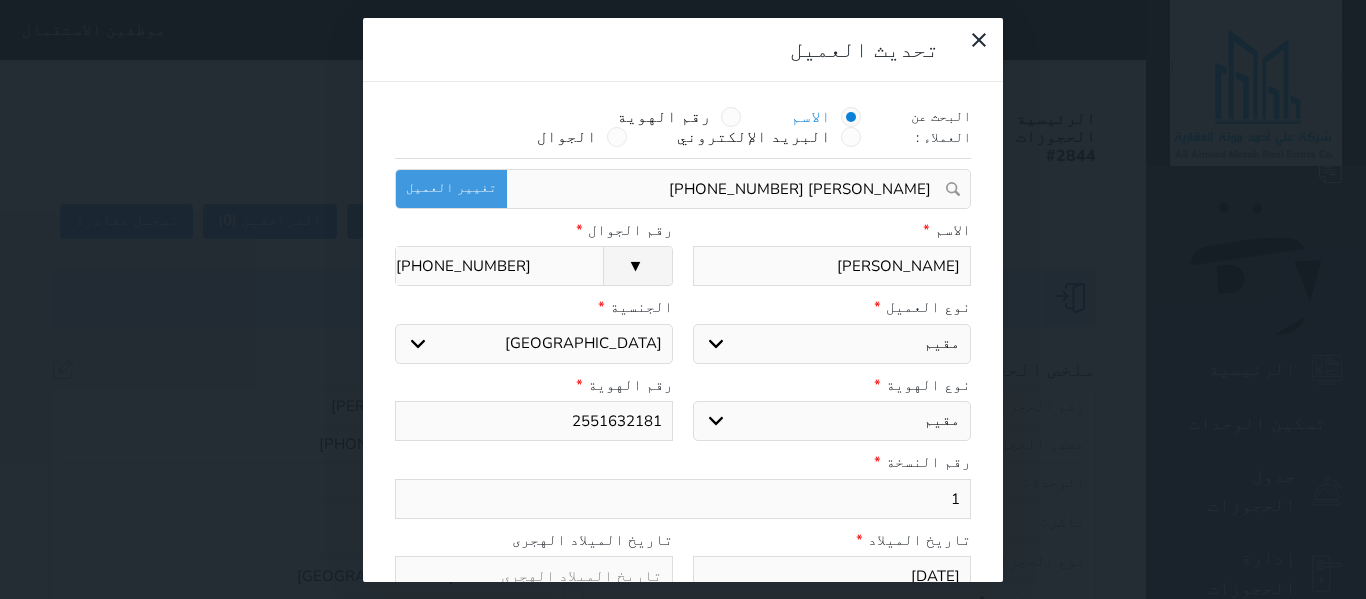 click on "اختر دولة   اثيوبيا اجنبي بجواز سعودي اخرى اذربيجان ارتيريا ارمينيا ازبكستان اسبانيا استراليا استونيا افراد القبائل افريقيا الوسطى افغانستان اكوادور الارجنتين الاردن الامارات العربية الامم المتحدة البانيا البحرين البرازيل البرتغال البريطانية في المحيط البوسنة والهرسك الجبل الأ سود الجزائر الدانمارك الراسالاخضر السلفادور السنغال السودان السويد الشاشان الصومال الصين الشعبية الصين الوطنية العراق الفلبين القبائل النازحة الكاميرون الكونغو الكويت الكويت-بدون المانيا المغرب المكسيك المملكة المتحدة المناهيل والمهرة النرويج النمسا النيجر الهند اليابان" at bounding box center (534, 344) 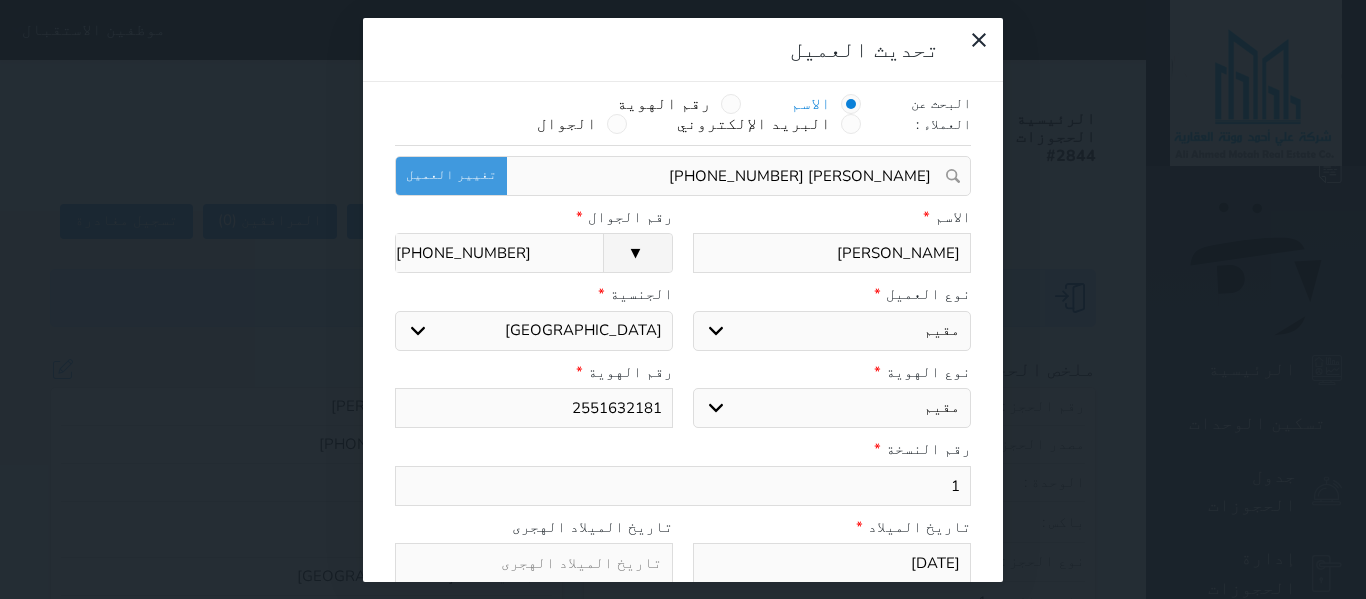 scroll, scrollTop: 0, scrollLeft: 0, axis: both 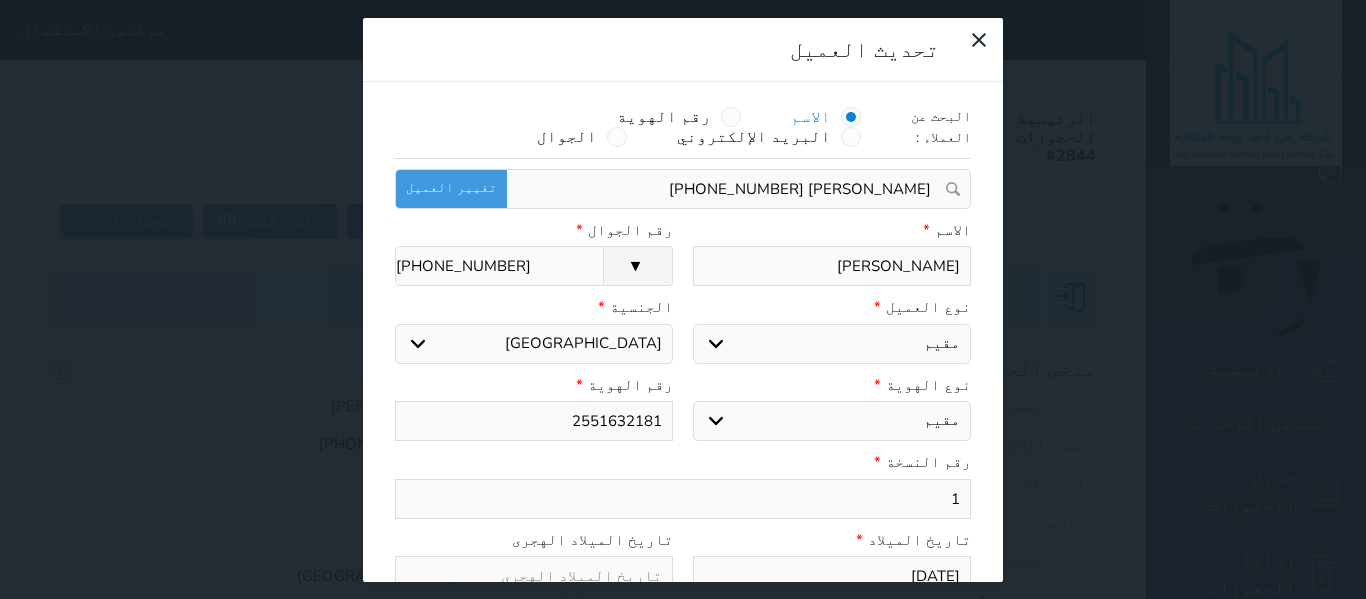 click on "محمد ابوارقيق" at bounding box center [832, 266] 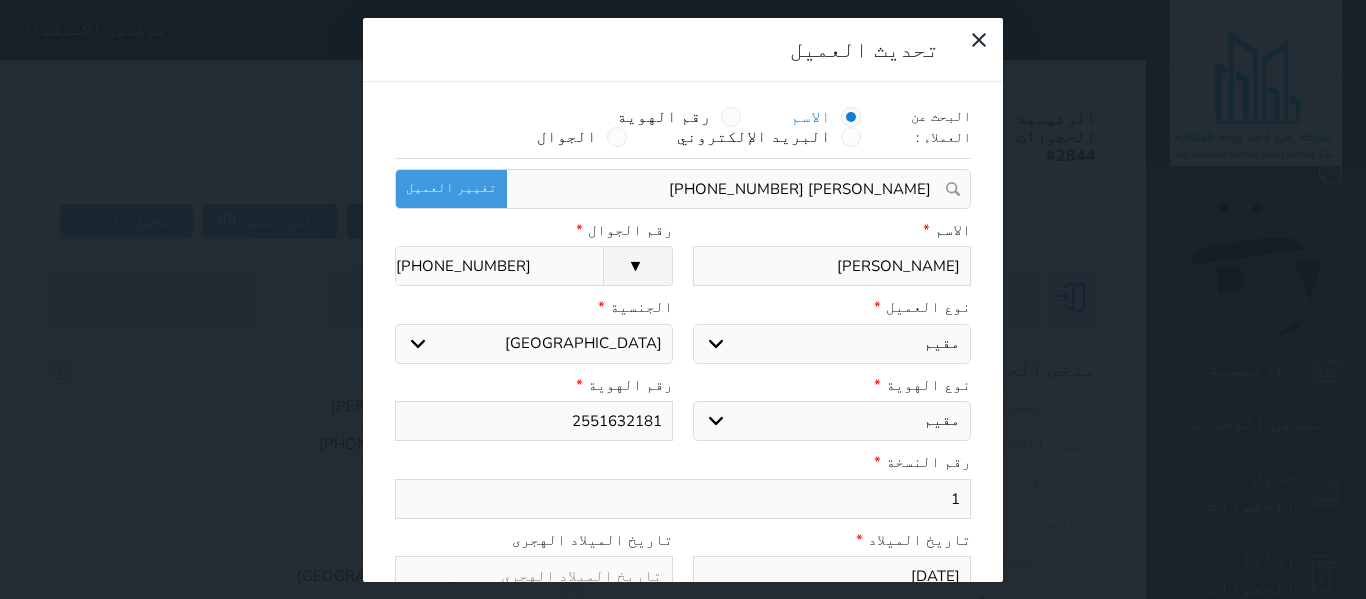 type on "[PERSON_NAME]" 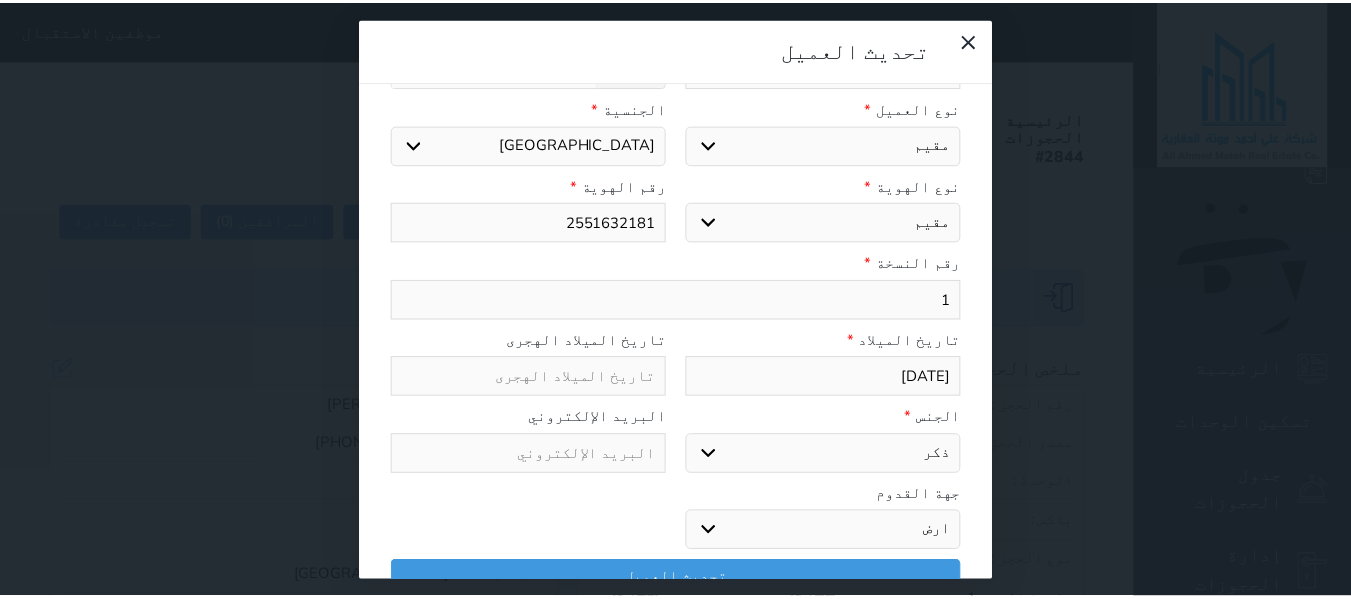 scroll, scrollTop: 200, scrollLeft: 0, axis: vertical 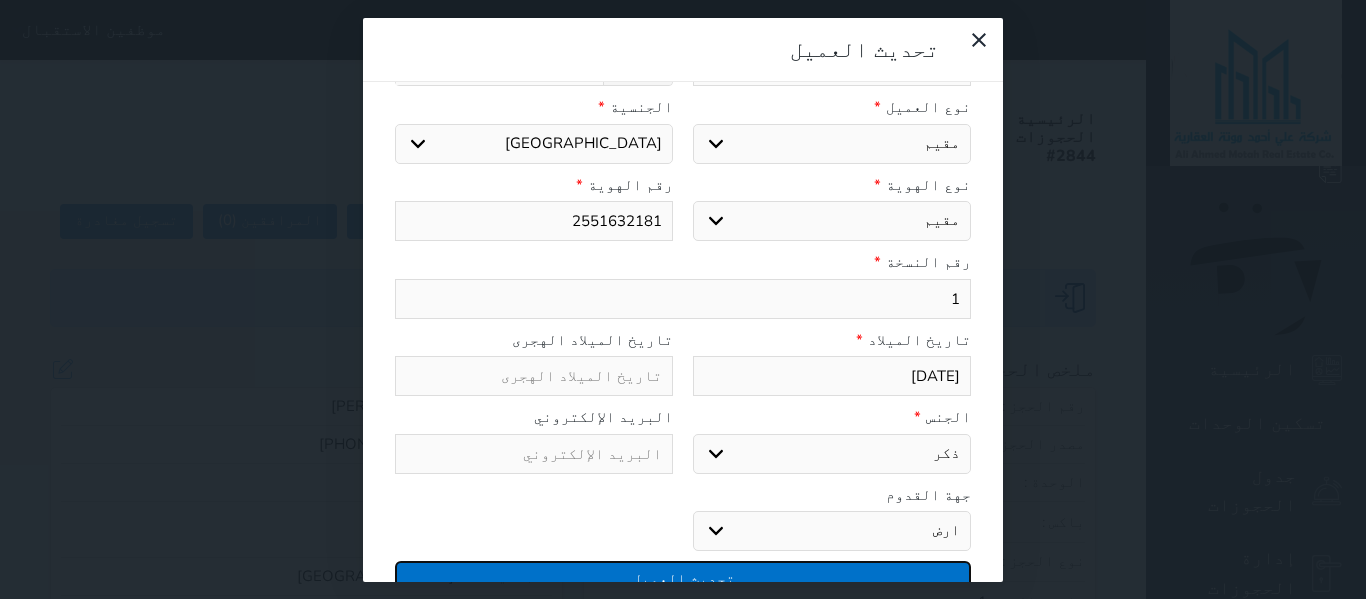 click on "تحديث العميل" at bounding box center [683, 578] 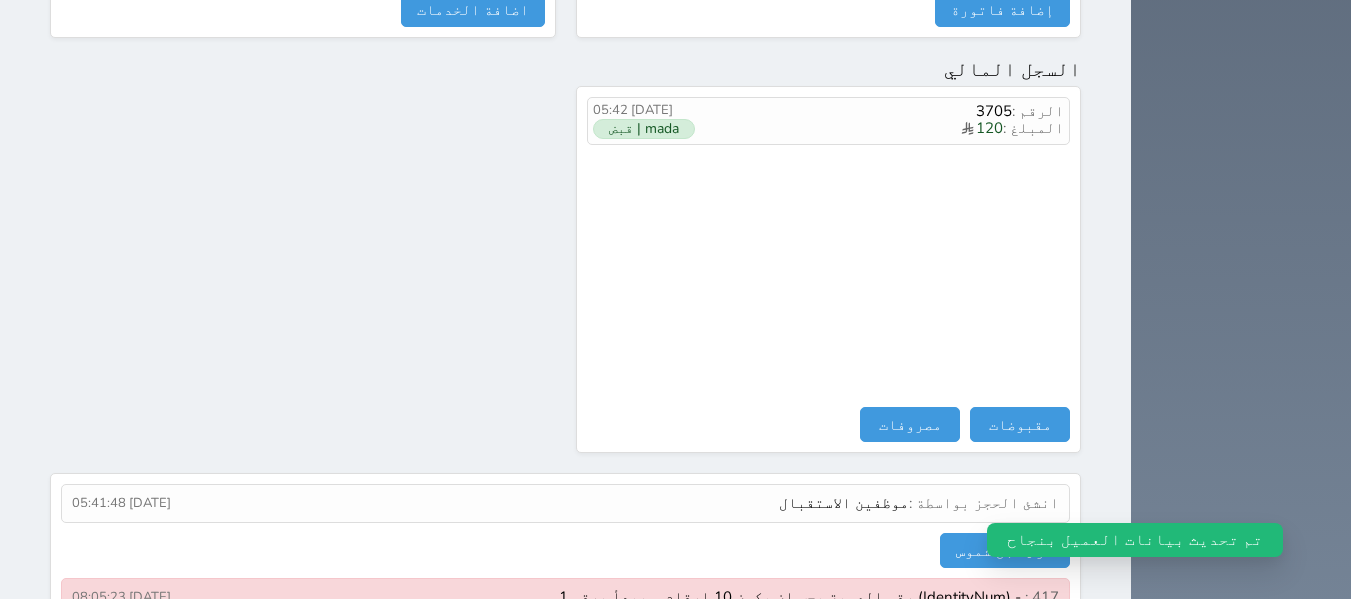 scroll, scrollTop: 1427, scrollLeft: 0, axis: vertical 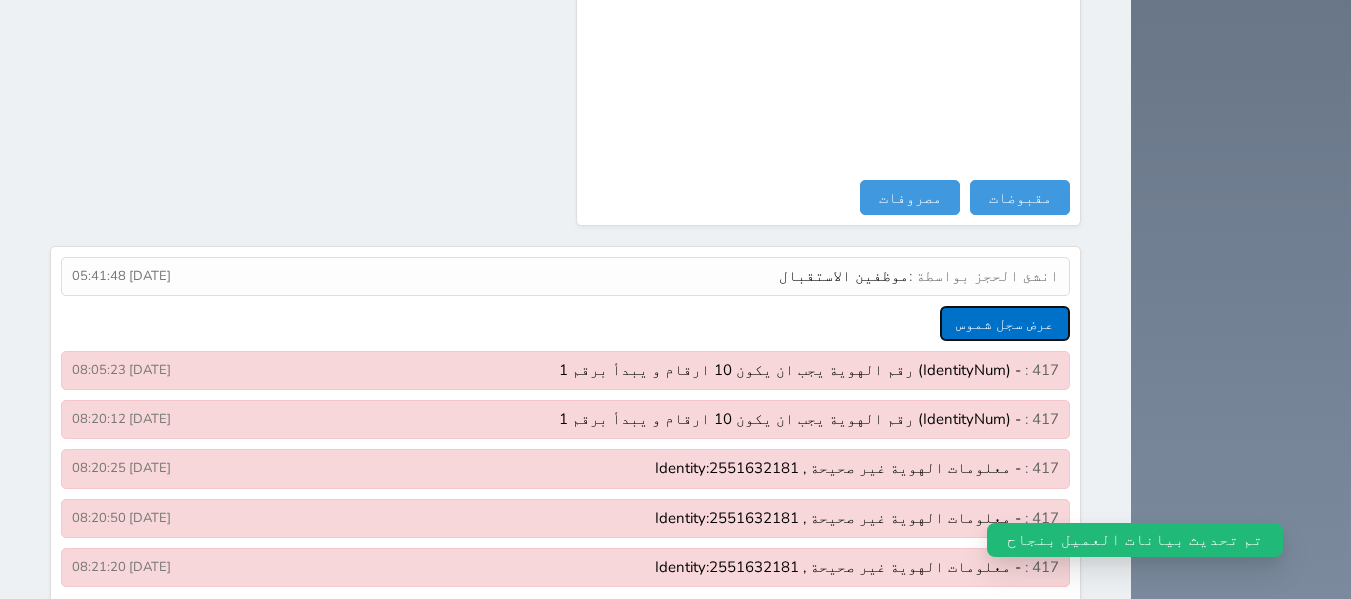 click on "عرض سجل شموس" at bounding box center [1005, 323] 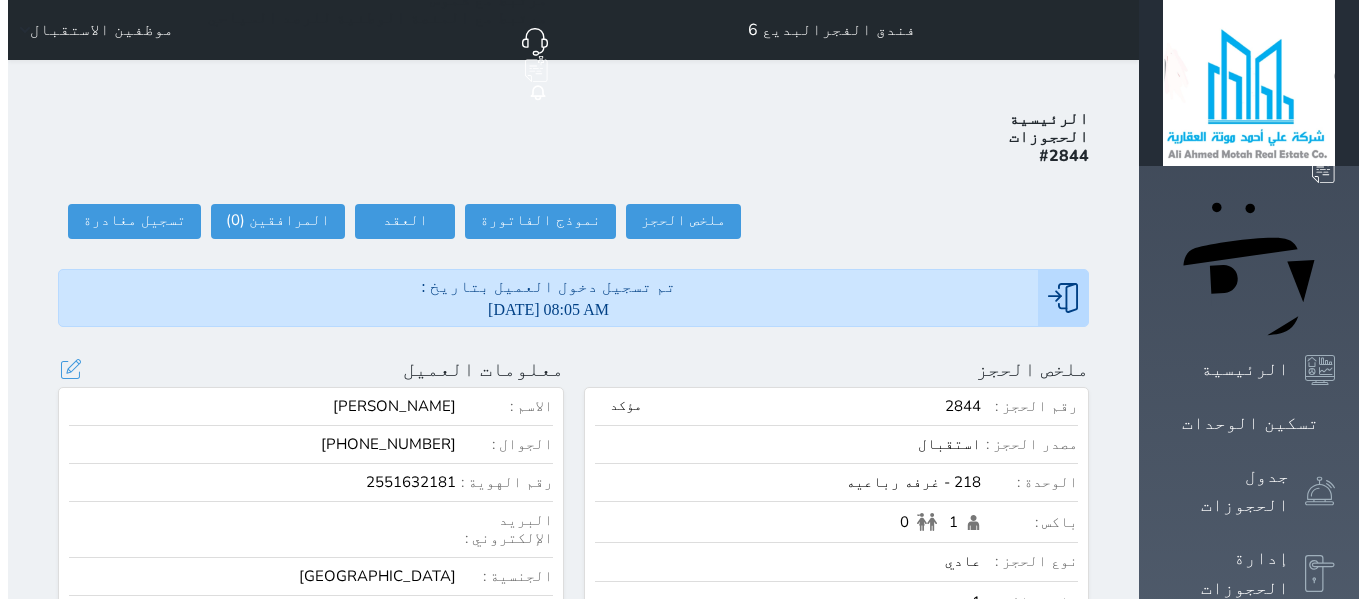scroll, scrollTop: 133, scrollLeft: 0, axis: vertical 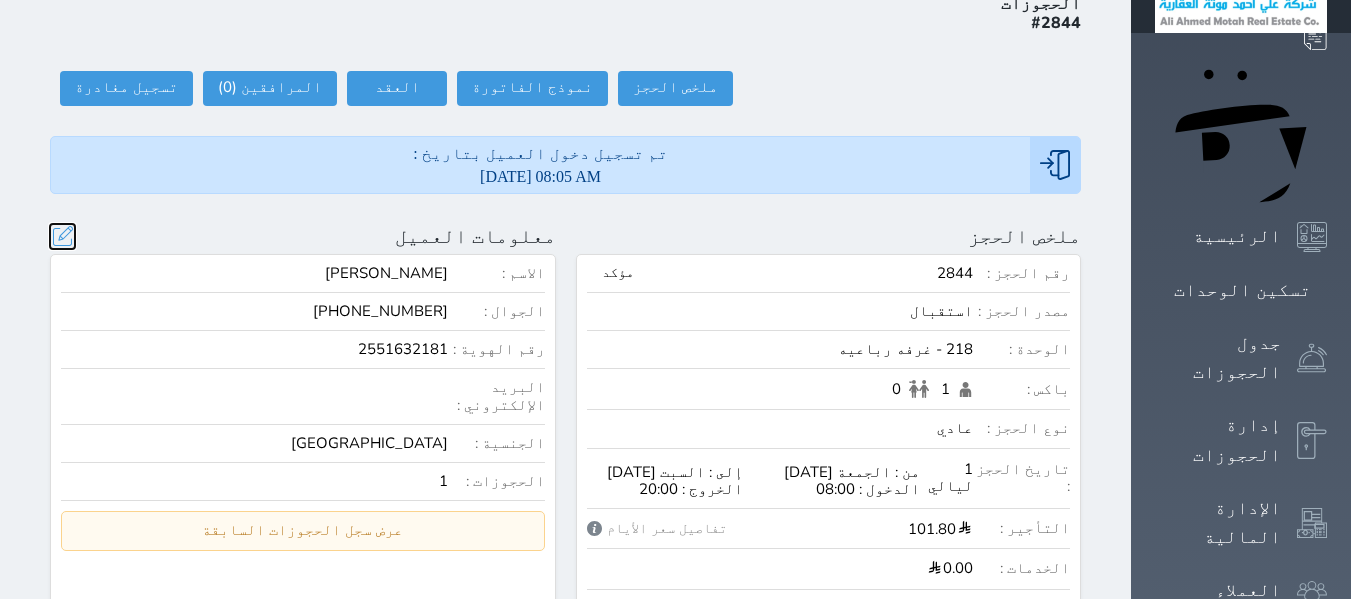 click at bounding box center [62, 236] 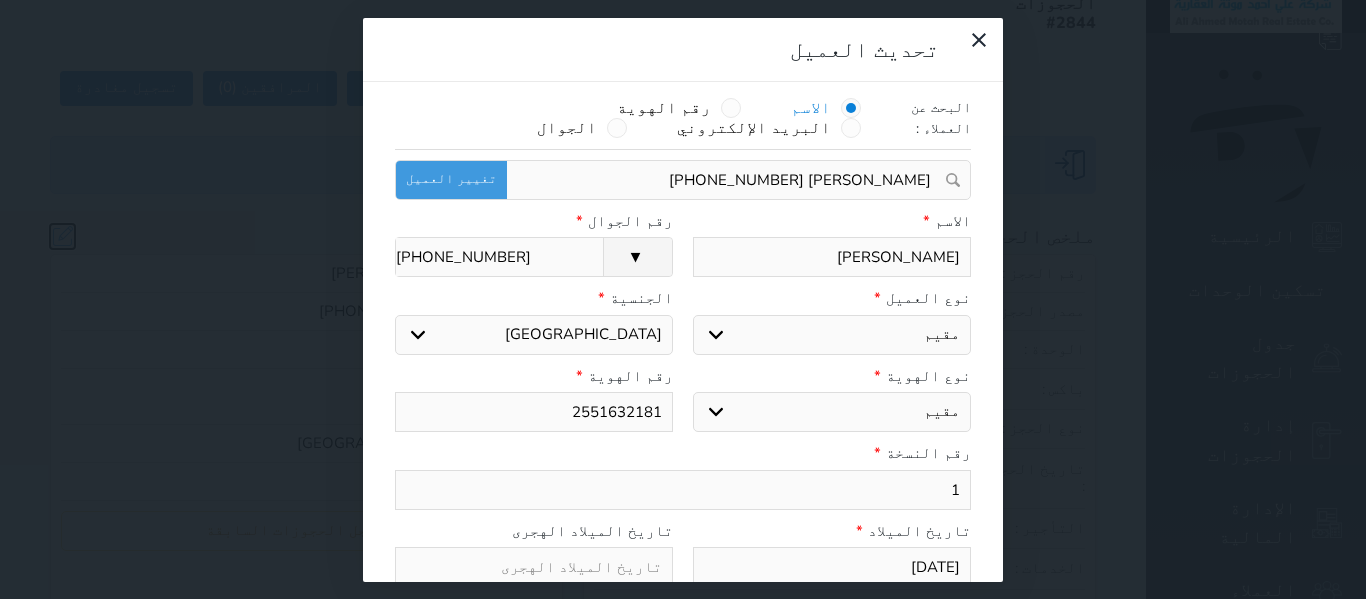 scroll, scrollTop: 0, scrollLeft: 0, axis: both 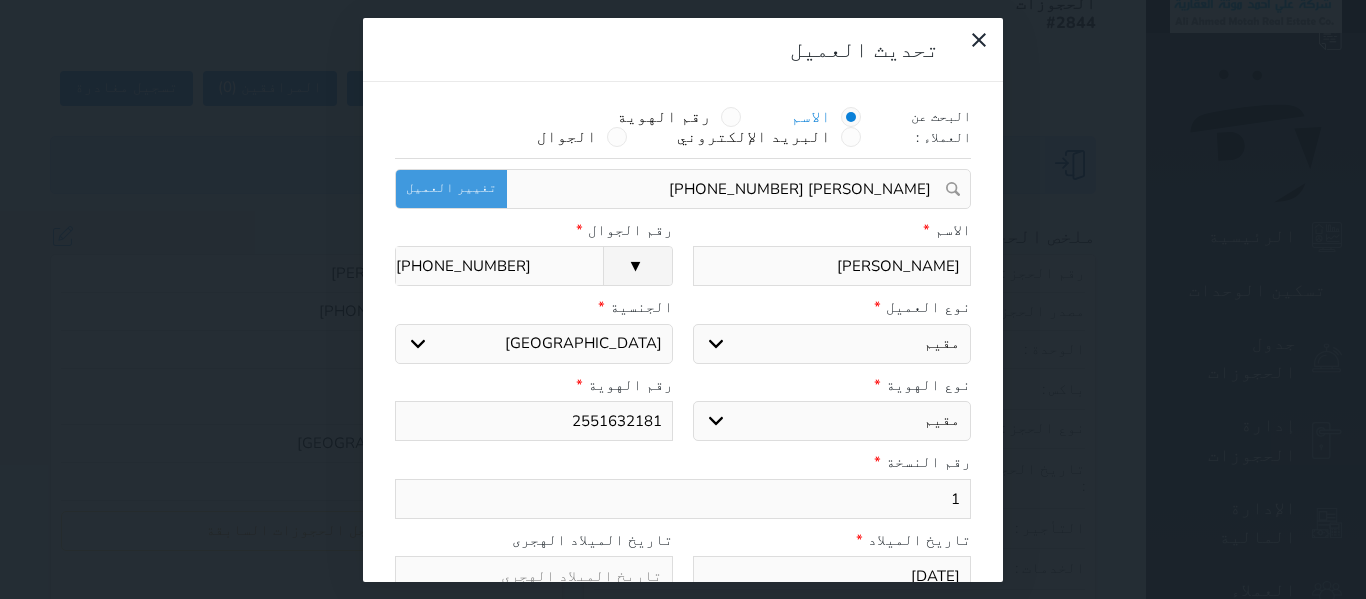 click on "اختر دولة   اثيوبيا اجنبي بجواز سعودي اخرى اذربيجان ارتيريا ارمينيا ازبكستان اسبانيا استراليا استونيا افراد القبائل افريقيا الوسطى افغانستان اكوادور الارجنتين الاردن الامارات العربية الامم المتحدة البانيا البحرين البرازيل البرتغال البريطانية في المحيط البوسنة والهرسك الجبل الأ سود الجزائر الدانمارك الراسالاخضر السلفادور السنغال السودان السويد الشاشان الصومال الصين الشعبية الصين الوطنية العراق الفلبين القبائل النازحة الكاميرون الكونغو الكويت الكويت-بدون المانيا المغرب المكسيك المملكة المتحدة المناهيل والمهرة النرويج النمسا النيجر الهند اليابان" at bounding box center (534, 344) 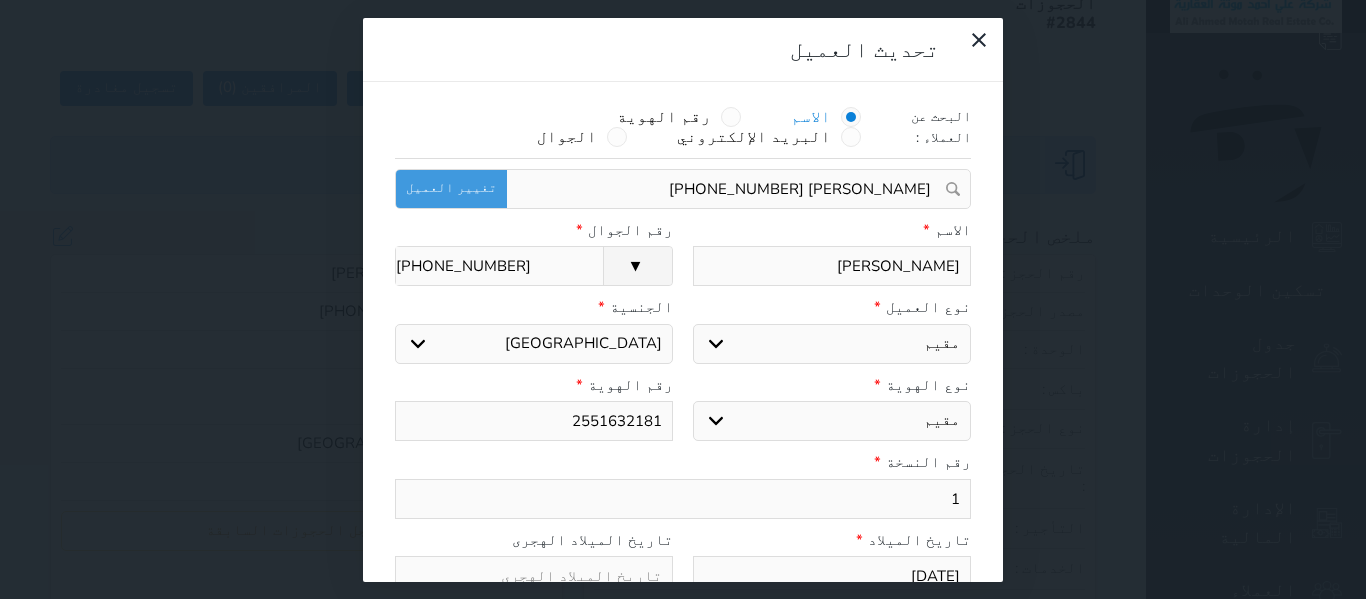 select on "102" 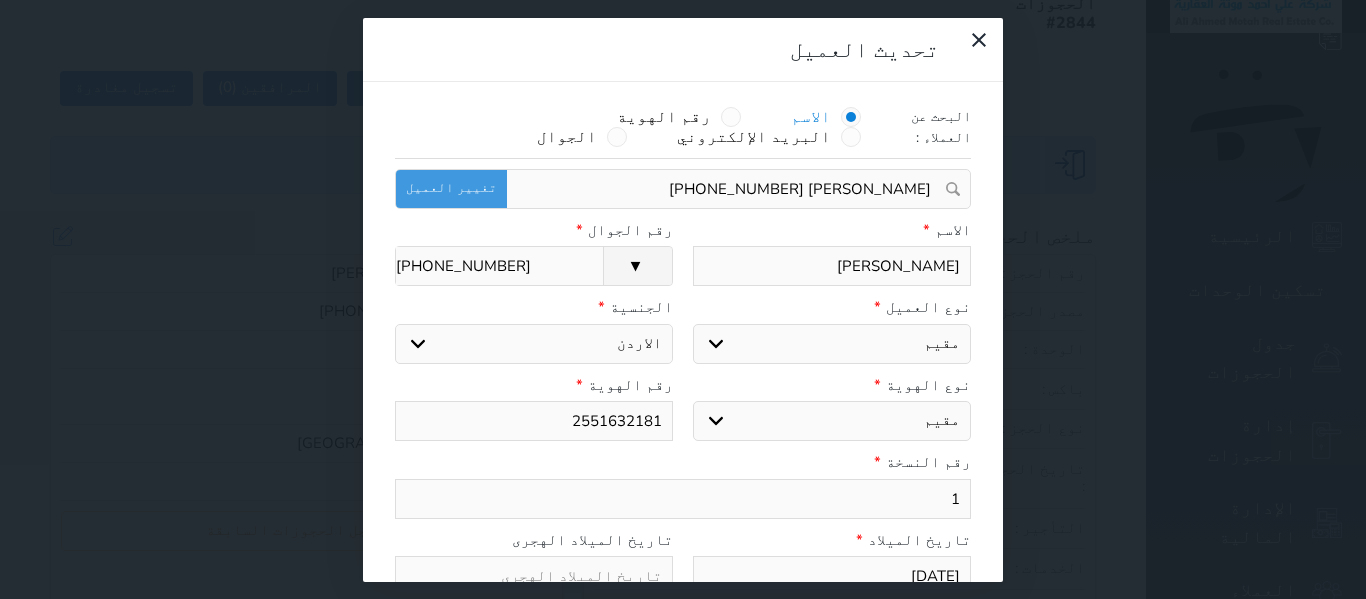 click on "اختر دولة   اثيوبيا اجنبي بجواز سعودي اخرى اذربيجان ارتيريا ارمينيا ازبكستان اسبانيا استراليا استونيا افراد القبائل افريقيا الوسطى افغانستان اكوادور الارجنتين الاردن الامارات العربية الامم المتحدة البانيا البحرين البرازيل البرتغال البريطانية في المحيط البوسنة والهرسك الجبل الأ سود الجزائر الدانمارك الراسالاخضر السلفادور السنغال السودان السويد الشاشان الصومال الصين الشعبية الصين الوطنية العراق الفلبين القبائل النازحة الكاميرون الكونغو الكويت الكويت-بدون المانيا المغرب المكسيك المملكة المتحدة المناهيل والمهرة النرويج النمسا النيجر الهند اليابان" at bounding box center [534, 344] 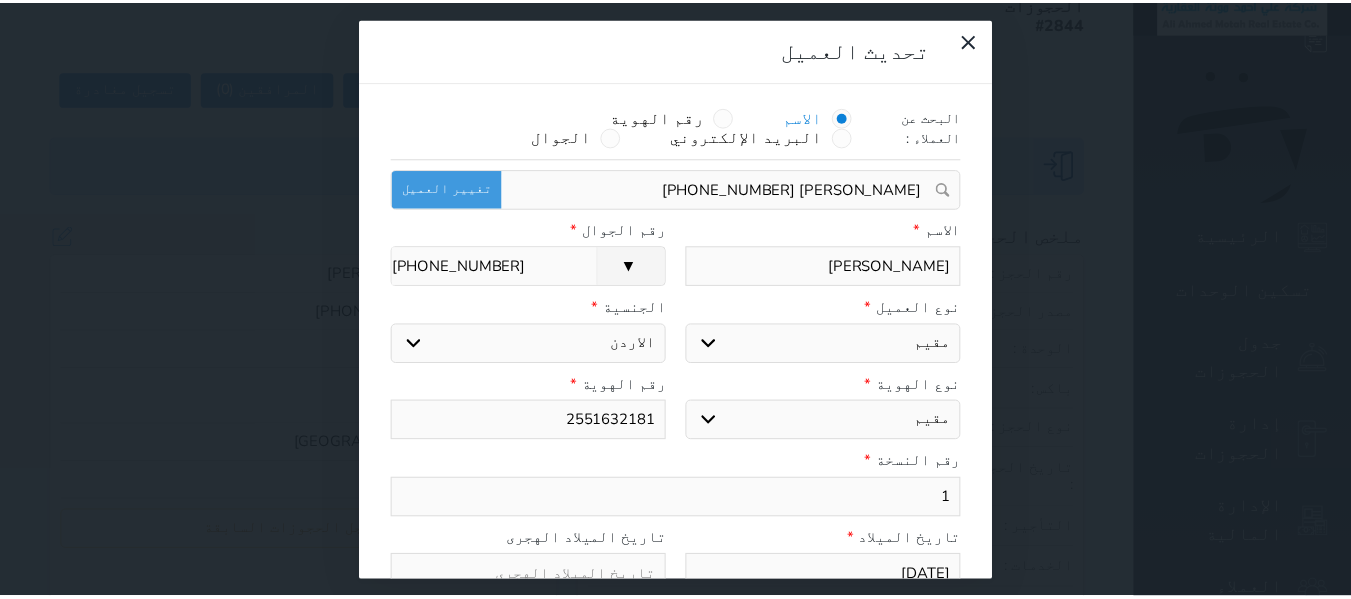 scroll, scrollTop: 200, scrollLeft: 0, axis: vertical 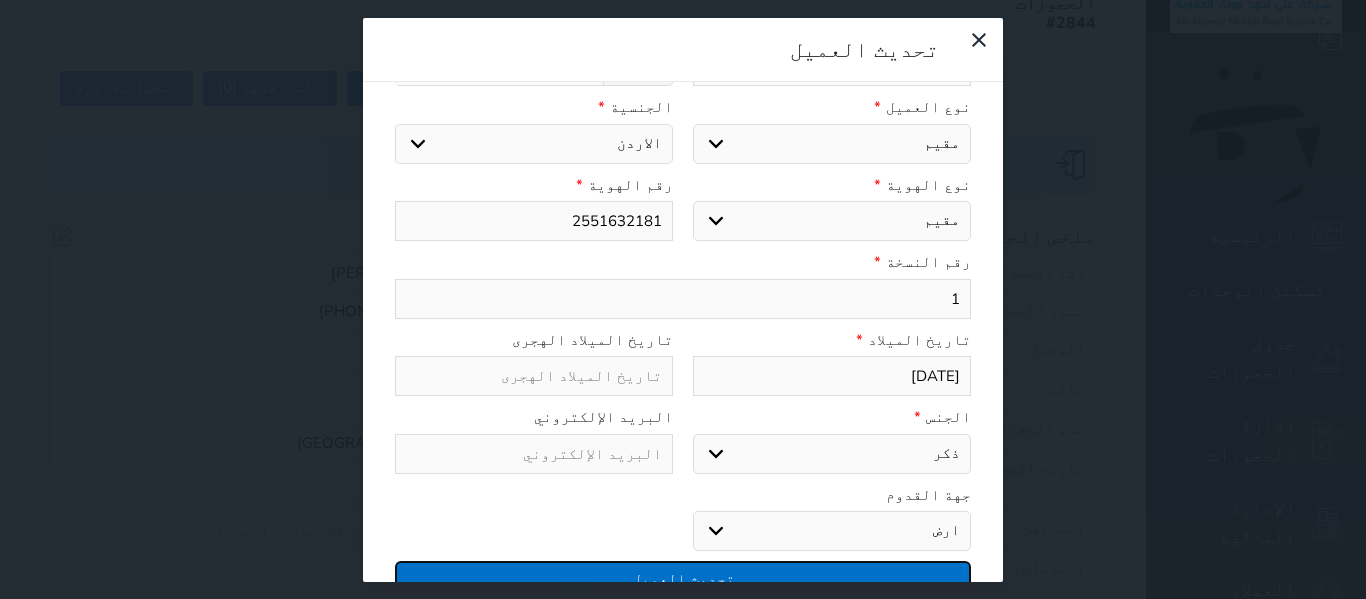 click on "تحديث العميل" at bounding box center [683, 578] 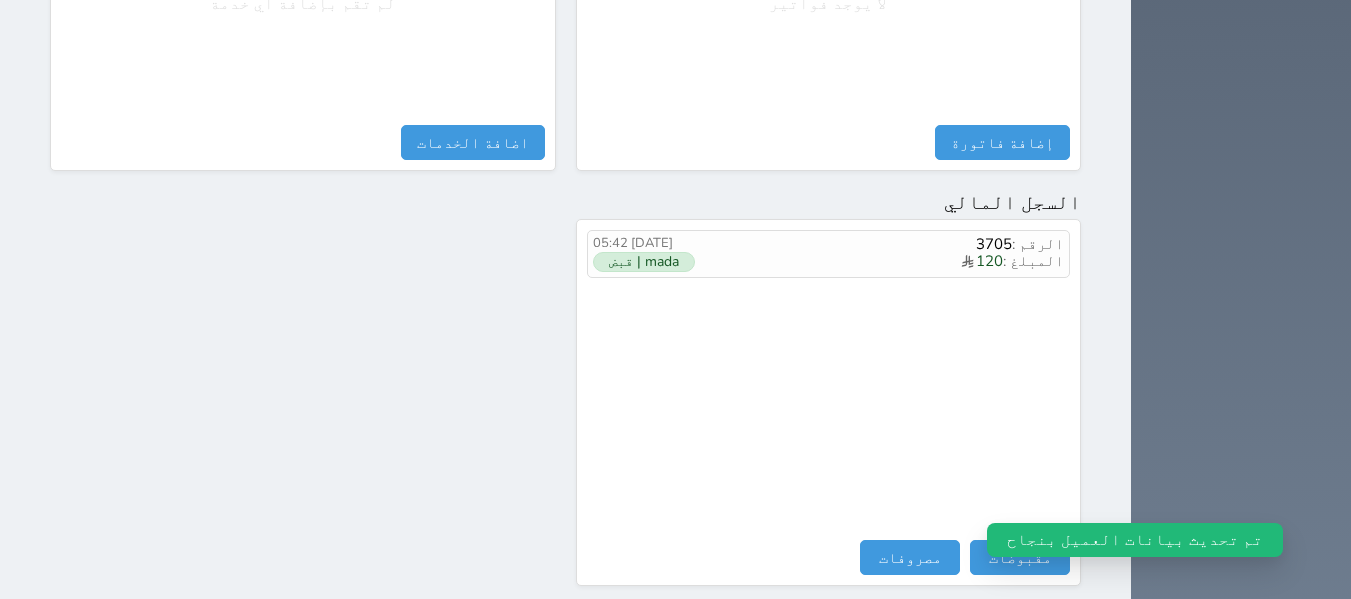 scroll, scrollTop: 1467, scrollLeft: 0, axis: vertical 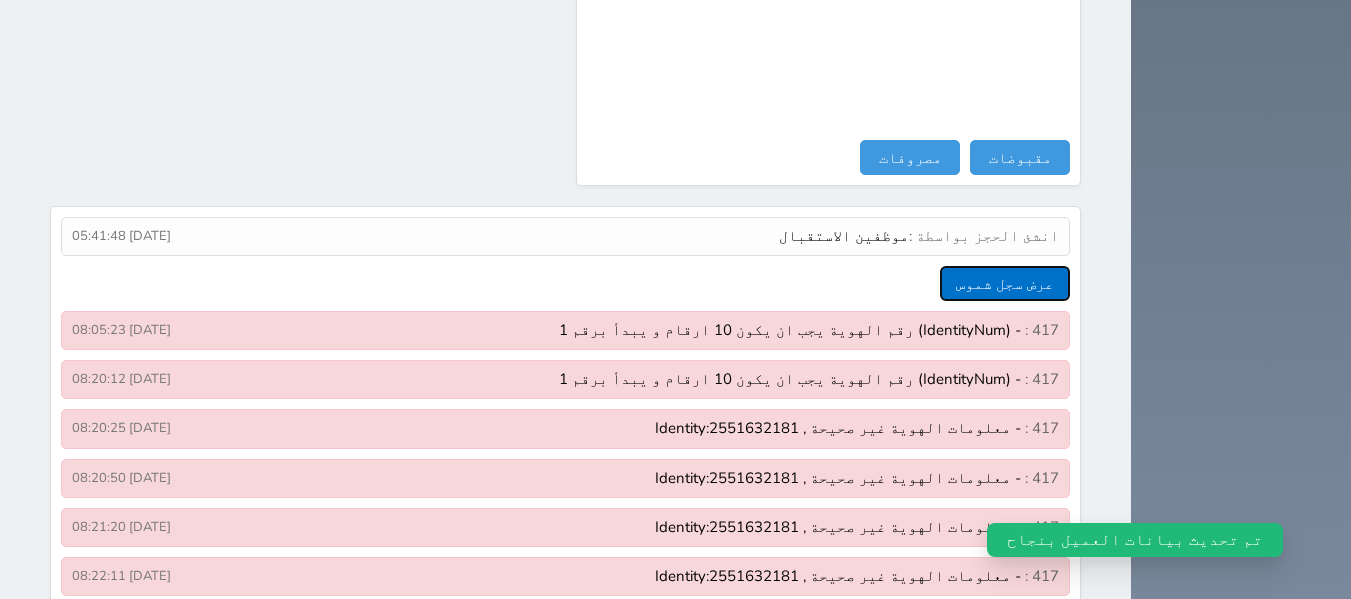 click on "عرض سجل شموس" at bounding box center [1005, 283] 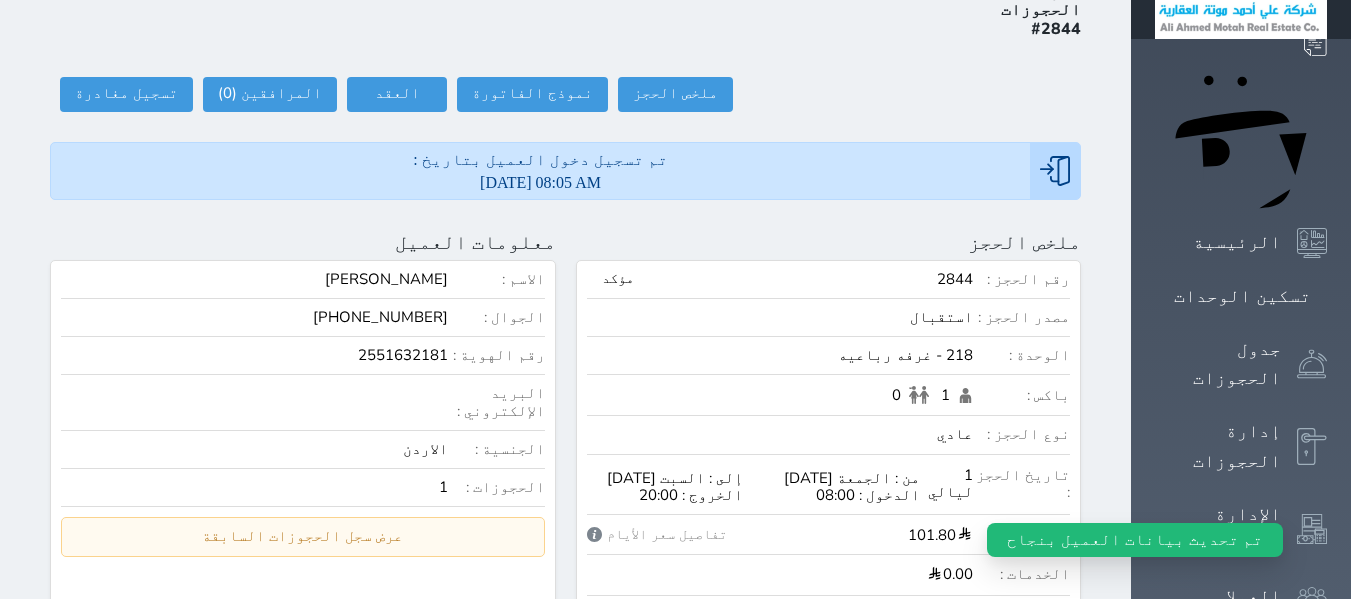 scroll, scrollTop: 0, scrollLeft: 0, axis: both 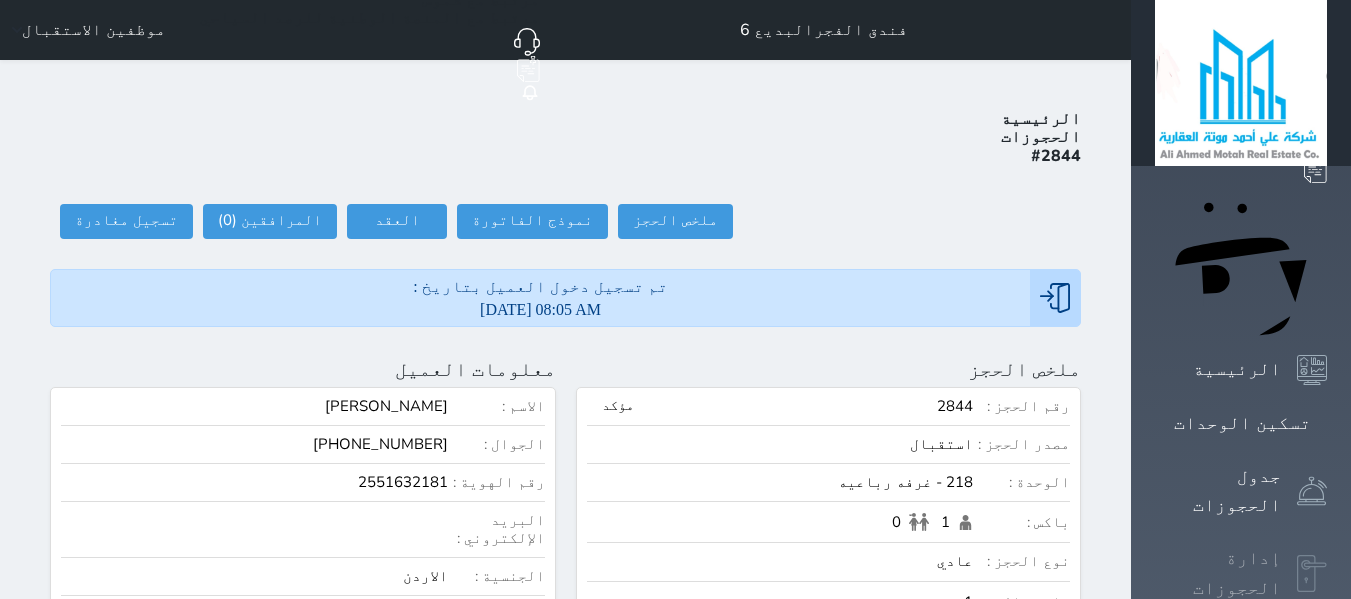 click on "إدارة الحجوزات" at bounding box center [1218, 573] 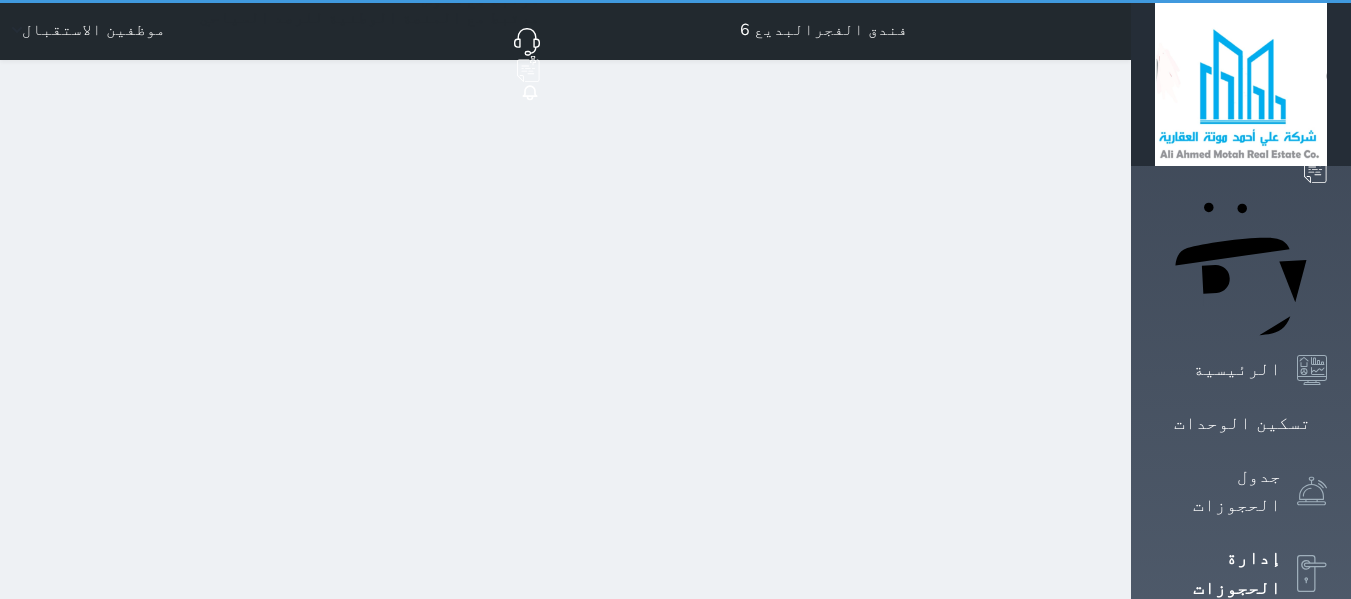 select on "open_all" 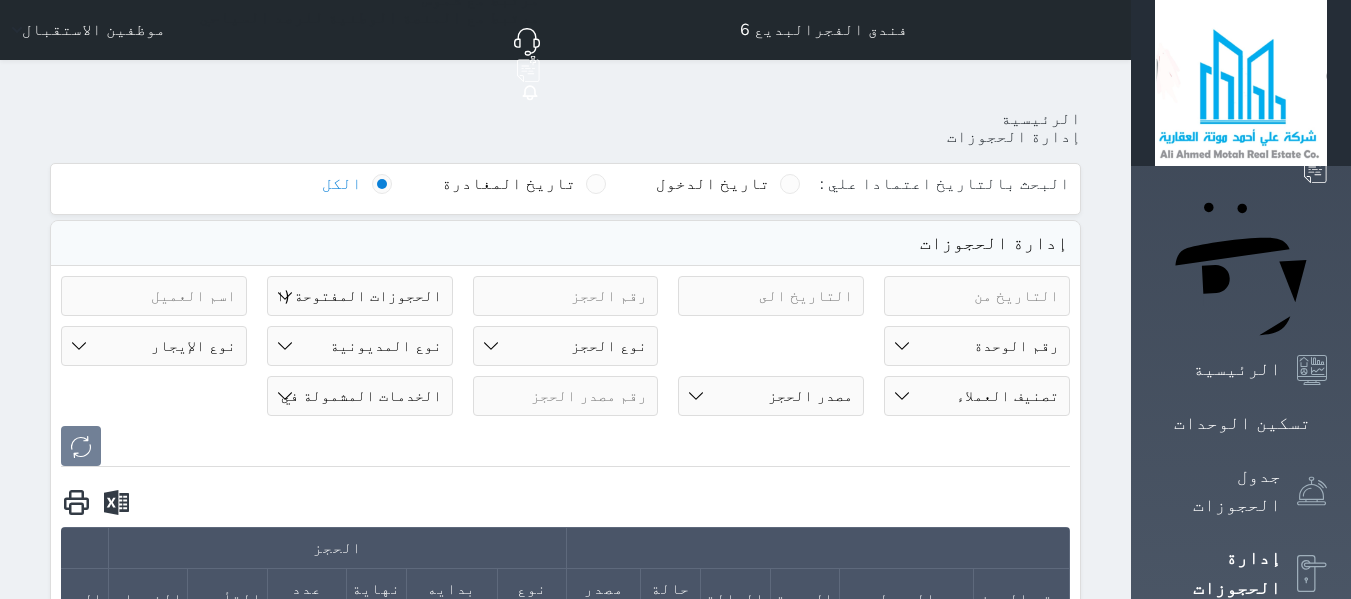 scroll, scrollTop: 533, scrollLeft: 0, axis: vertical 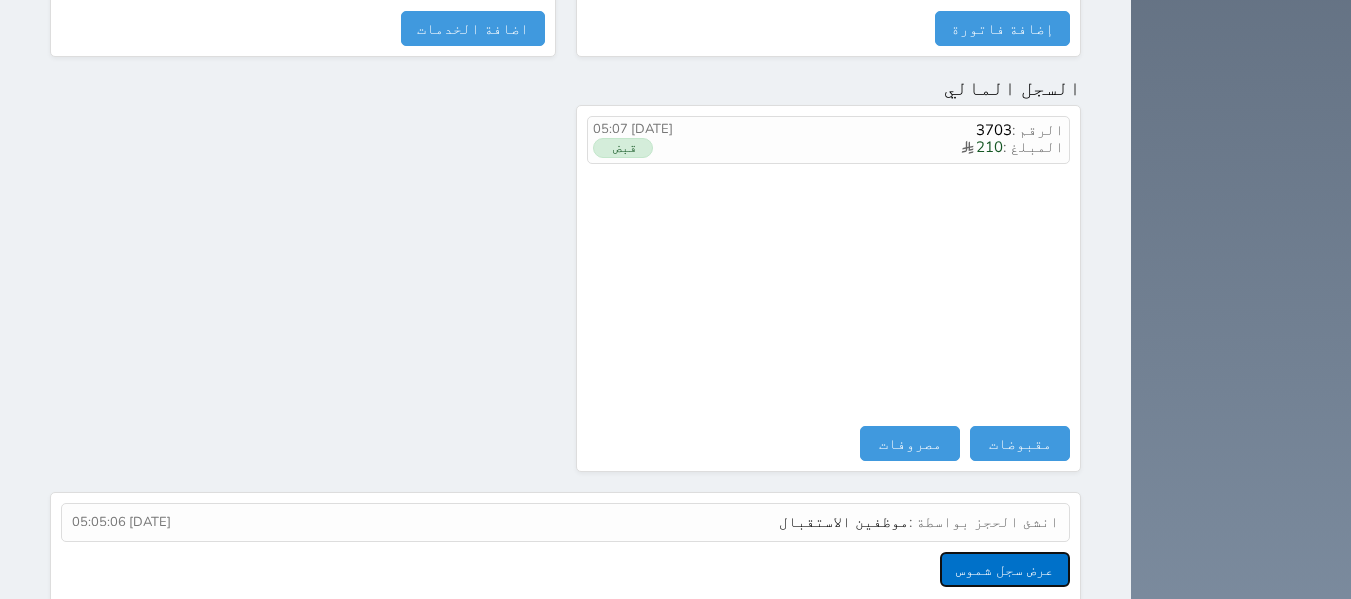 click on "عرض سجل شموس" at bounding box center (1005, 569) 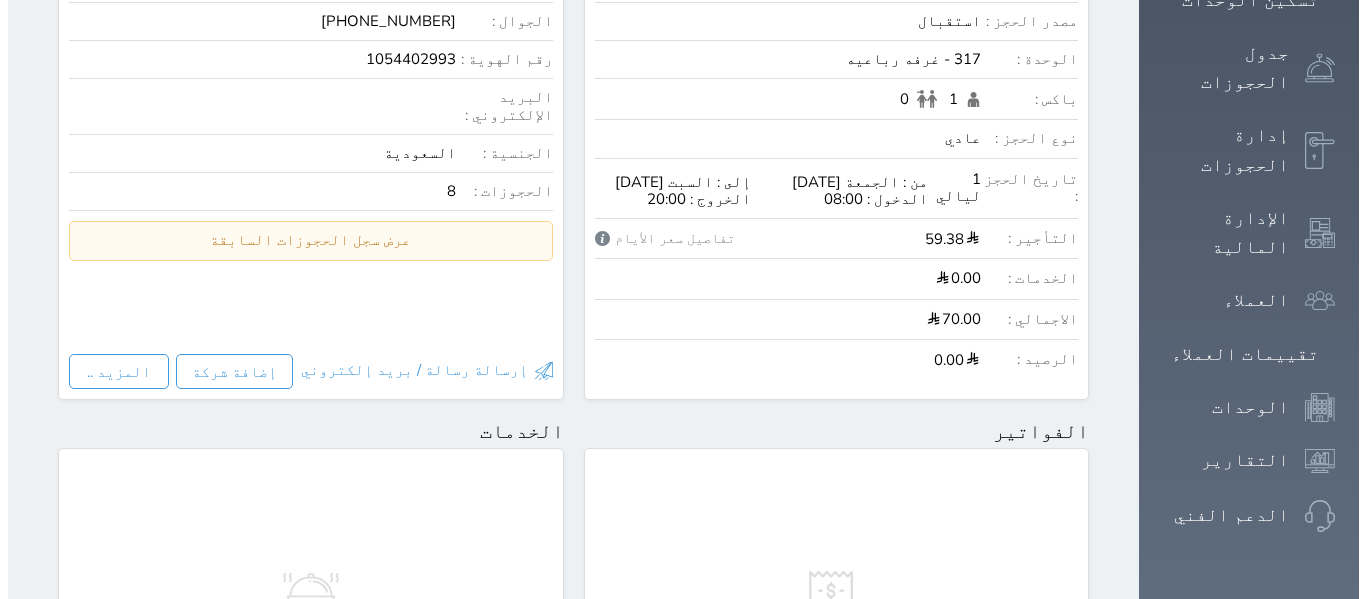 scroll, scrollTop: 114, scrollLeft: 0, axis: vertical 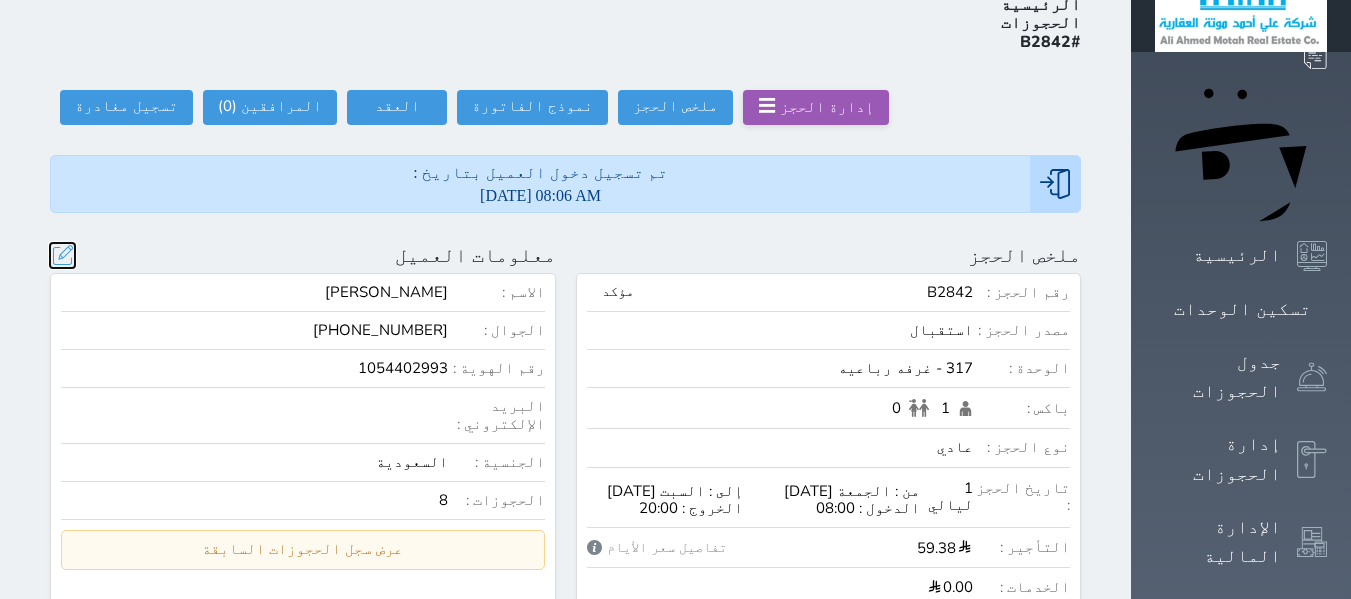 click at bounding box center (62, 255) 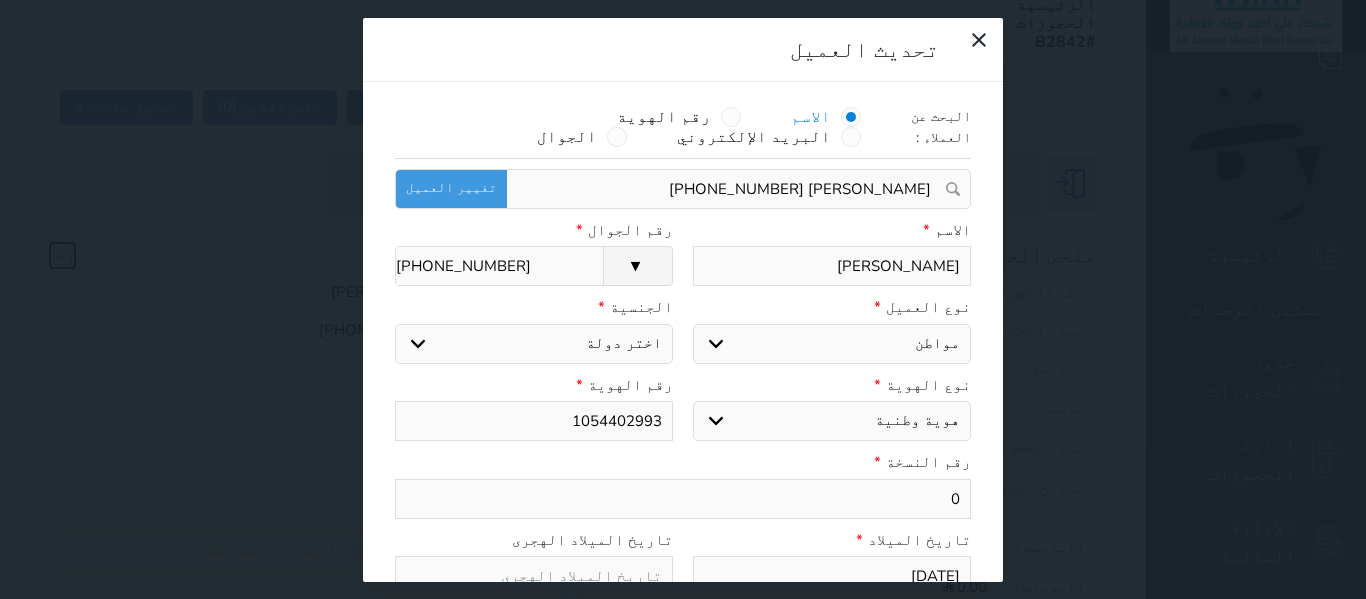 select on "113" 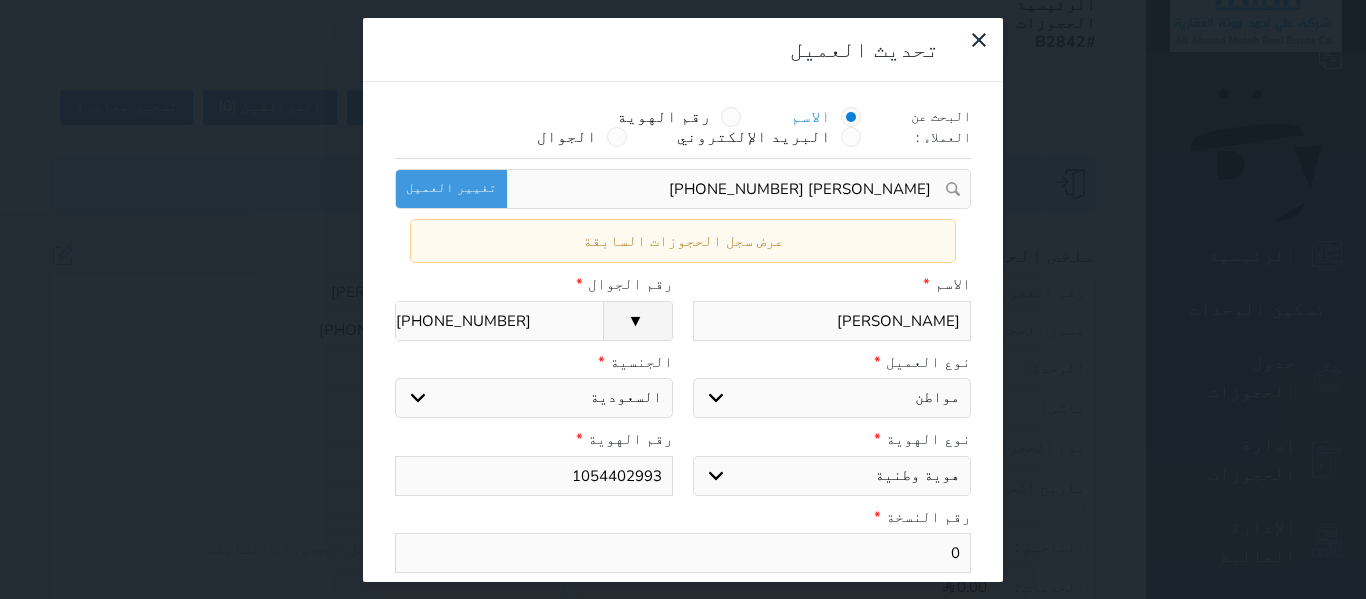 click on "0" at bounding box center (683, 553) 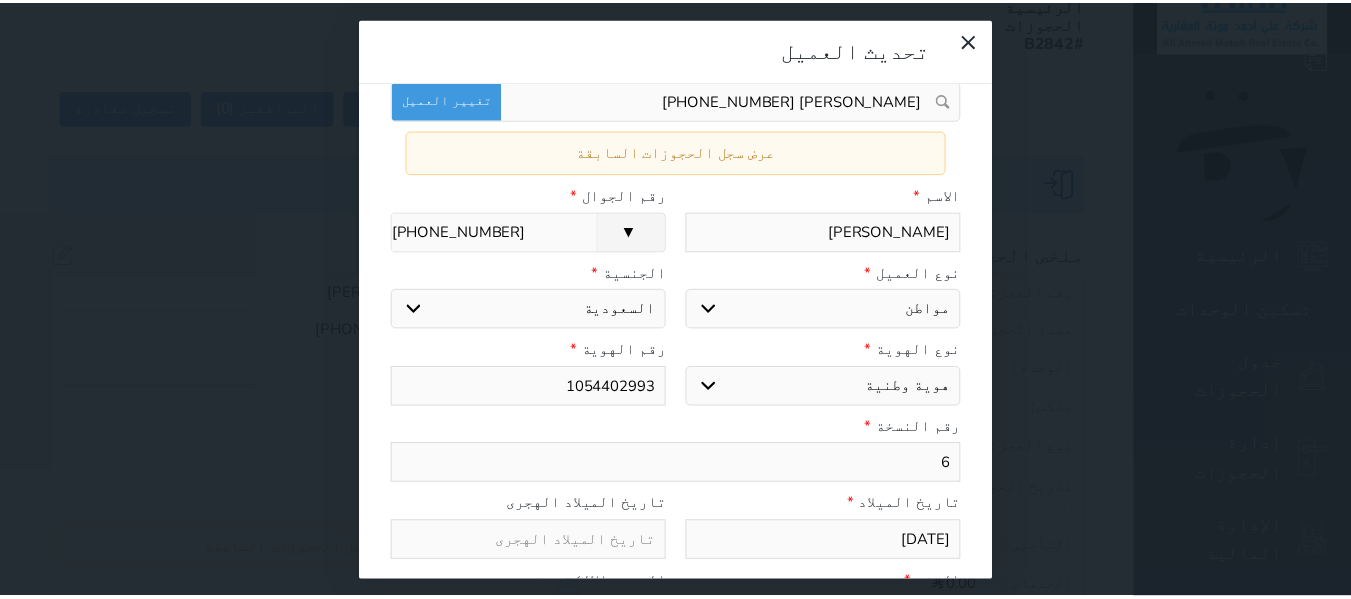 scroll, scrollTop: 254, scrollLeft: 0, axis: vertical 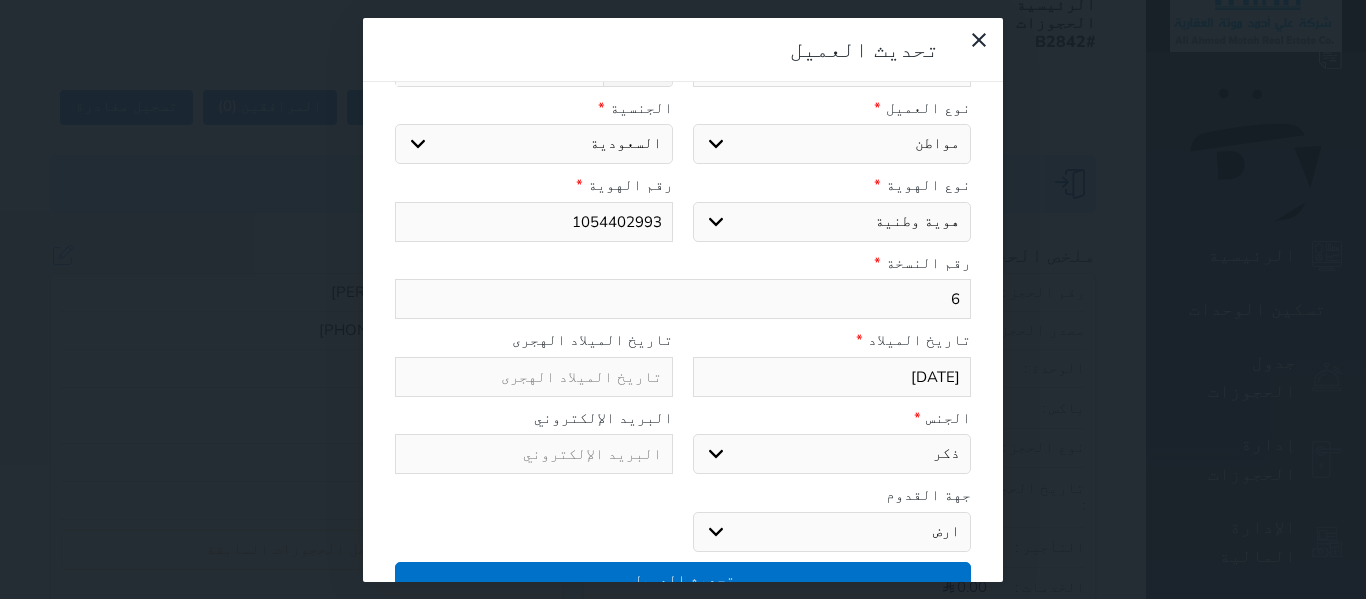 type on "6" 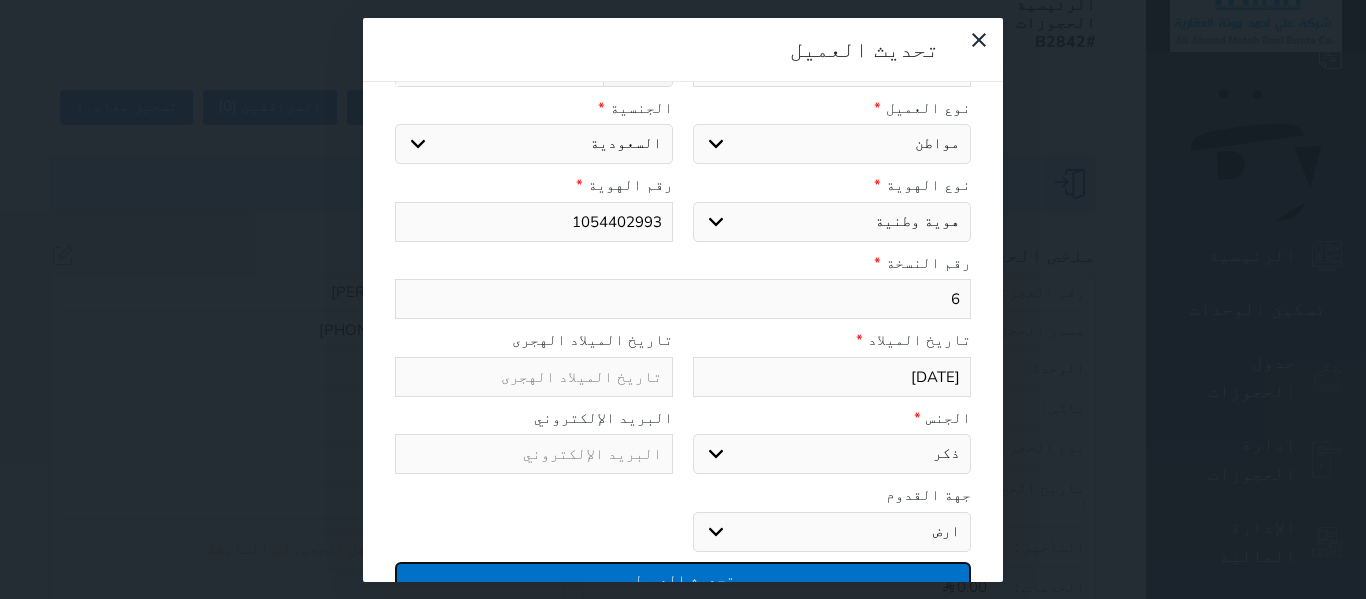 click on "تحديث العميل" at bounding box center (683, 579) 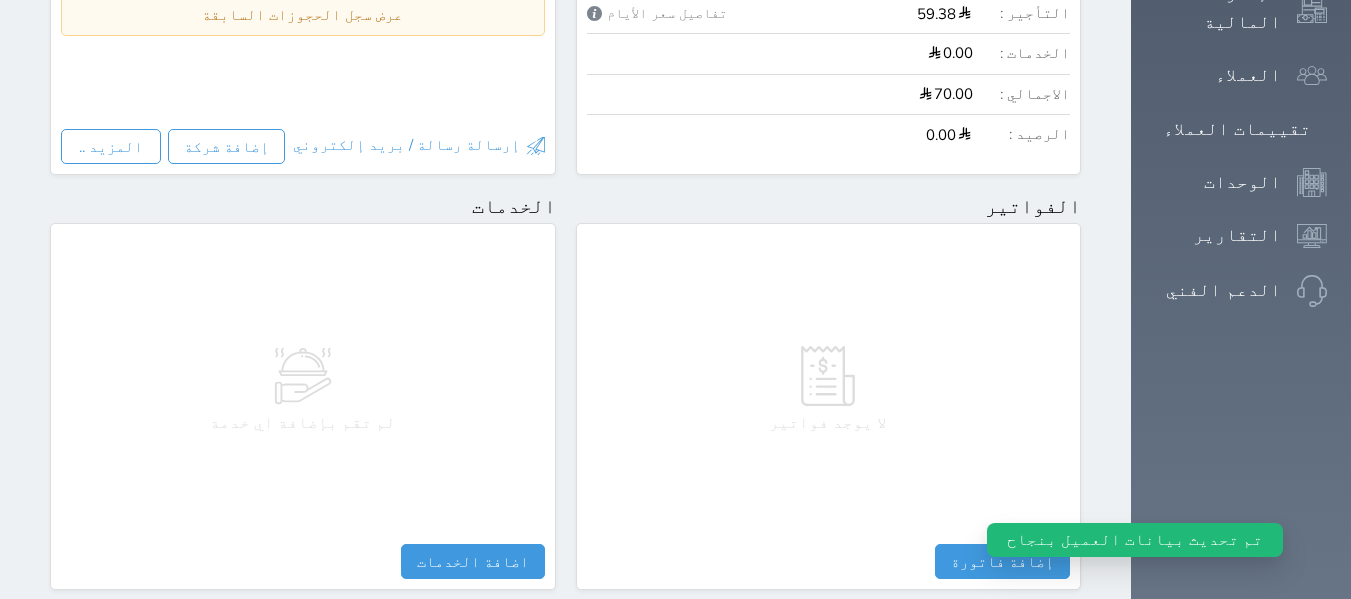 scroll, scrollTop: 1230, scrollLeft: 0, axis: vertical 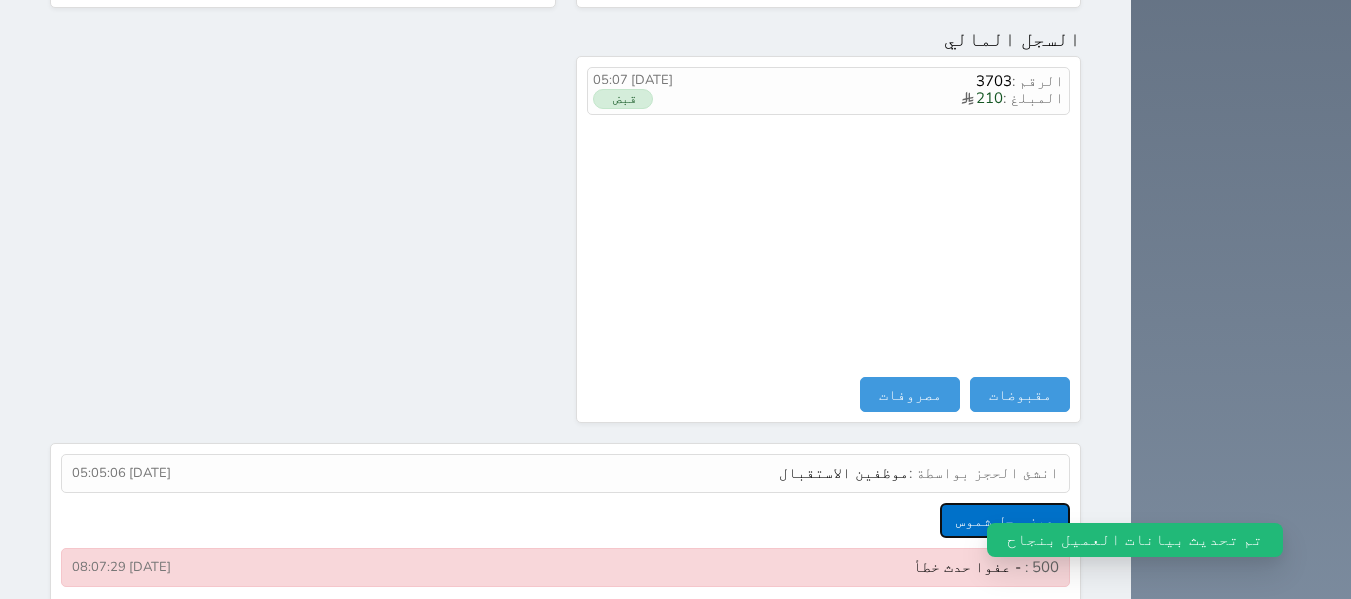 click on "عرض سجل شموس" at bounding box center (1005, 520) 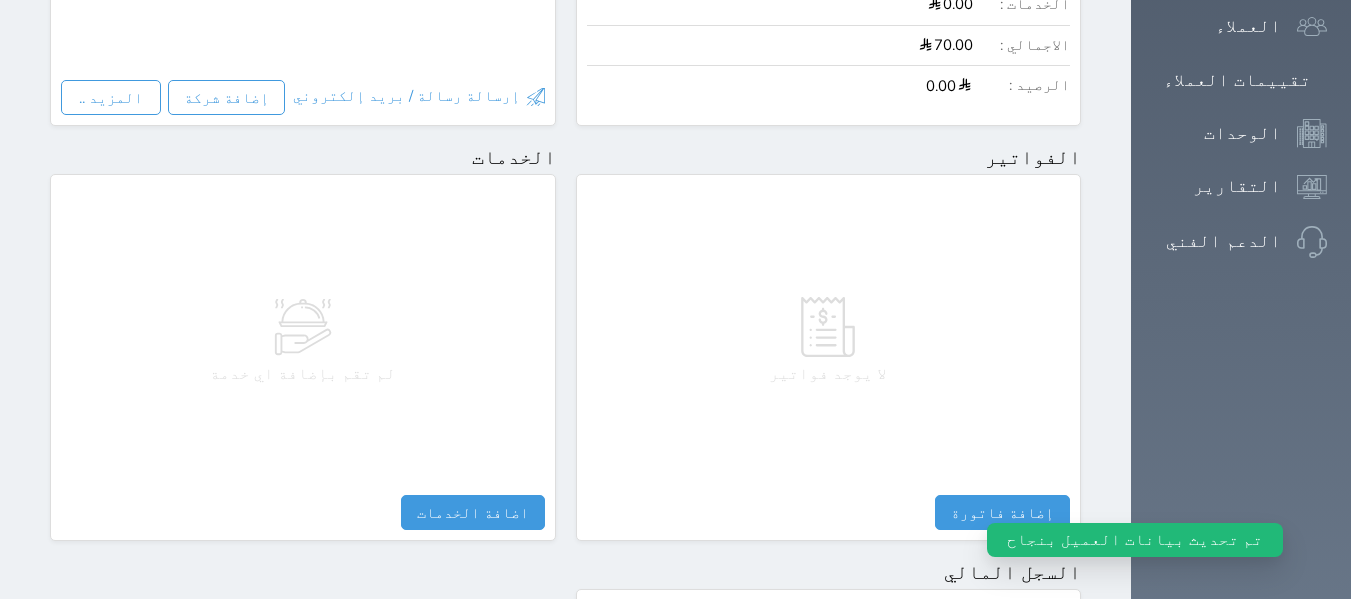 scroll, scrollTop: 163, scrollLeft: 0, axis: vertical 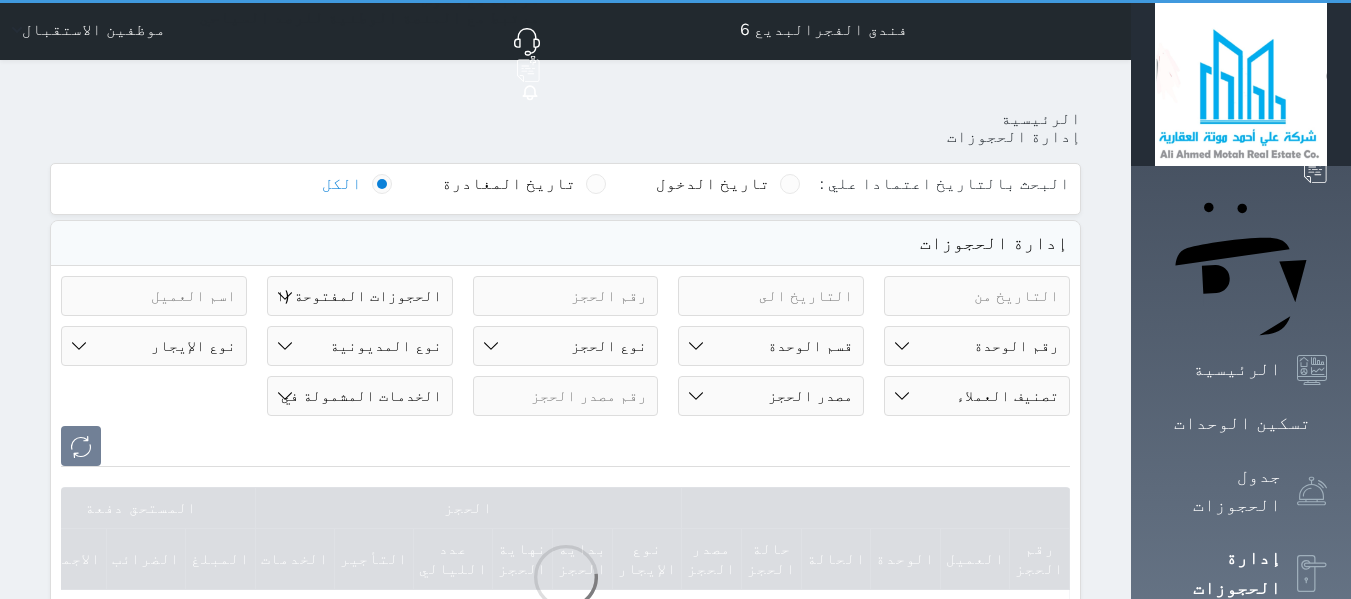 select on "open_all" 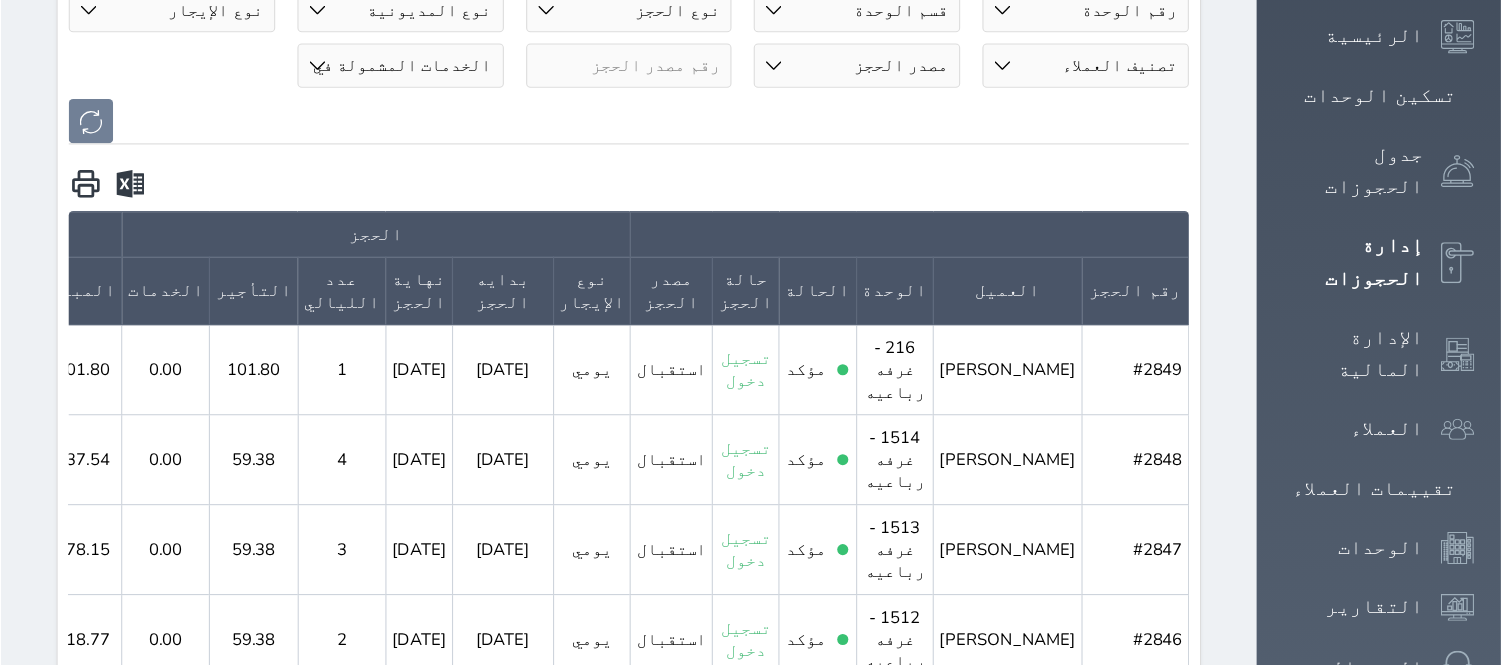 scroll, scrollTop: 336, scrollLeft: 0, axis: vertical 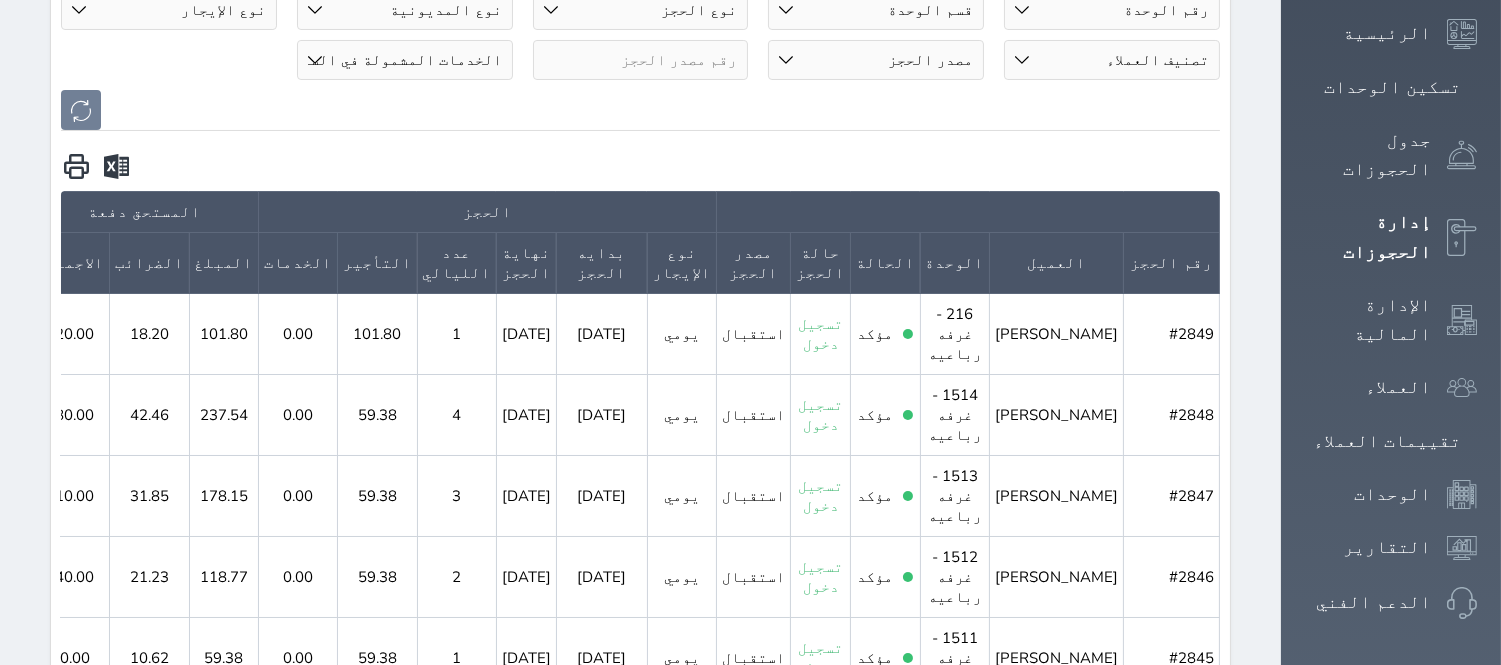 drag, startPoint x: 239, startPoint y: 1, endPoint x: 640, endPoint y: 87, distance: 410.1183 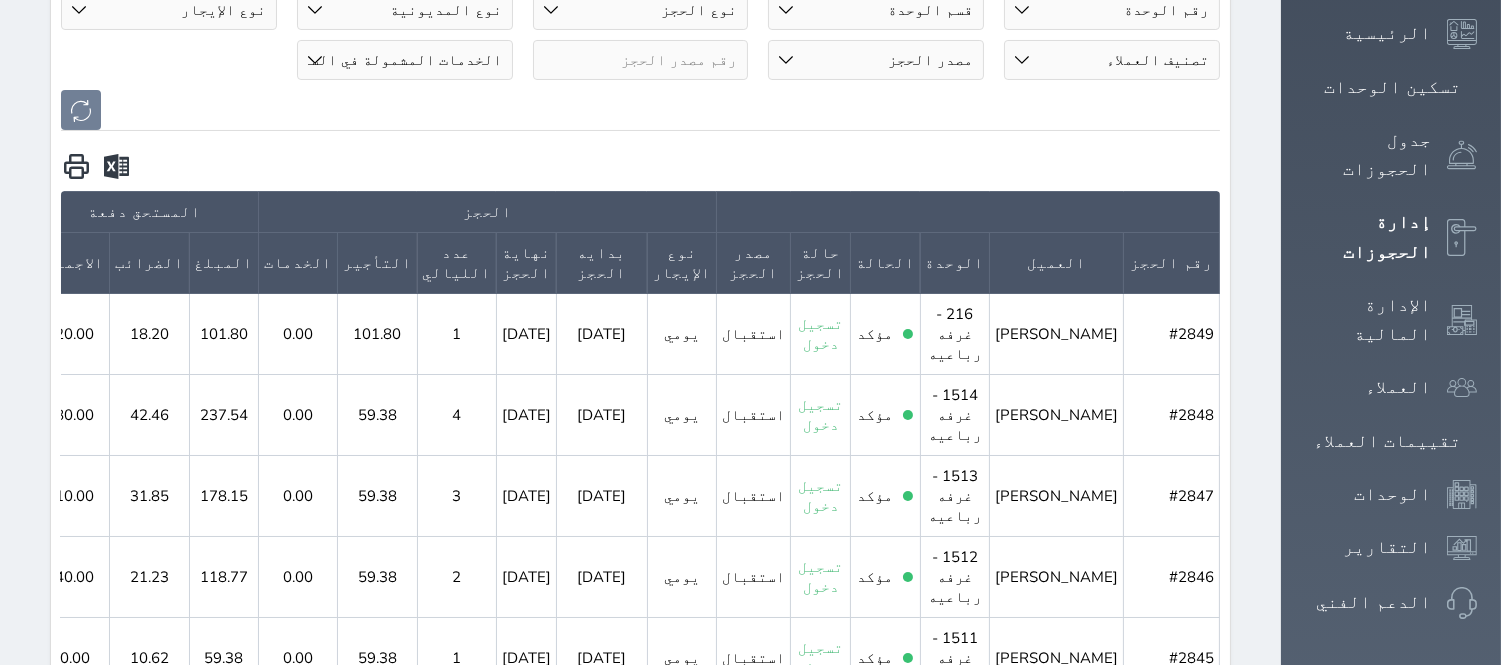 click on "حالة الحجز
الحجوزات المفتوحة (الكل)
الحجوزات المغلقة (الكل)
الحجوزات المفتوحة (مسجل دخول)
الحجوزات المغلقة (تسجيل مغادرة)
الحجوزات لم تسجل دخول
الحجوزات المؤكدة (الكل)
الحجوزات الملغية
الحجوزات المنتهية مهلة دفعها
حجوزات بانتظار الدفع
رقم الوحدة
101 - غرفه رباعيه
102 - غرفه رباعيه
103 - غرفه رباعيه
104 - غرفه رباعيه
105 - غرفه رباعيه" at bounding box center [640, 1180] 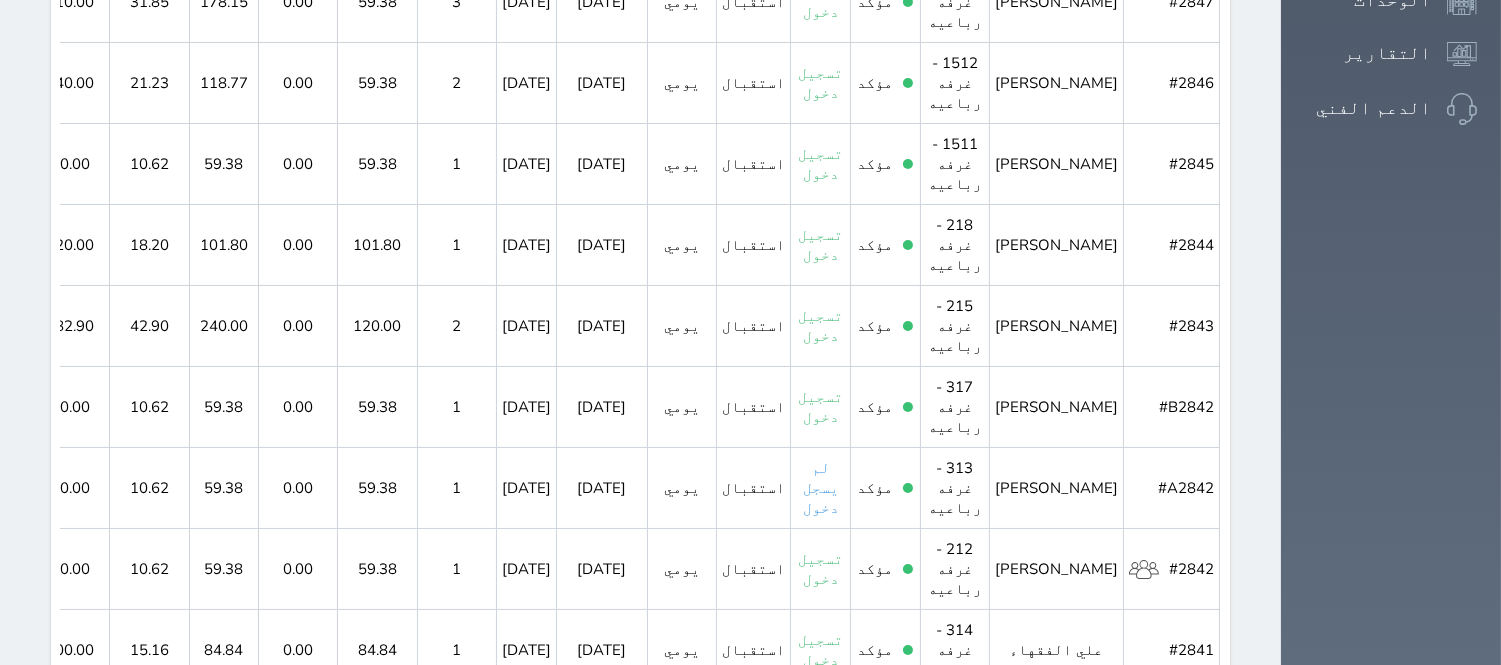 scroll, scrollTop: 781, scrollLeft: 0, axis: vertical 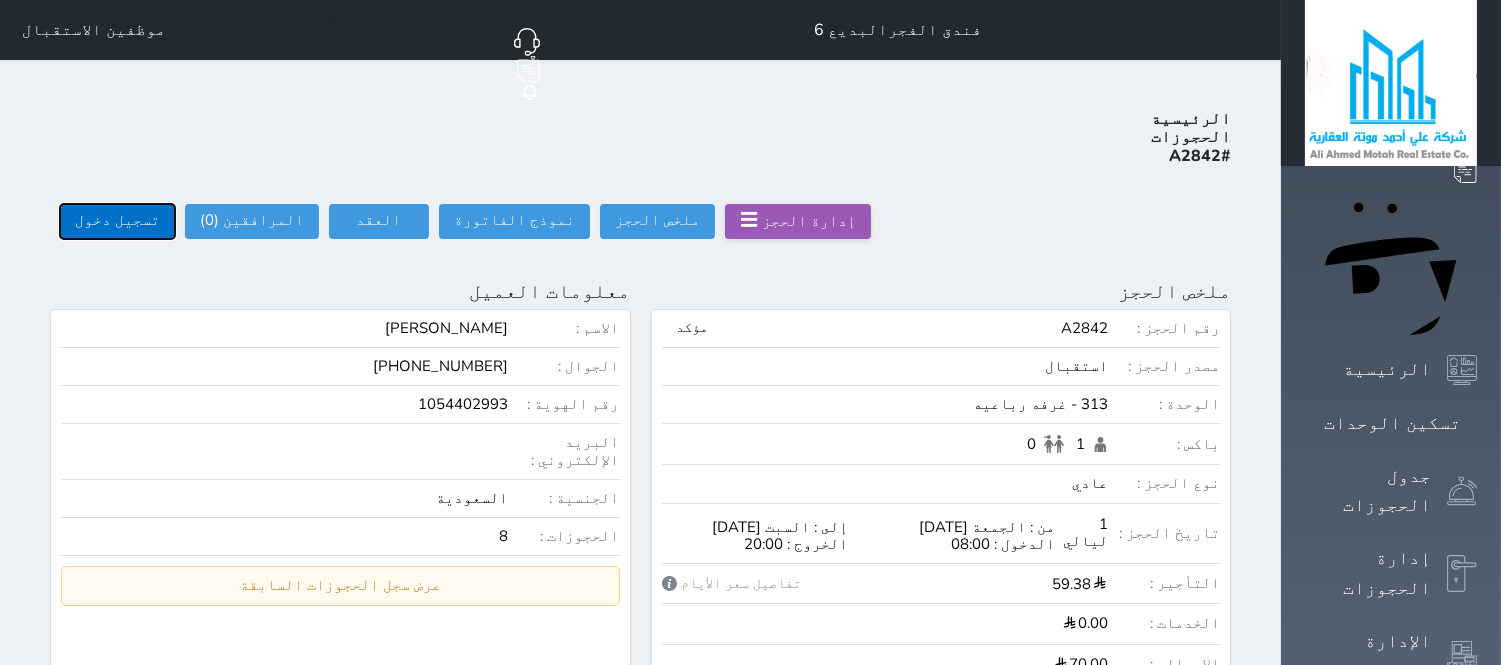 click on "تسجيل دخول" at bounding box center [117, 221] 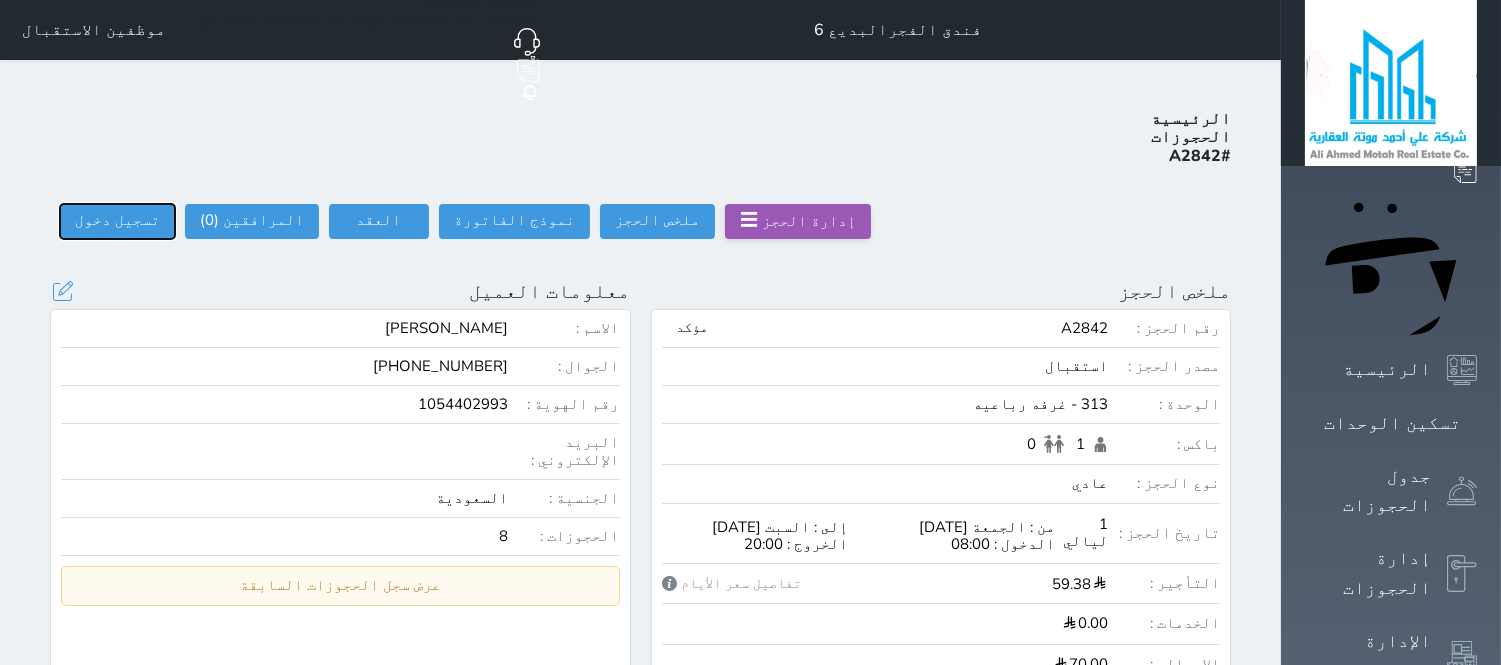 scroll, scrollTop: 147, scrollLeft: 0, axis: vertical 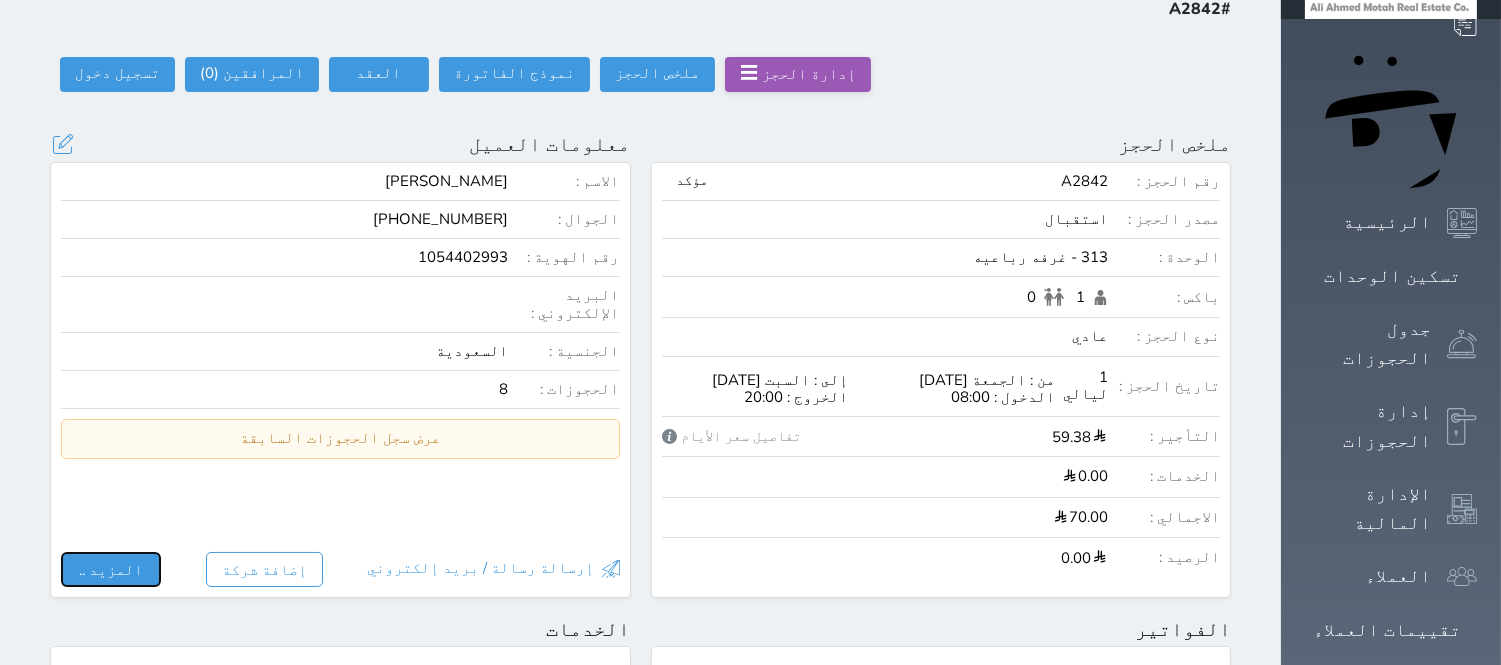 click on "المزيد .." at bounding box center [111, 569] 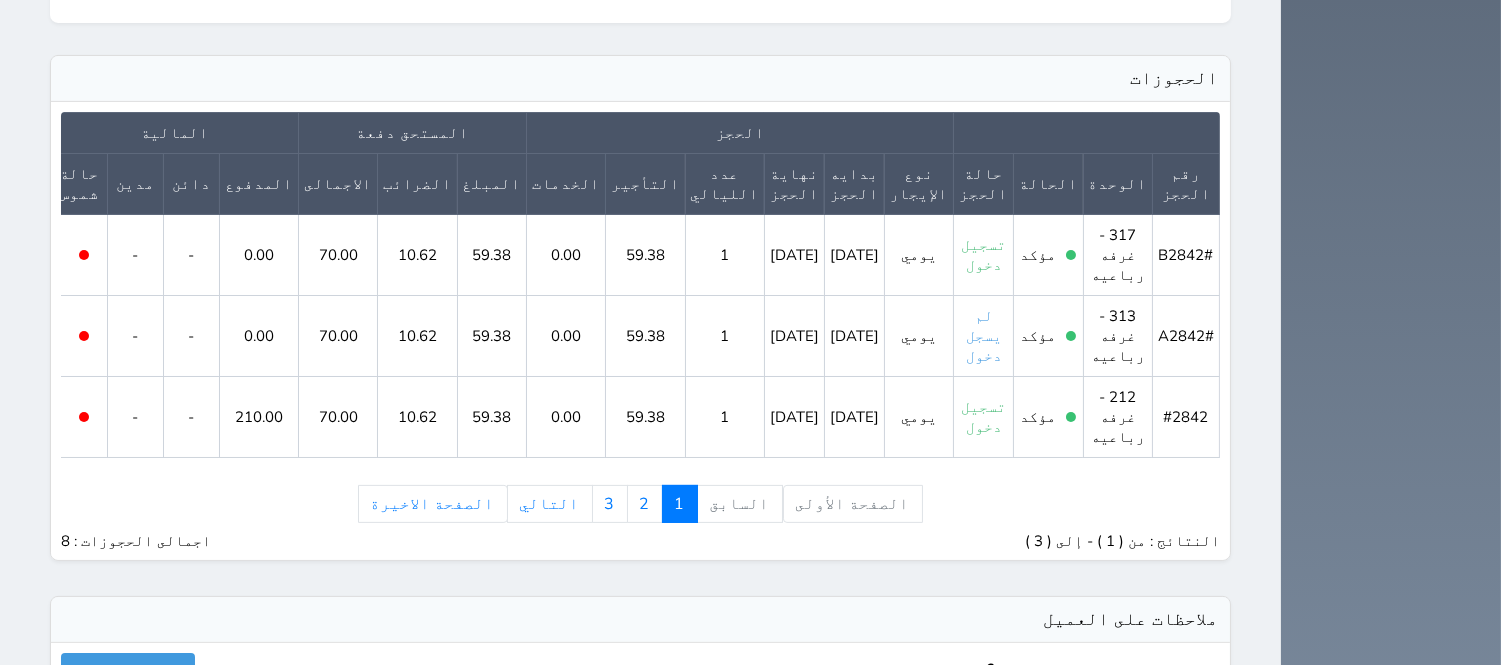 scroll, scrollTop: 1037, scrollLeft: 0, axis: vertical 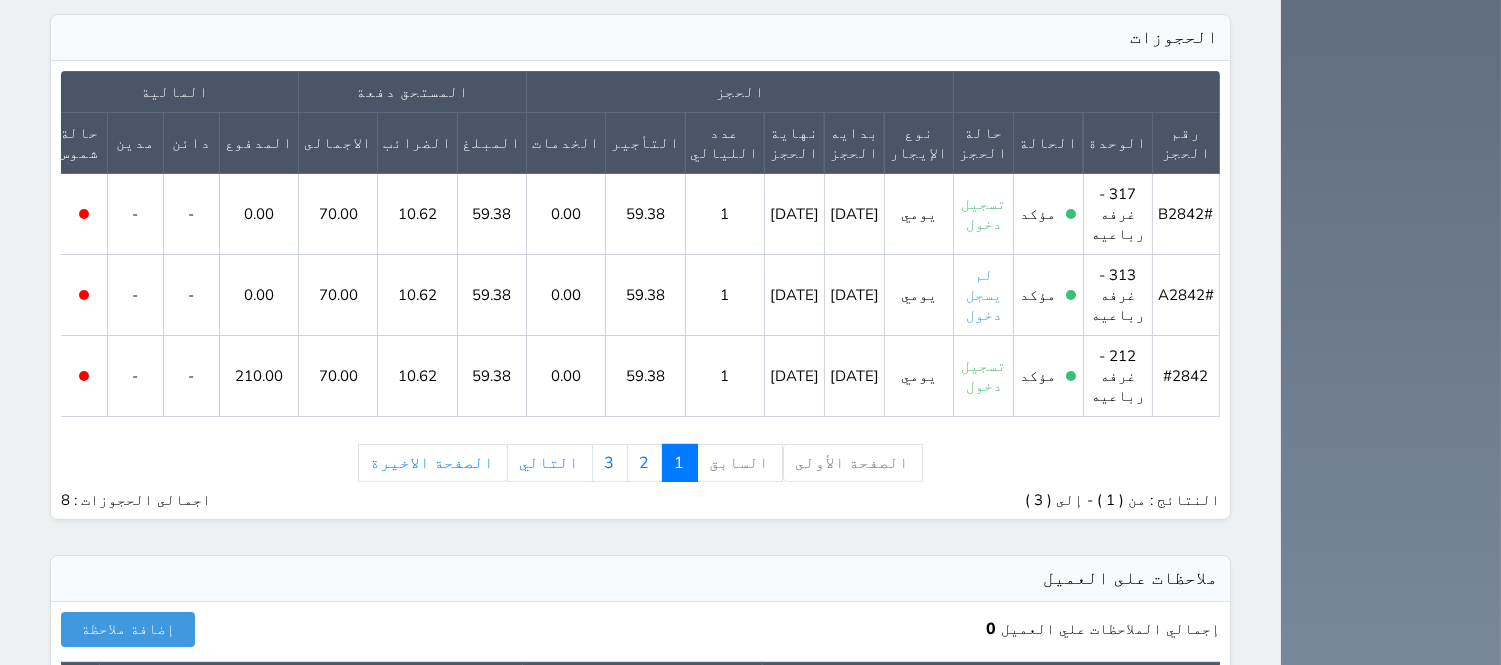 click 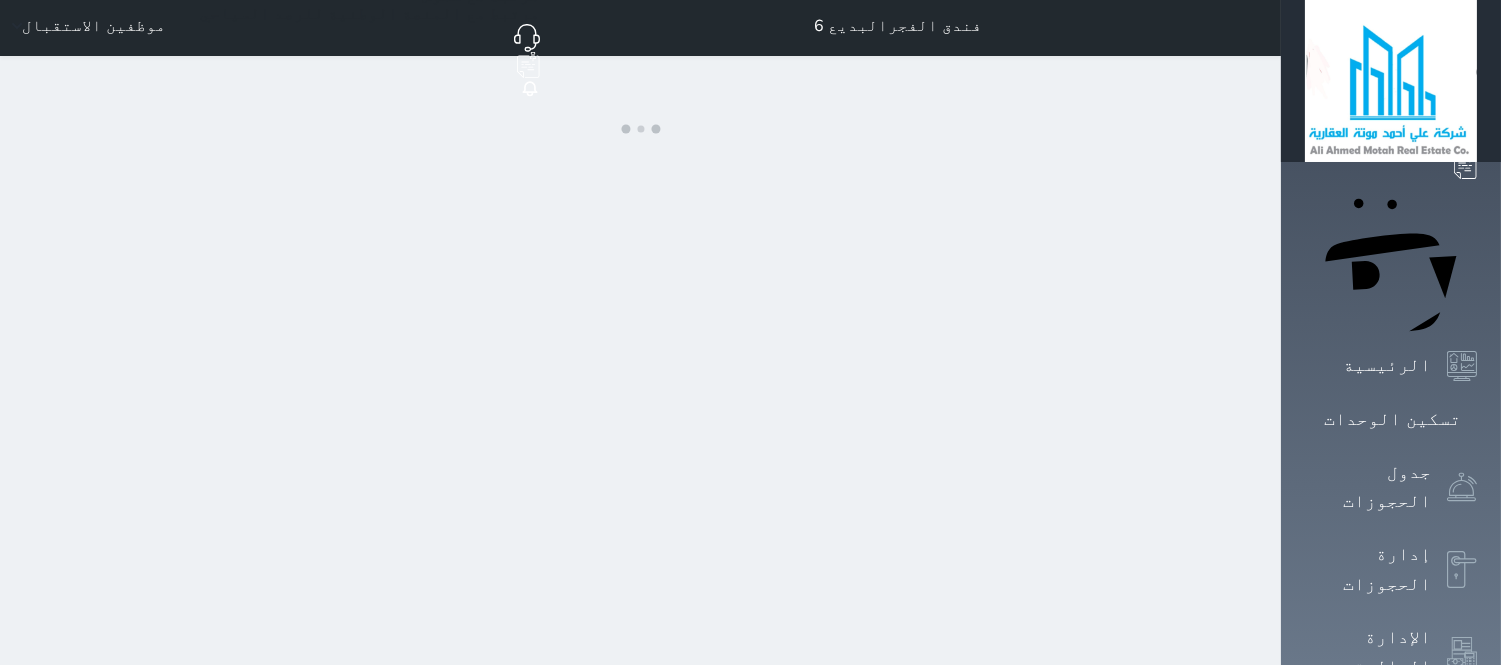 scroll, scrollTop: 0, scrollLeft: 0, axis: both 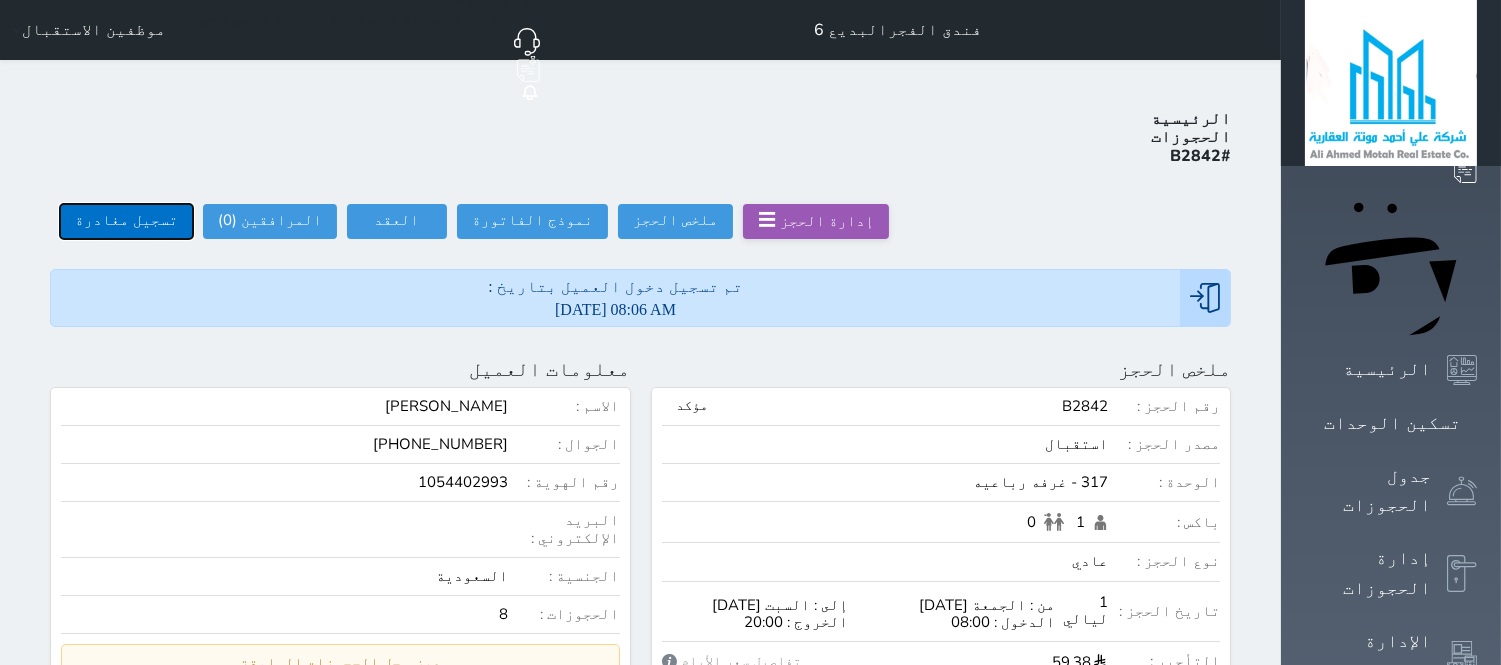 click on "تسجيل مغادرة" at bounding box center (126, 221) 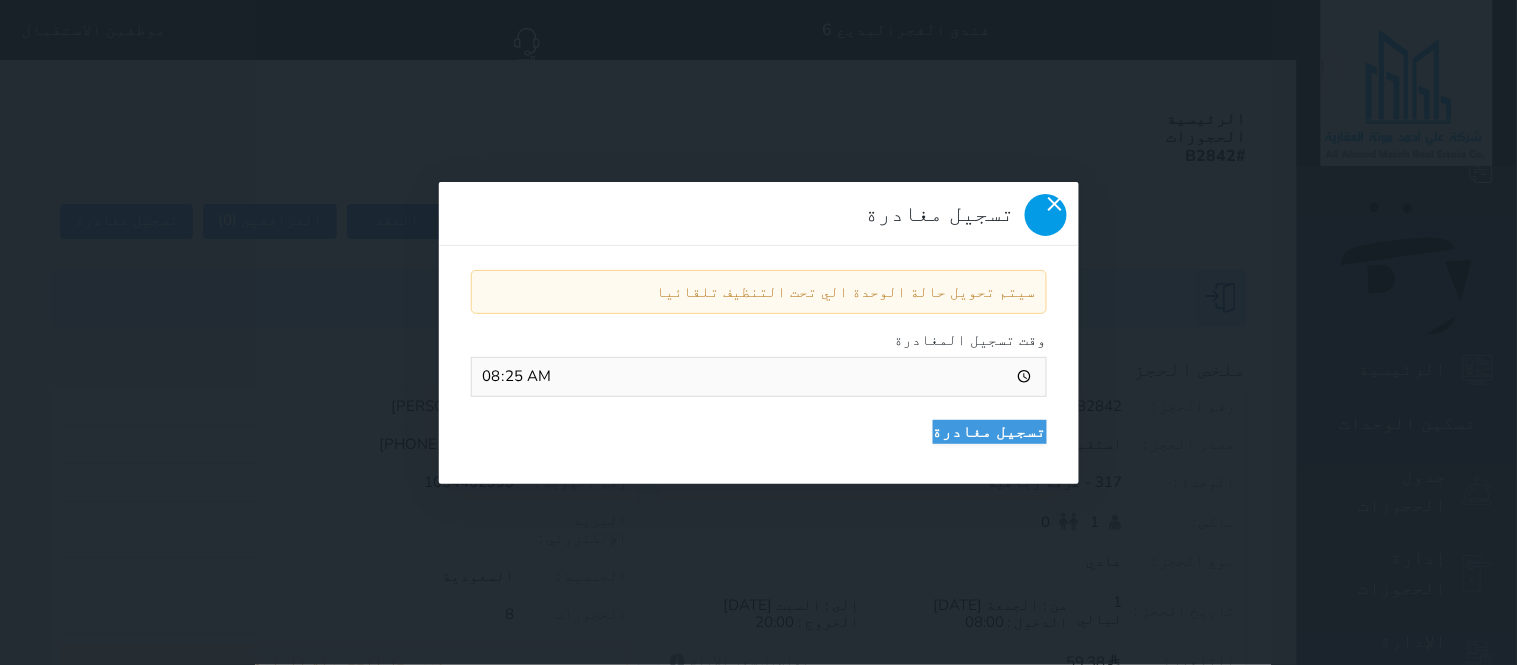 click 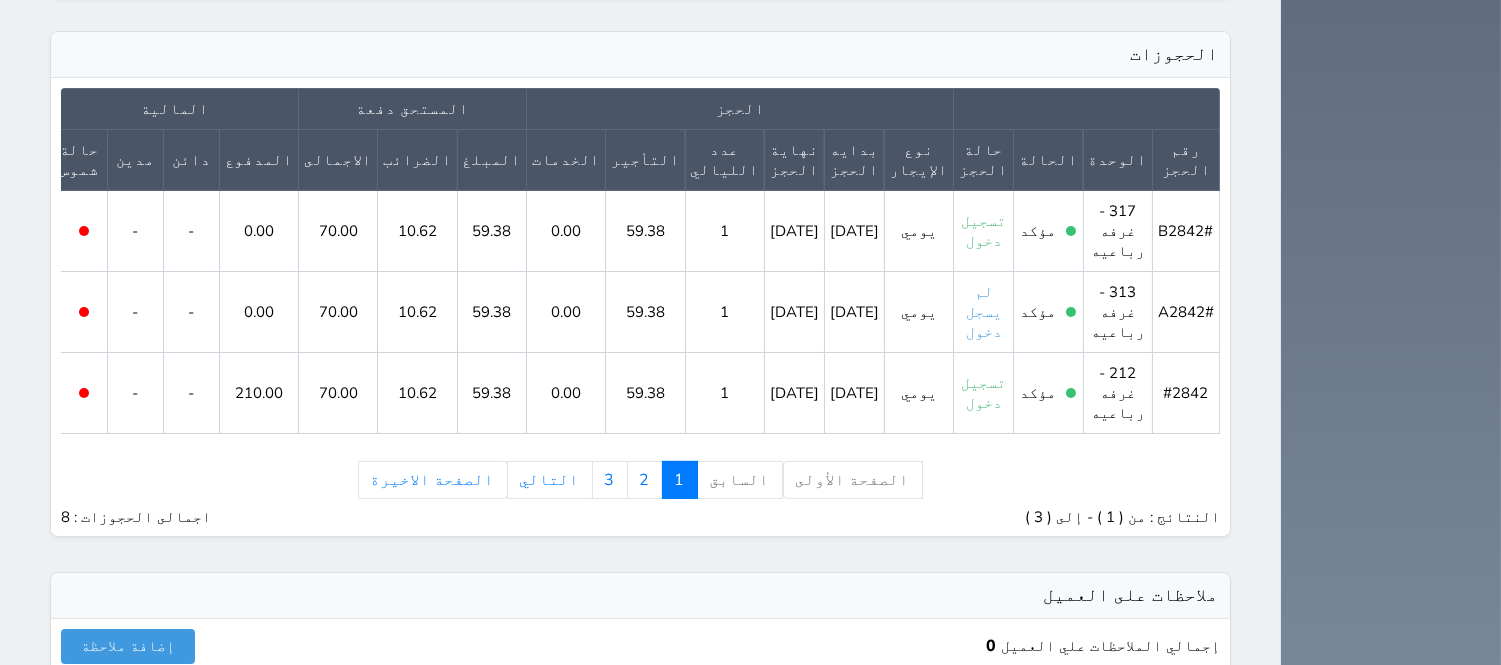 scroll, scrollTop: 1036, scrollLeft: 0, axis: vertical 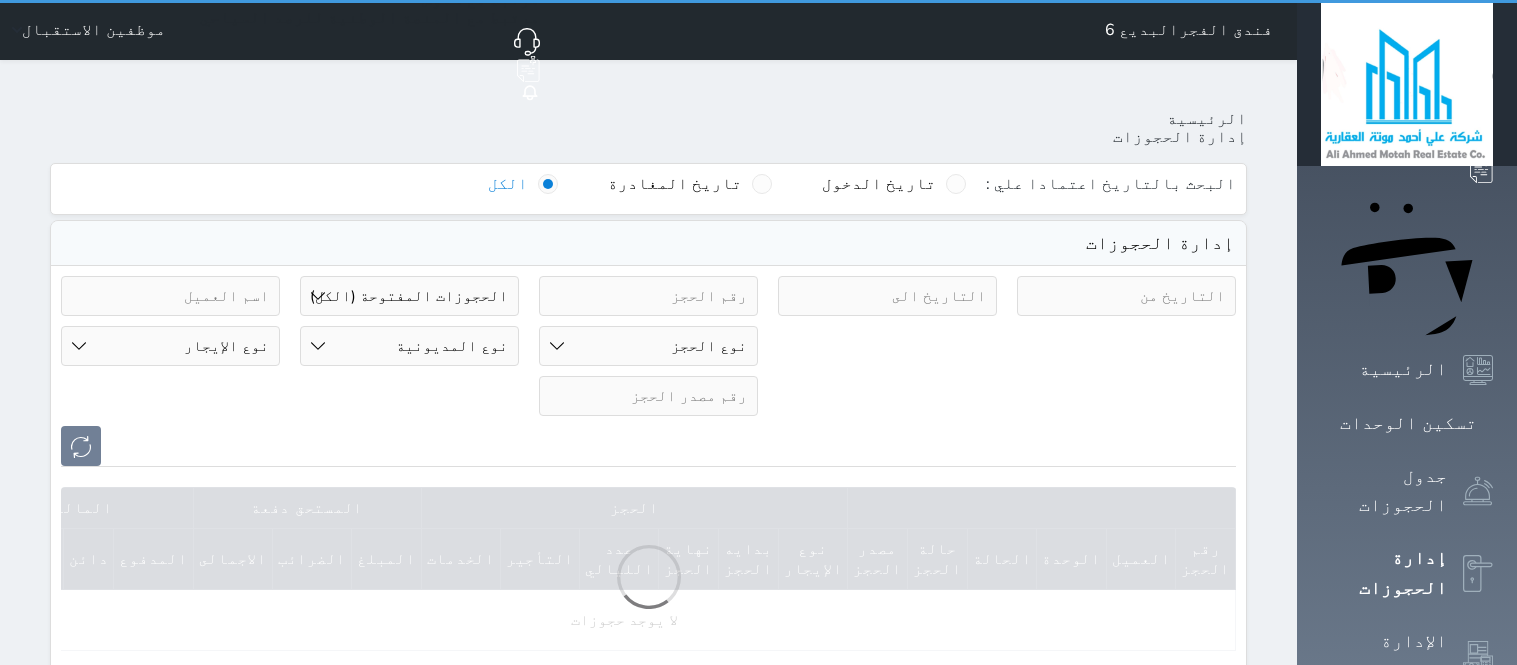 select on "open_all" 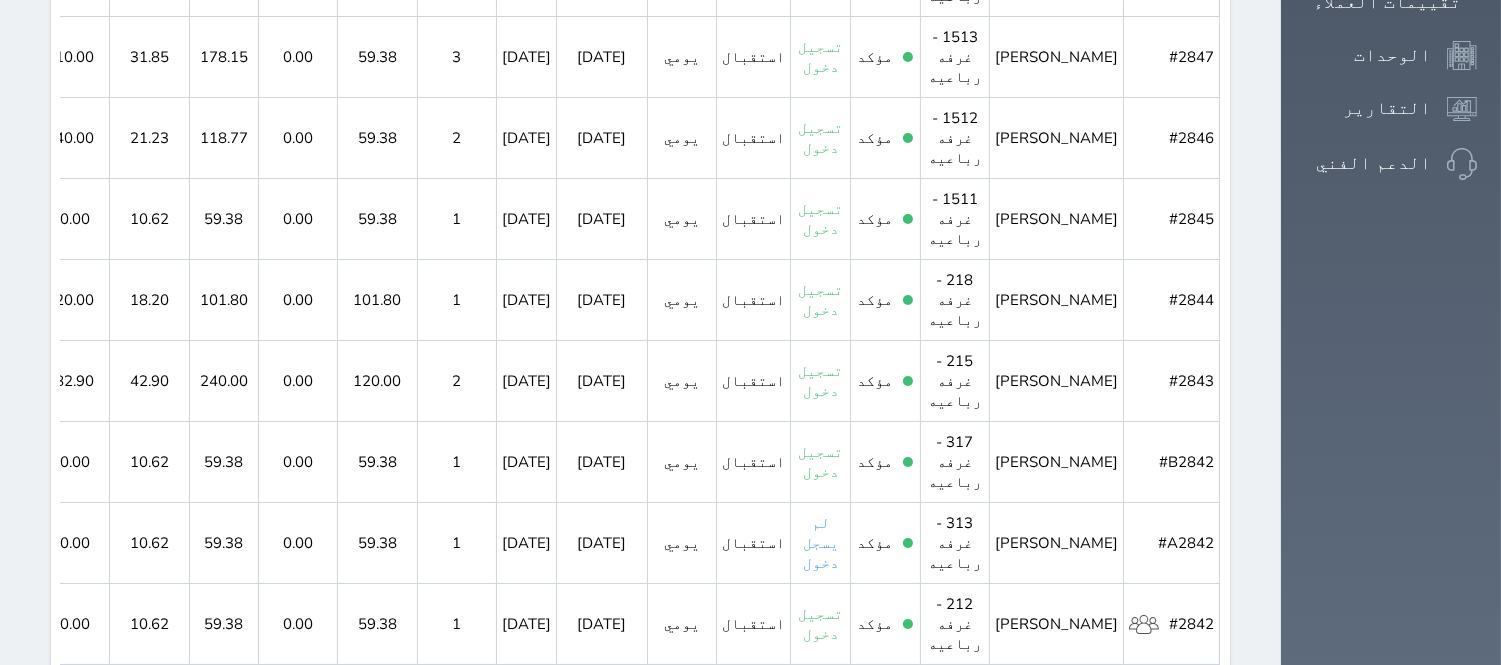 scroll, scrollTop: 741, scrollLeft: 0, axis: vertical 